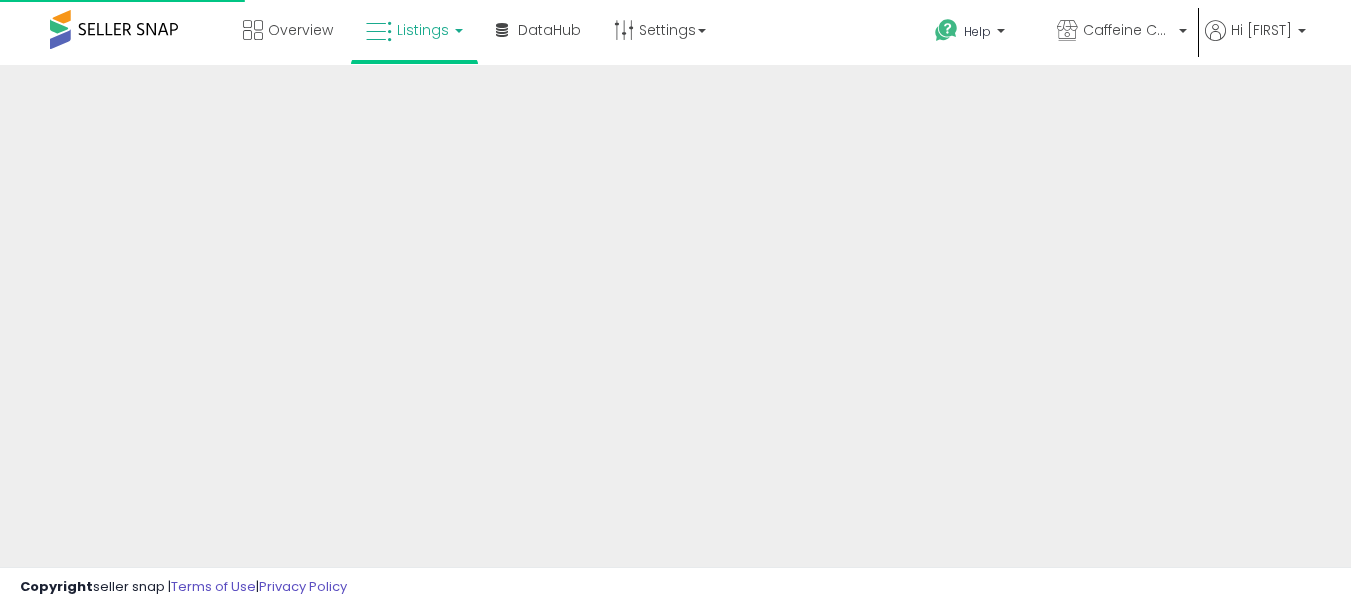 scroll, scrollTop: 0, scrollLeft: 0, axis: both 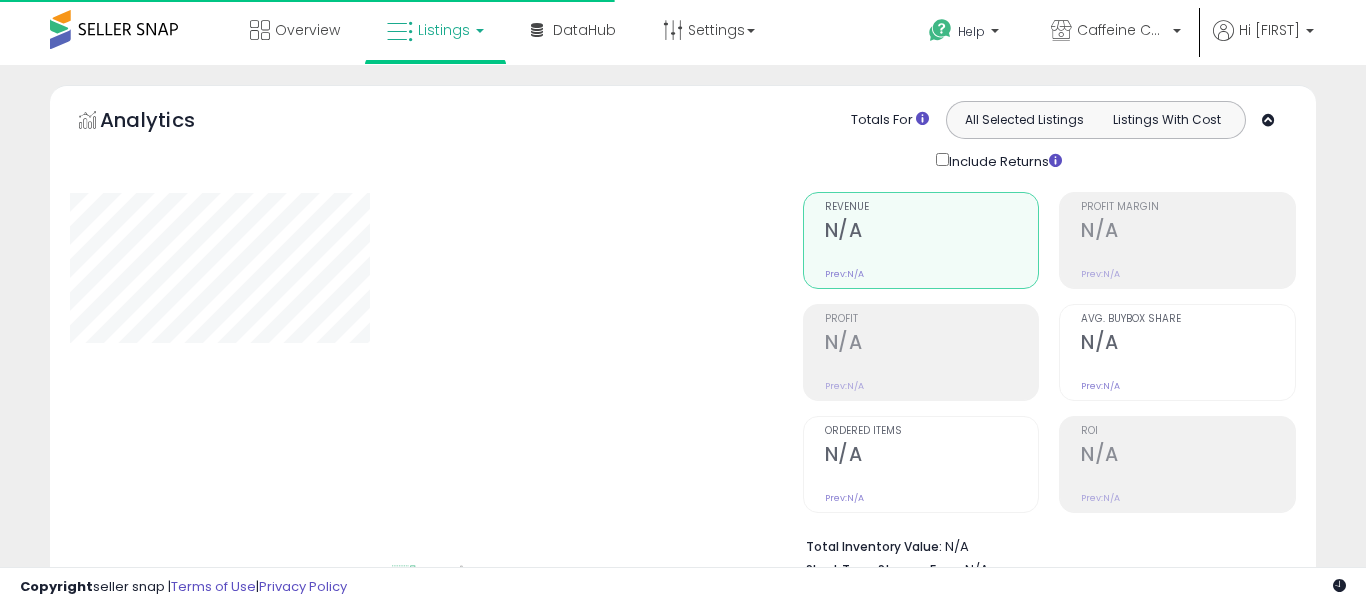 type on "**********" 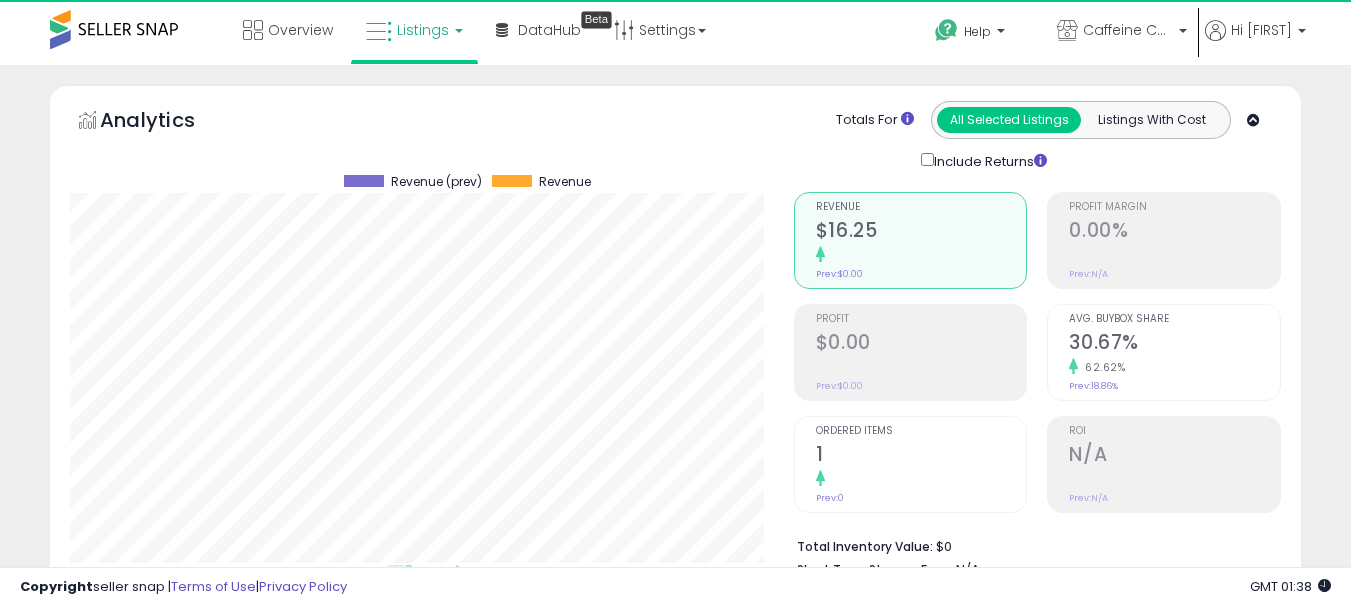 scroll, scrollTop: 999590, scrollLeft: 999276, axis: both 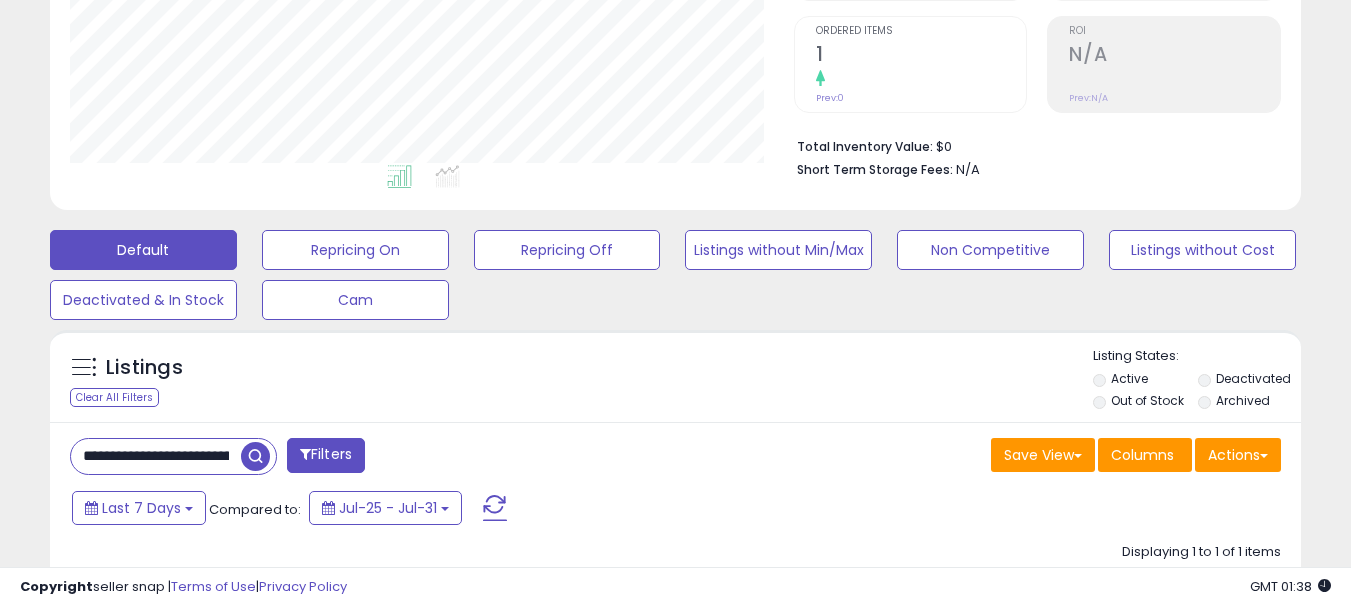 click on "**********" at bounding box center (156, 456) 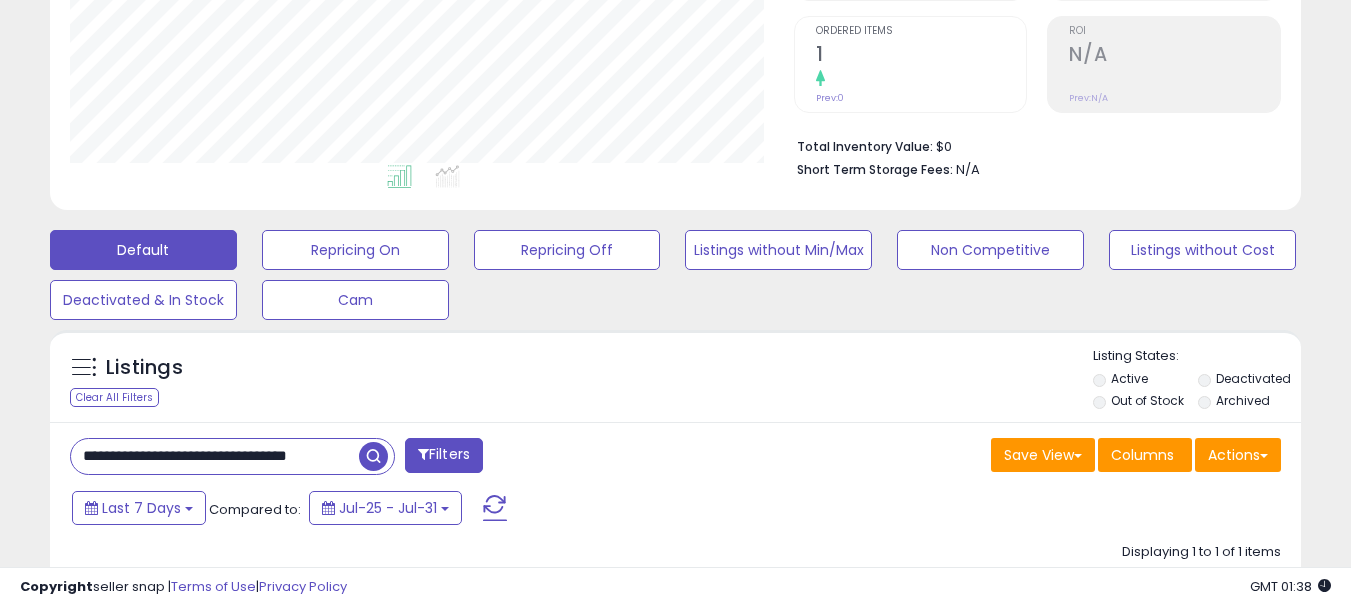 click on "**********" at bounding box center (215, 456) 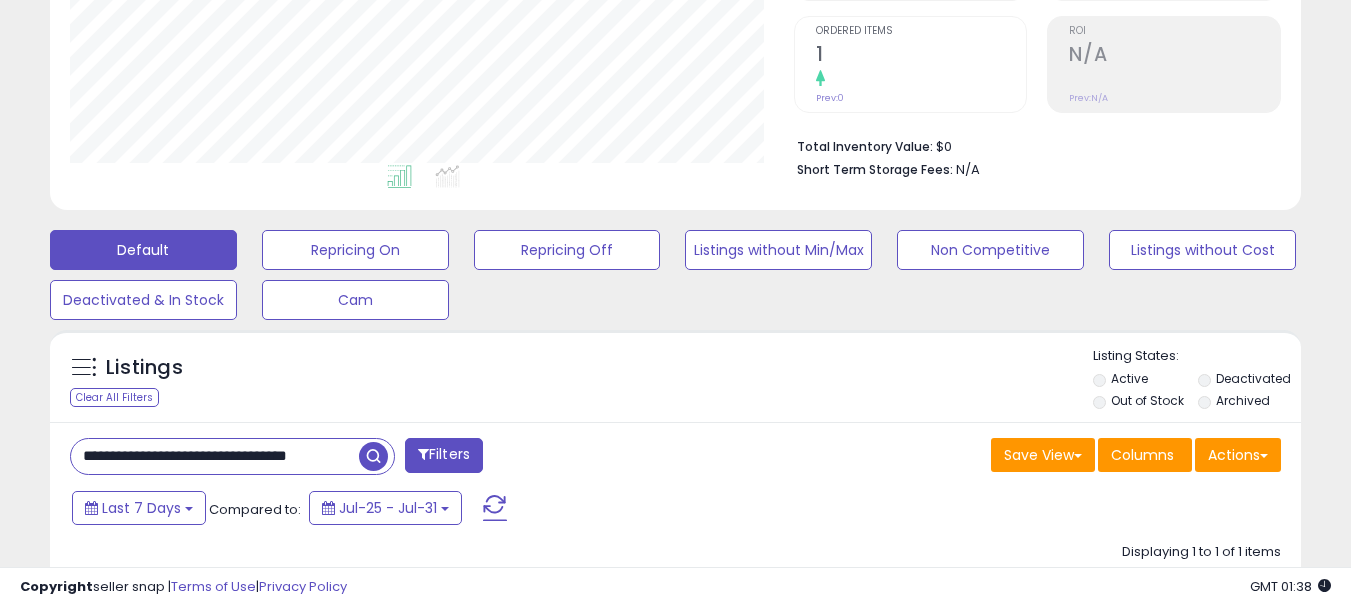 click on "Listings
Clear All Filters
Listing States:" at bounding box center (675, 381) 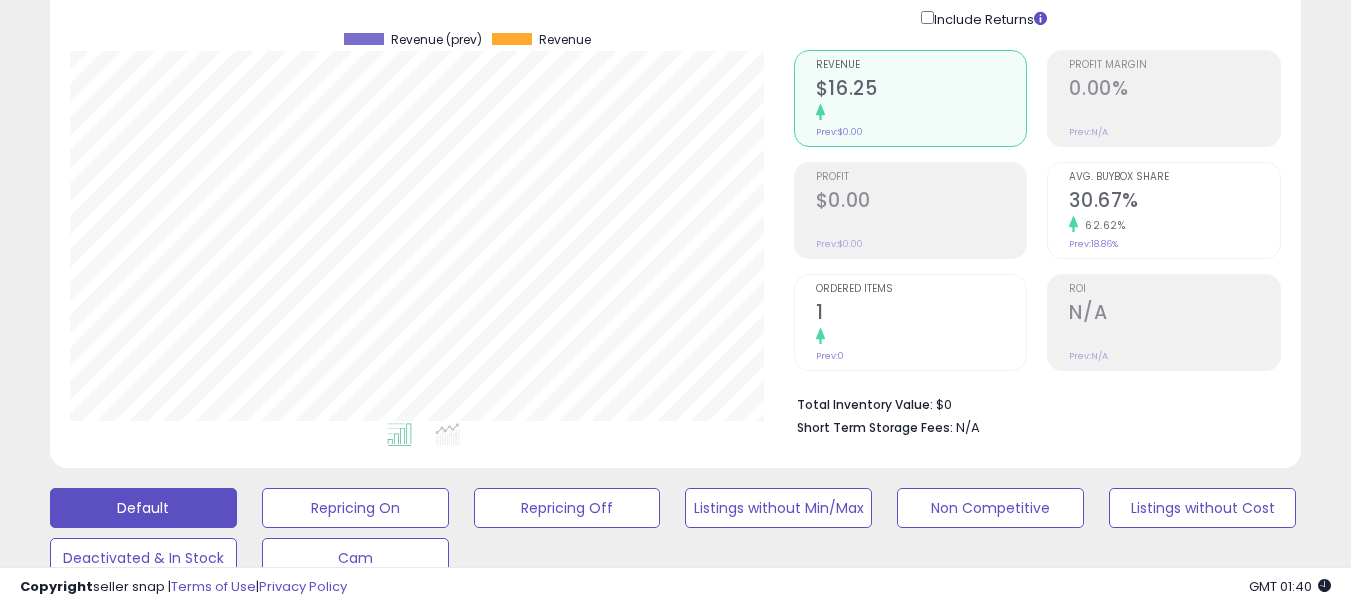 scroll, scrollTop: 0, scrollLeft: 0, axis: both 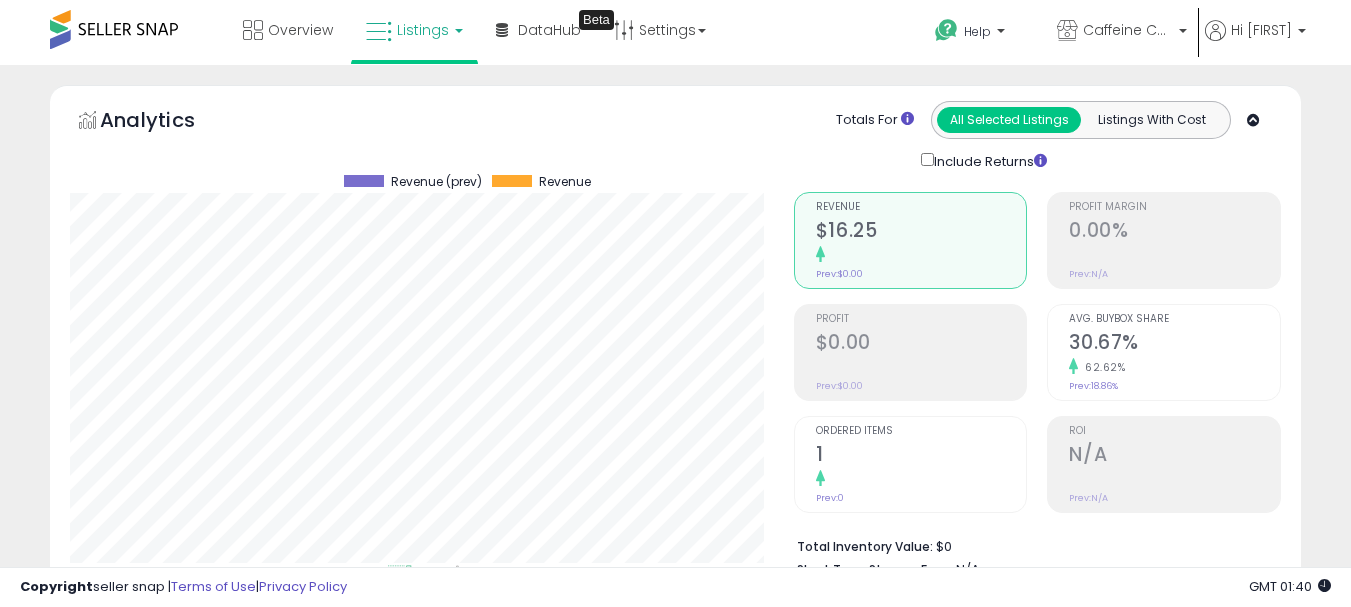 click on "Listings" at bounding box center [423, 30] 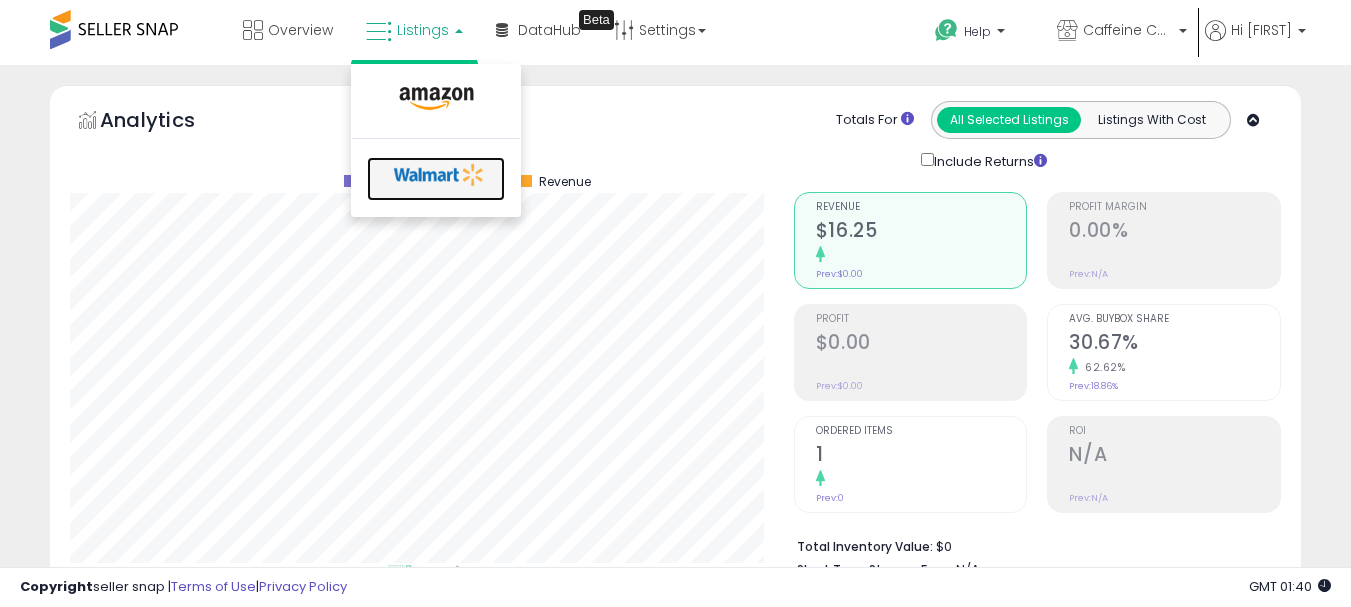 click at bounding box center [439, 175] 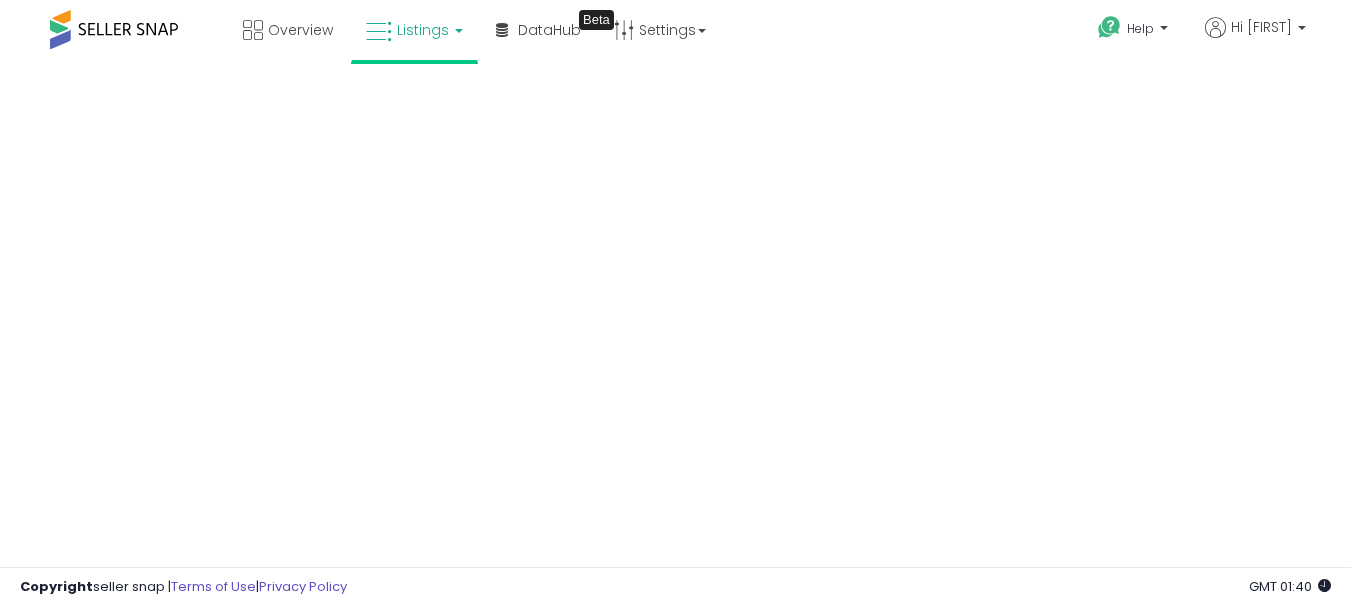 scroll, scrollTop: 0, scrollLeft: 0, axis: both 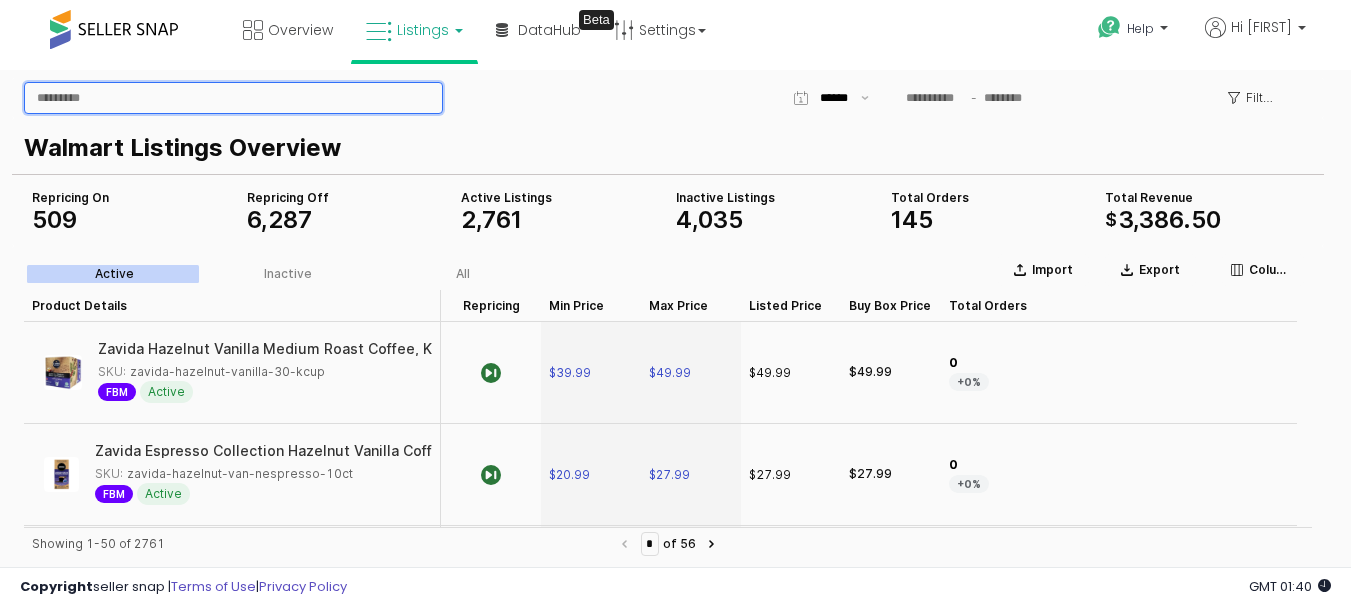 click at bounding box center [233, 98] 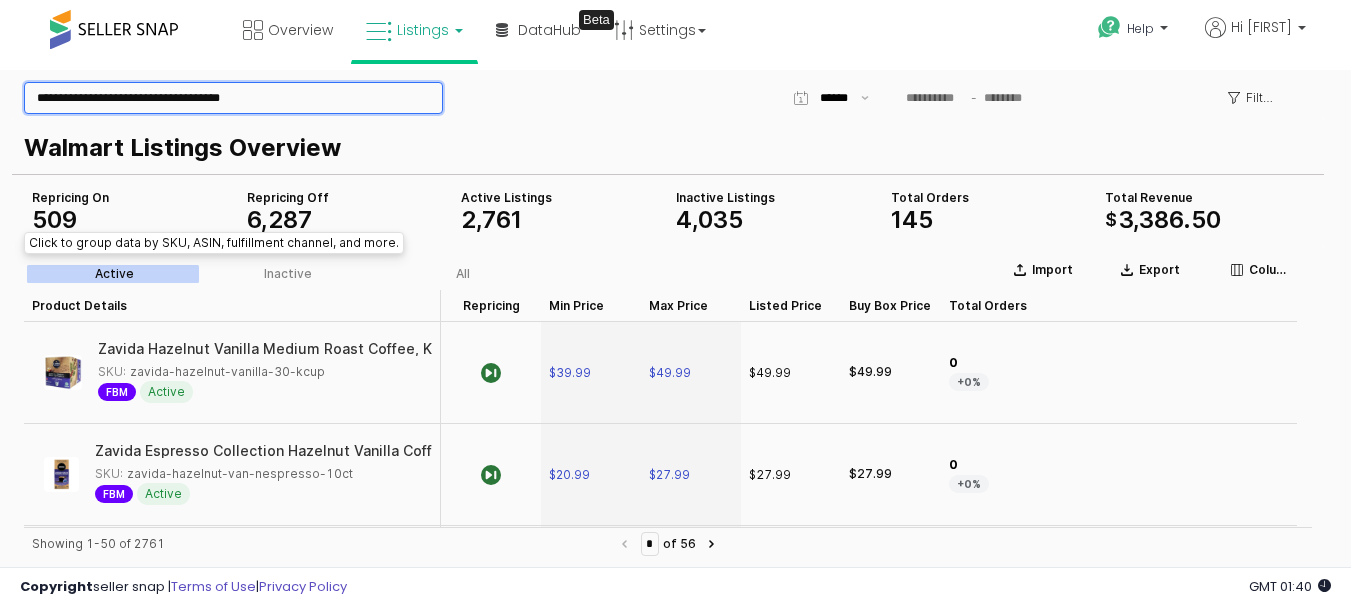 type on "**********" 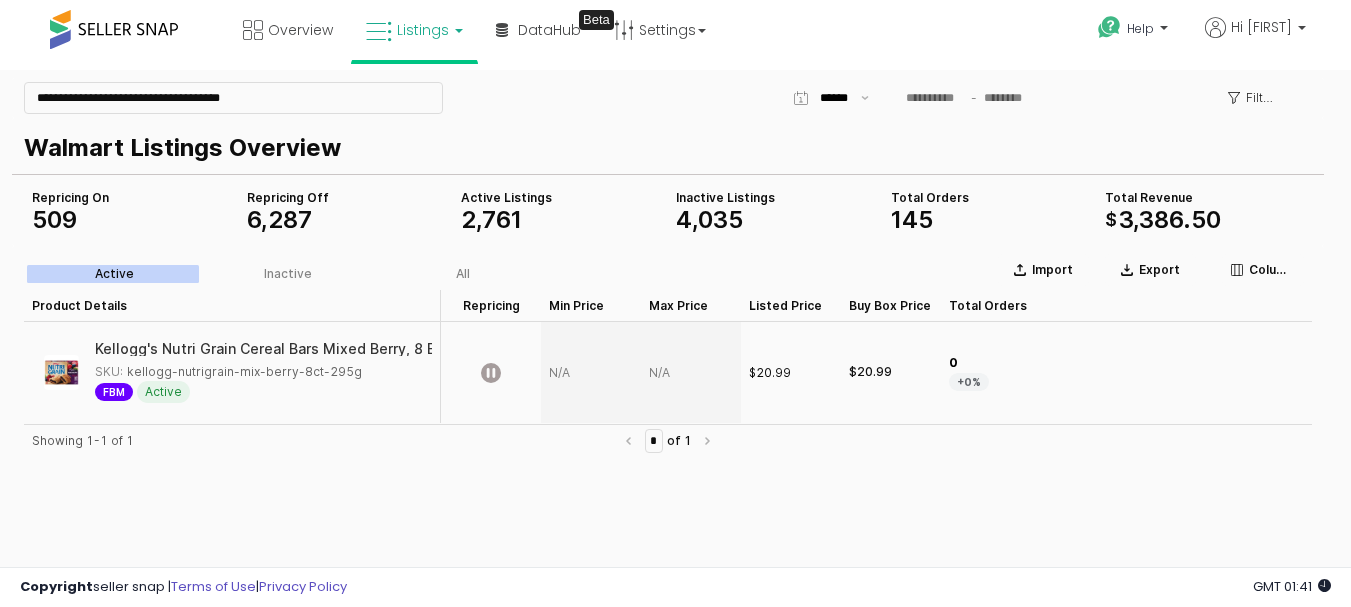 click at bounding box center (591, 372) 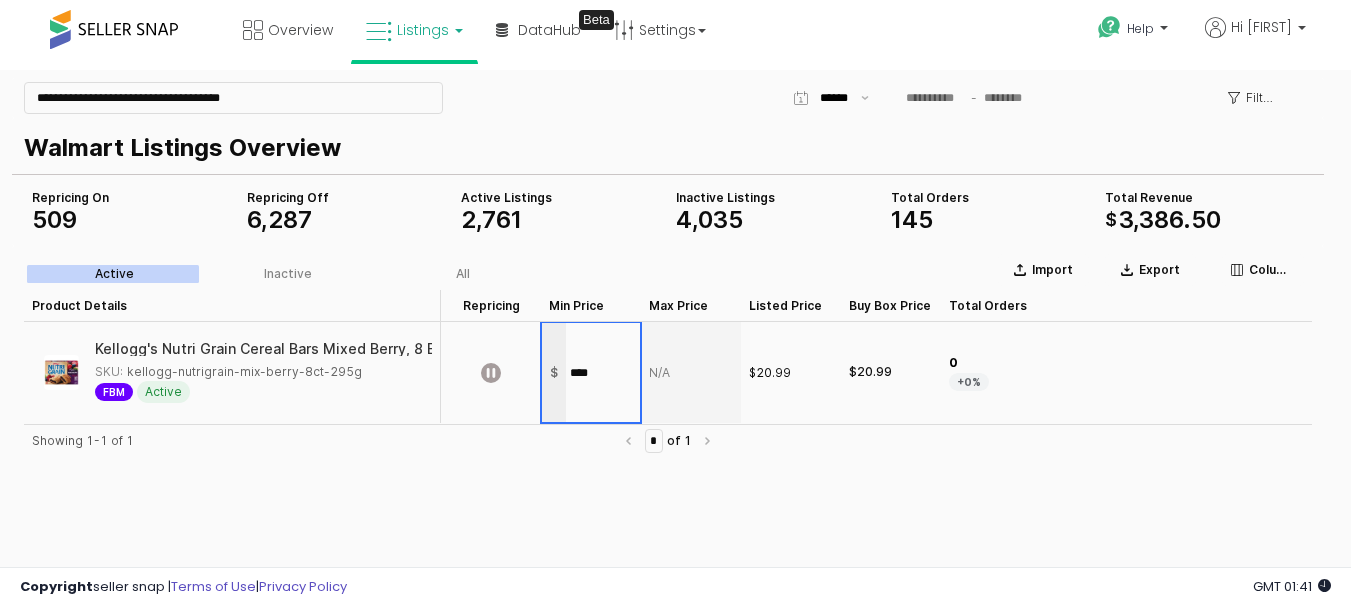 type on "*****" 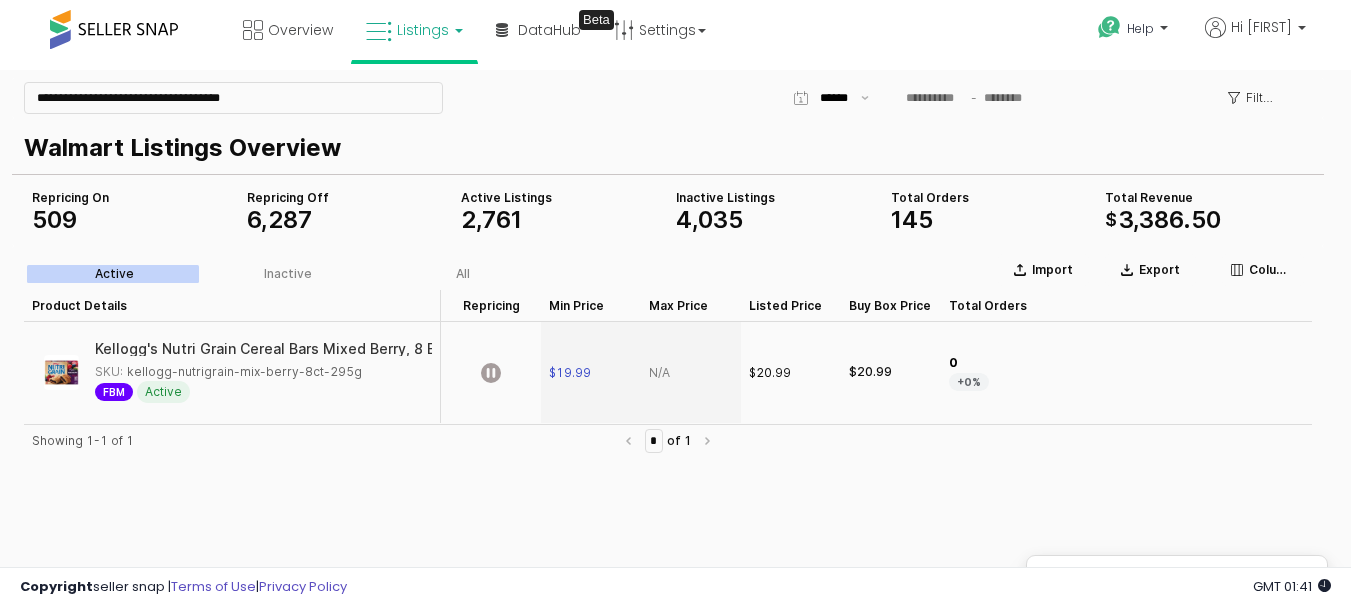 click at bounding box center [691, 372] 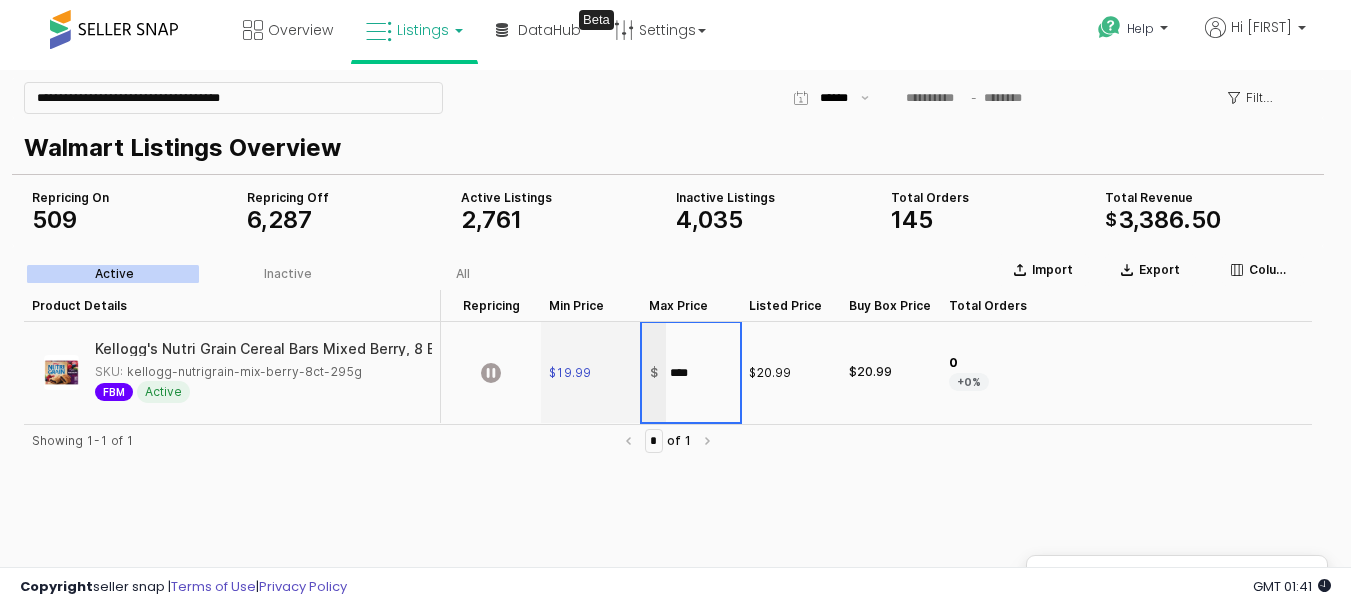 type on "*****" 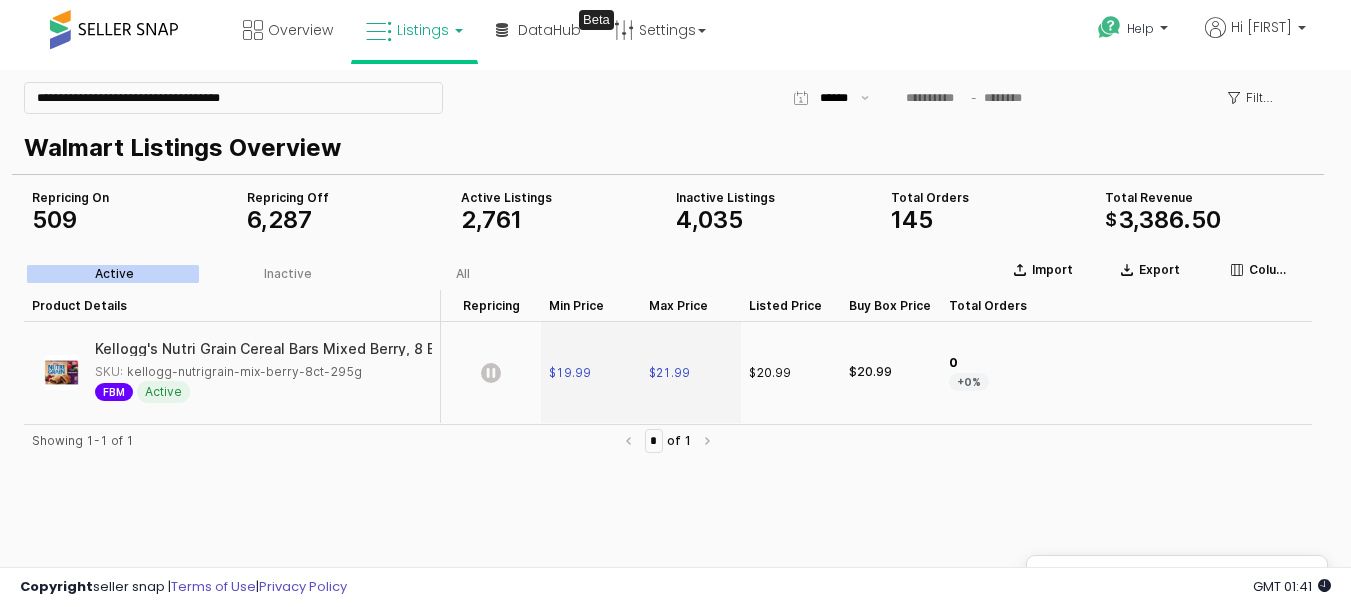 click 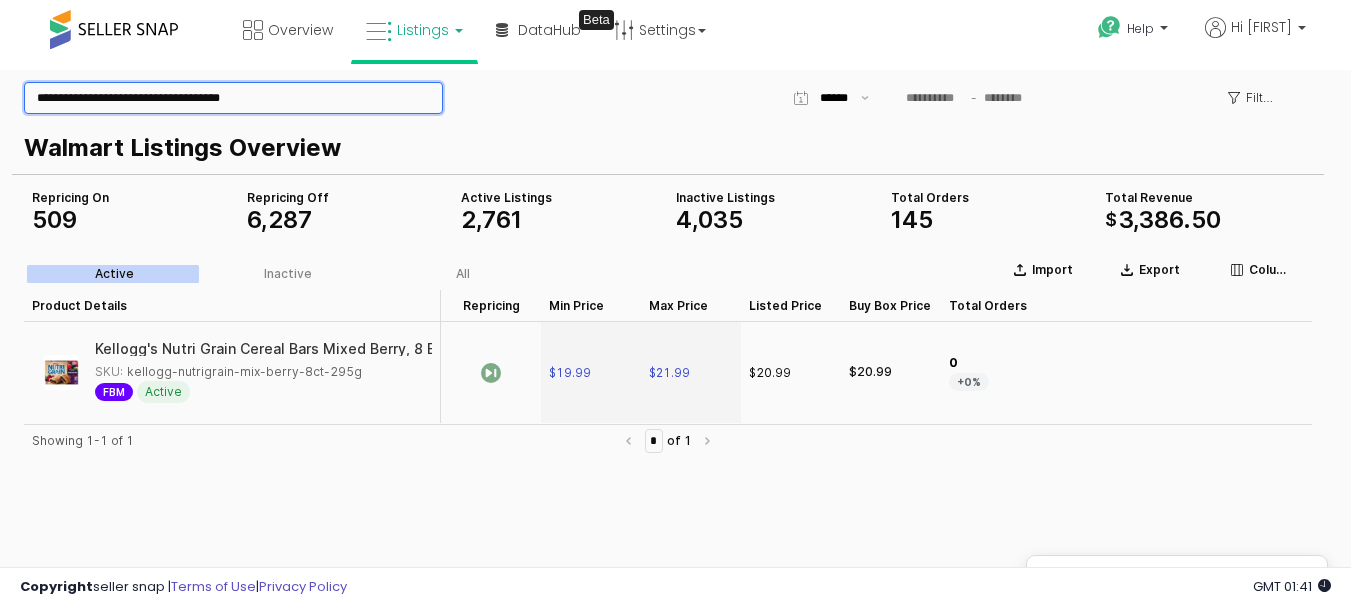 drag, startPoint x: 279, startPoint y: 99, endPoint x: 26, endPoint y: 107, distance: 253.12645 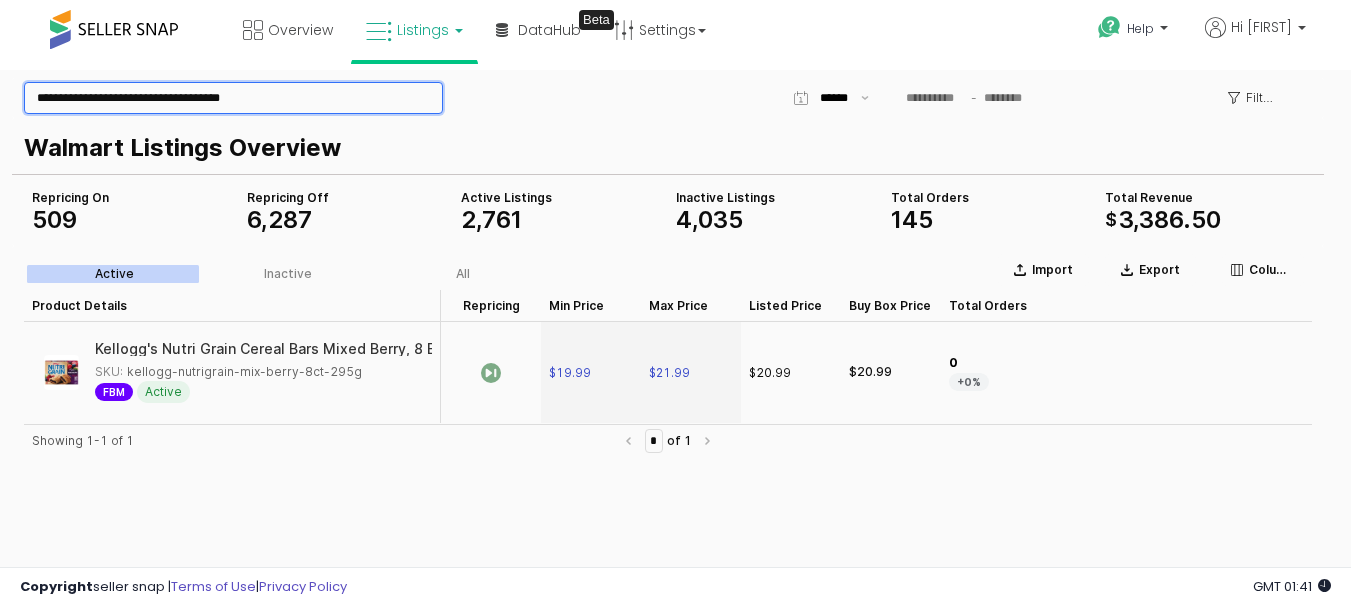 paste on "*" 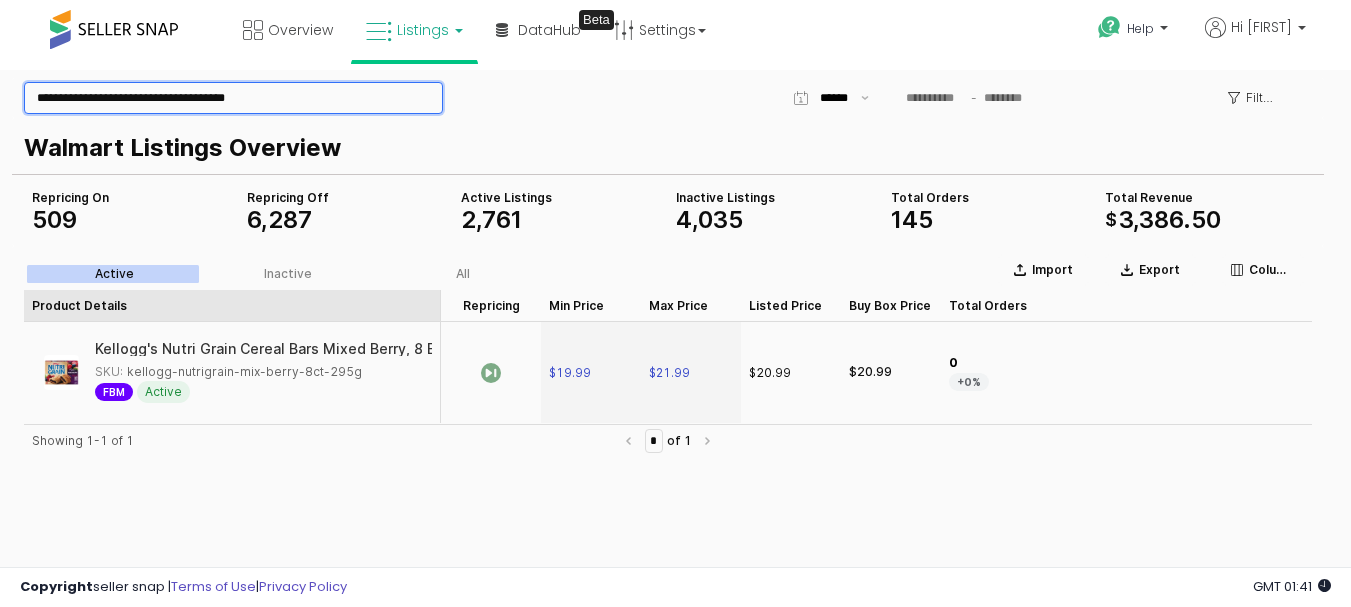type on "**********" 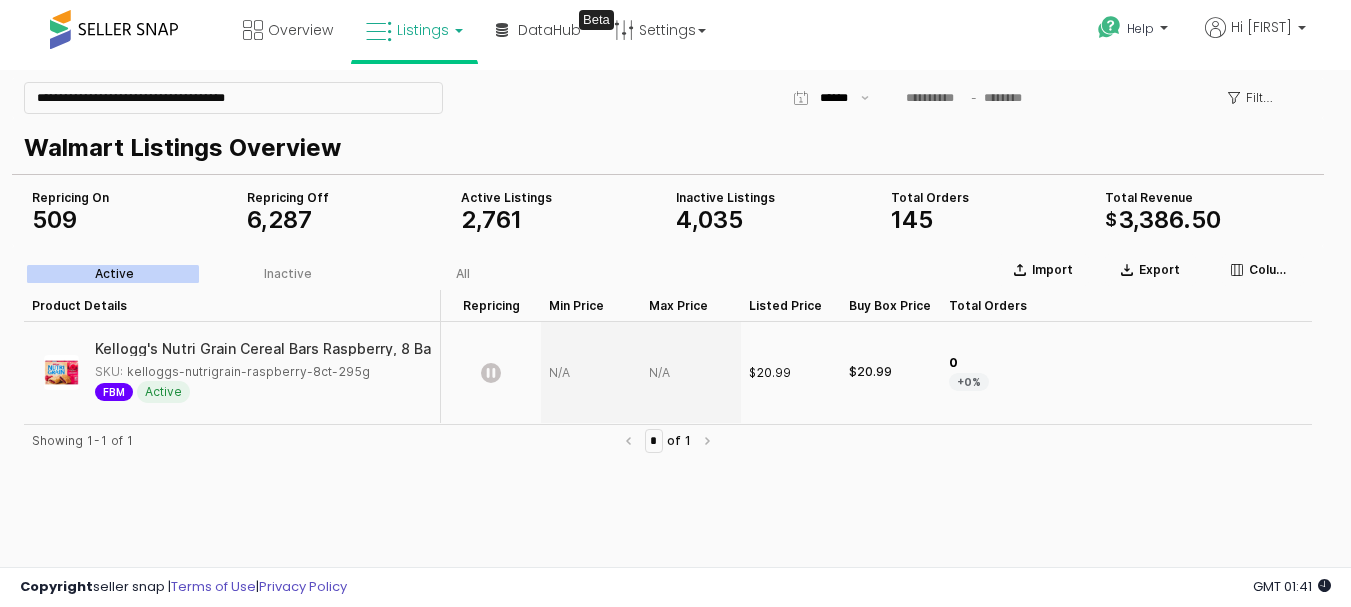 click at bounding box center [591, 372] 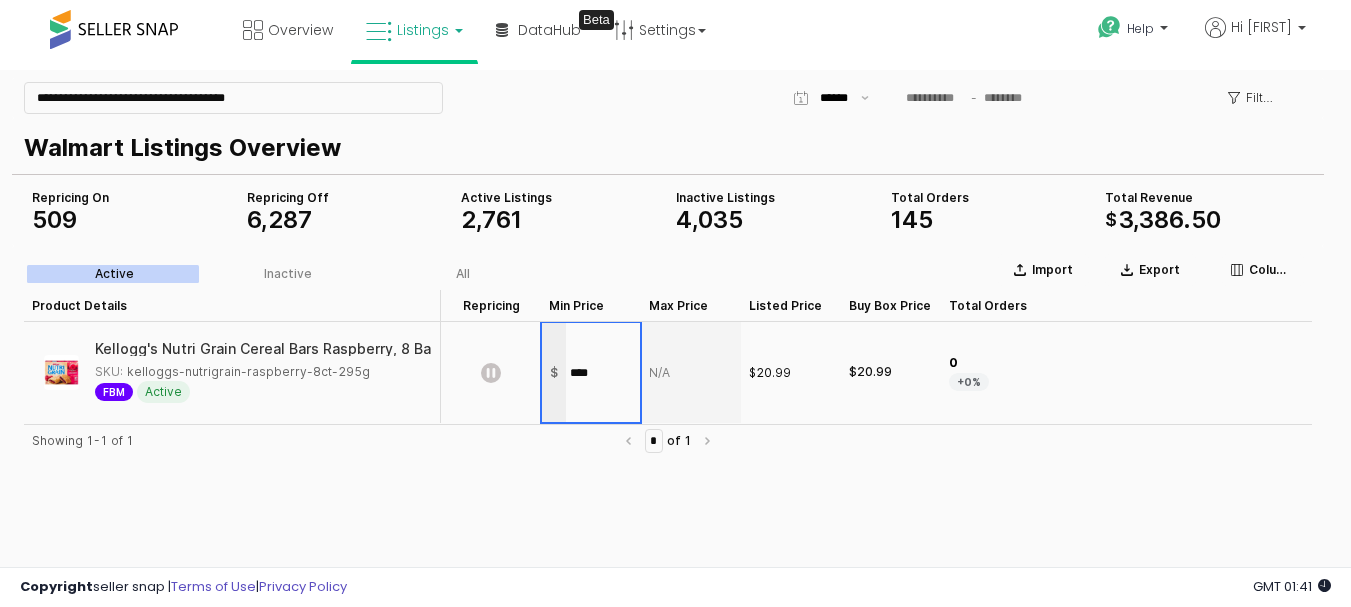 type on "*****" 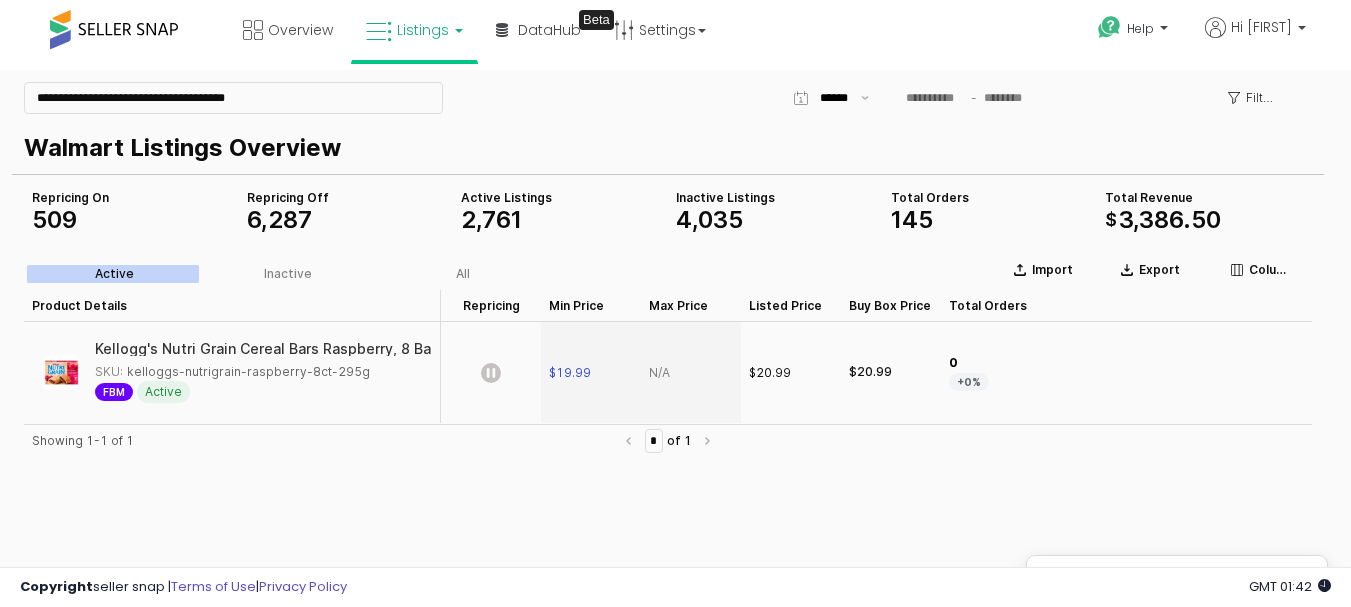 click at bounding box center (691, 372) 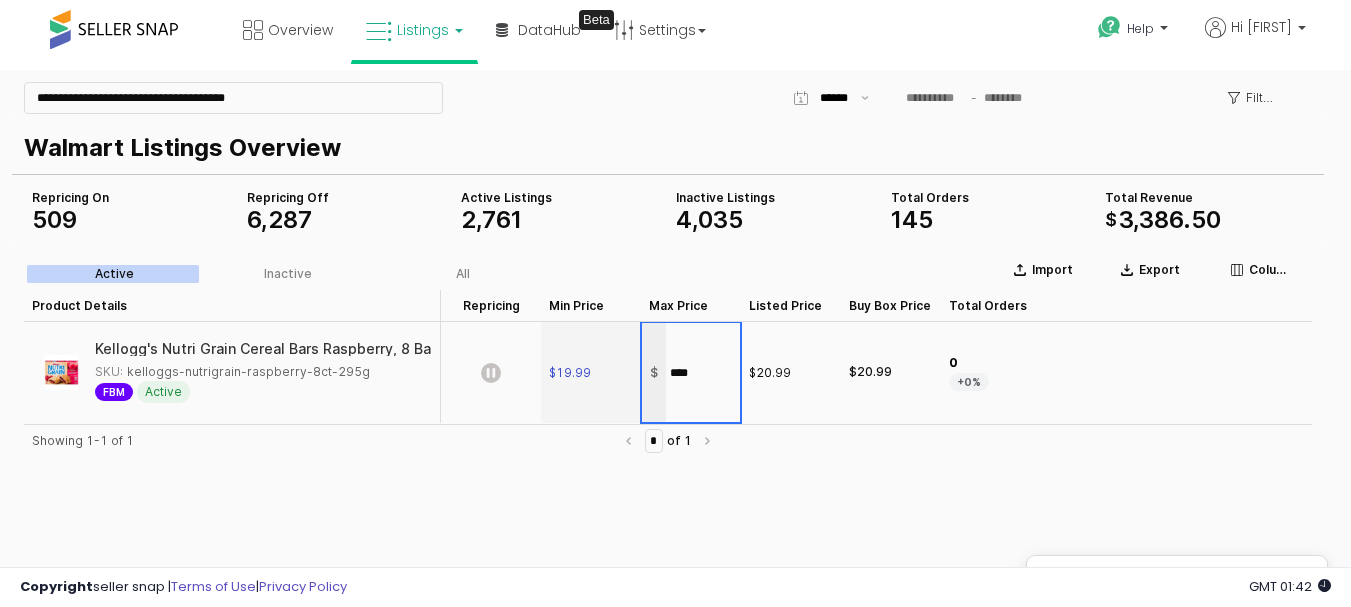 type on "*****" 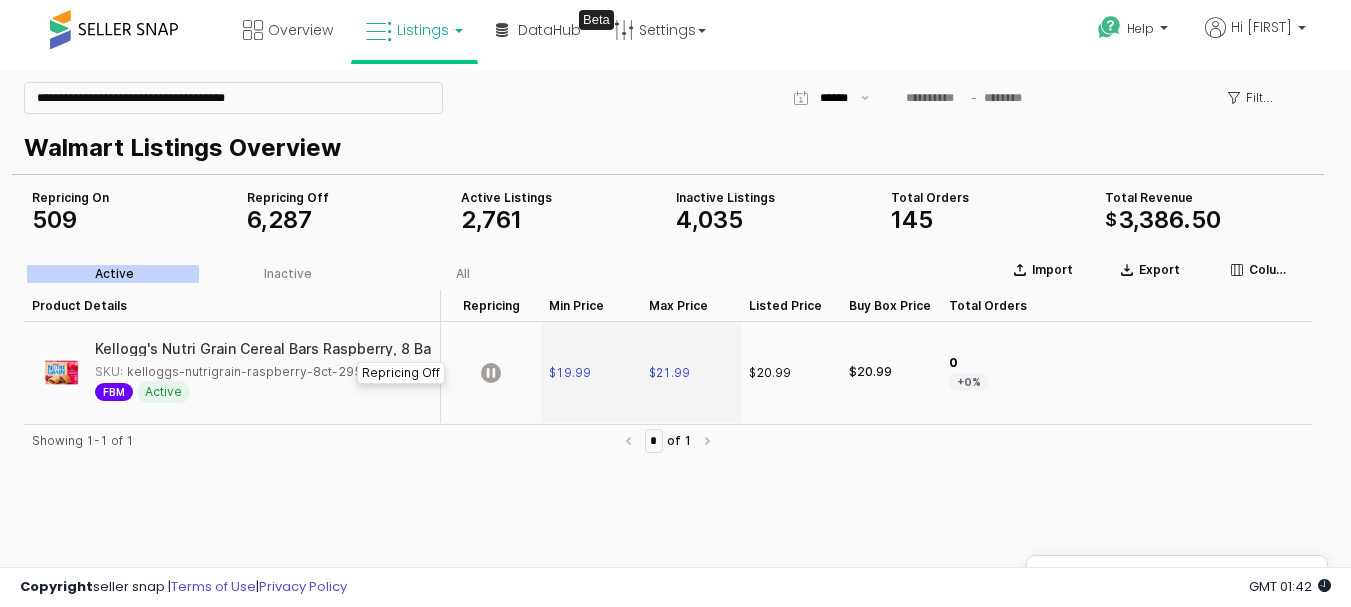 click 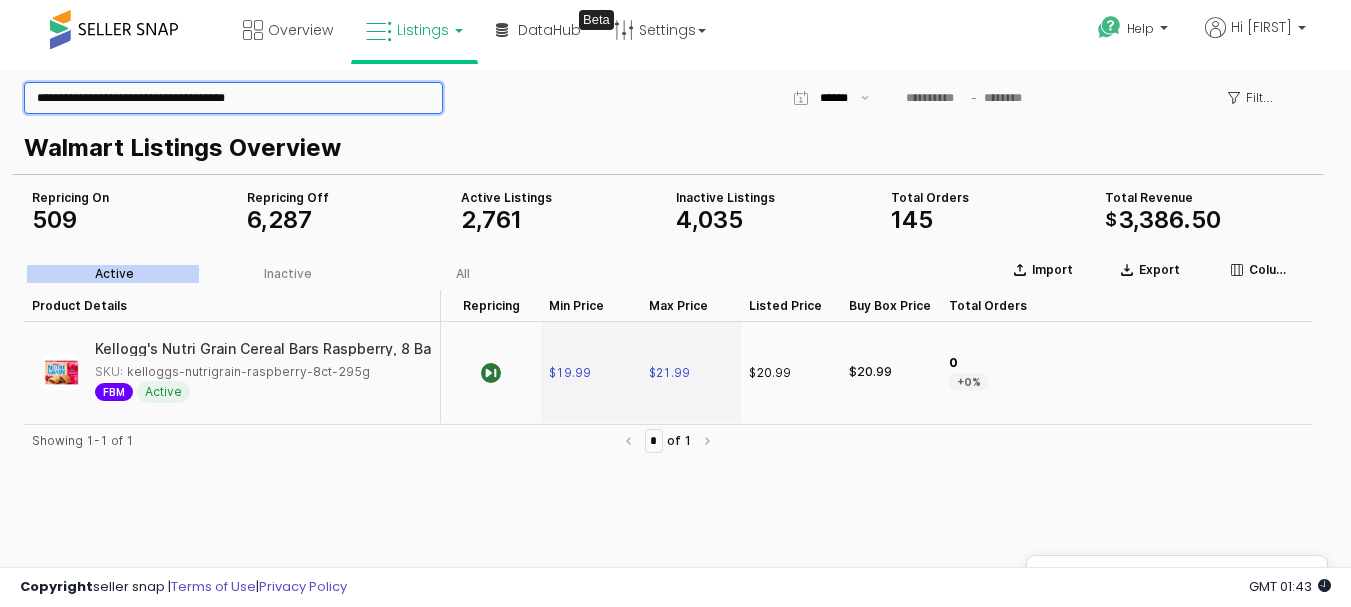 drag, startPoint x: 269, startPoint y: 98, endPoint x: 46, endPoint y: 105, distance: 223.10983 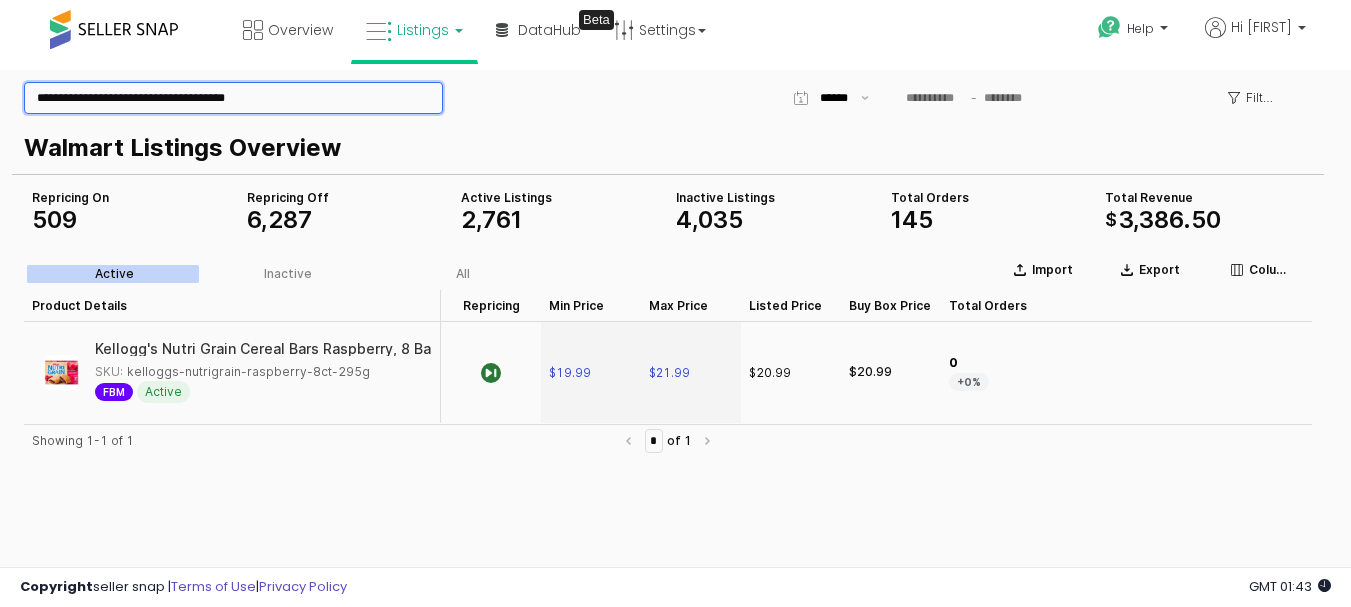 paste 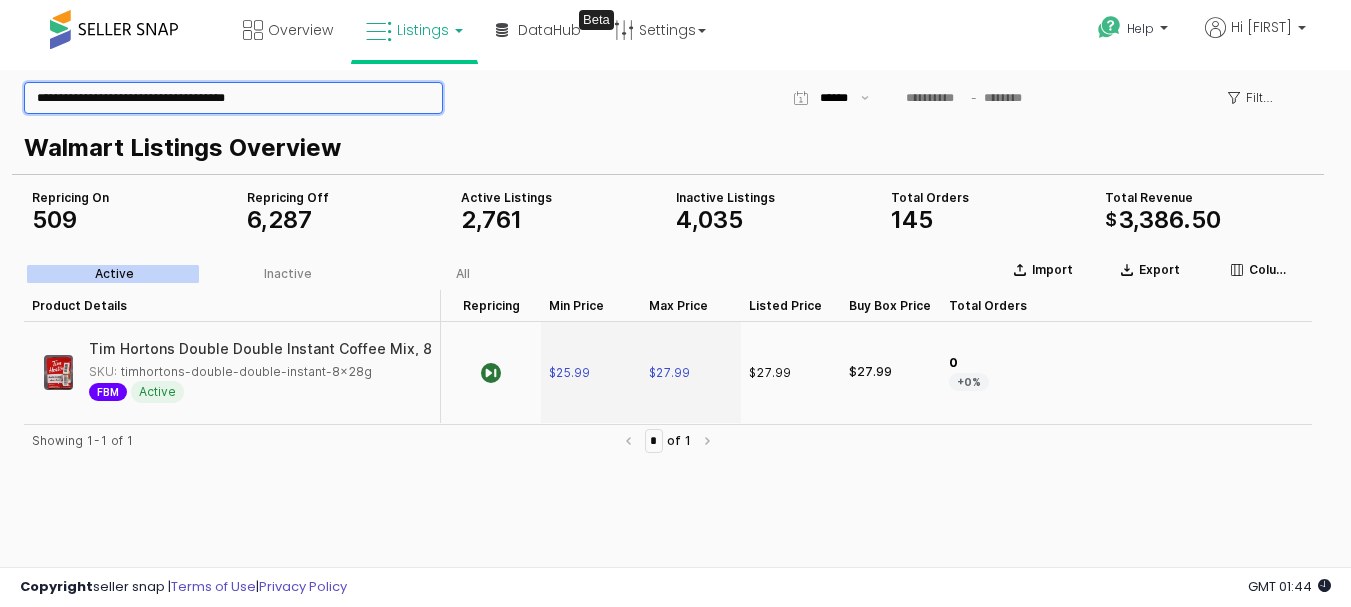 click on "**********" at bounding box center (233, 98) 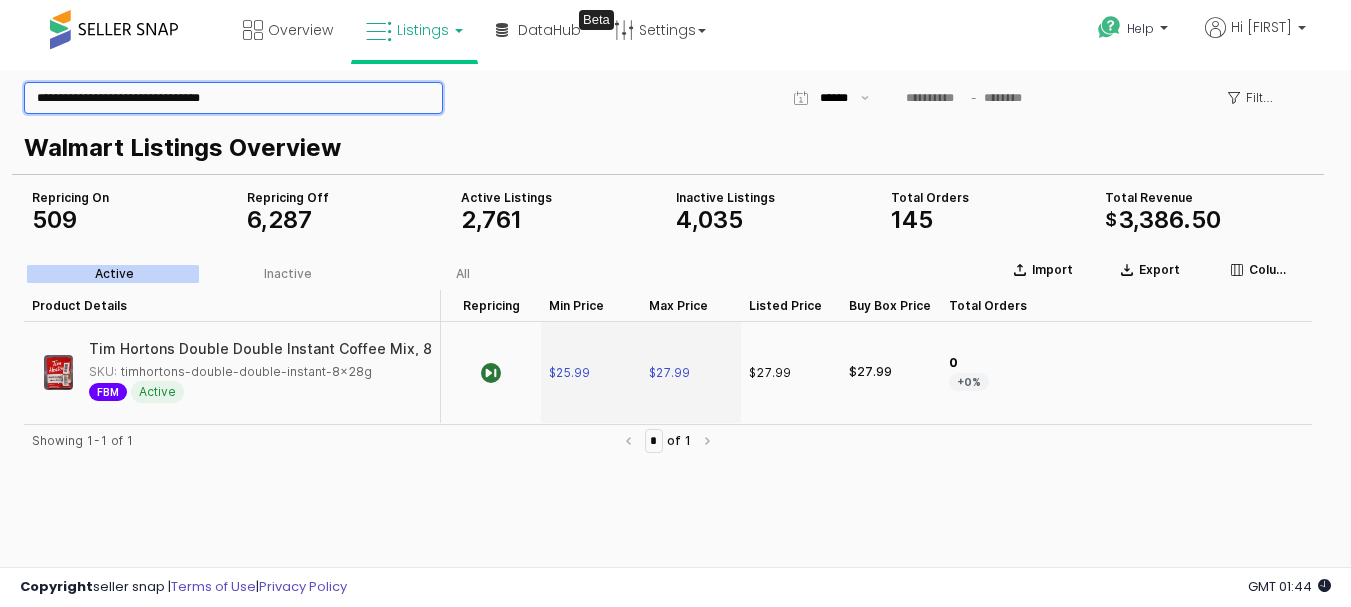 type on "**********" 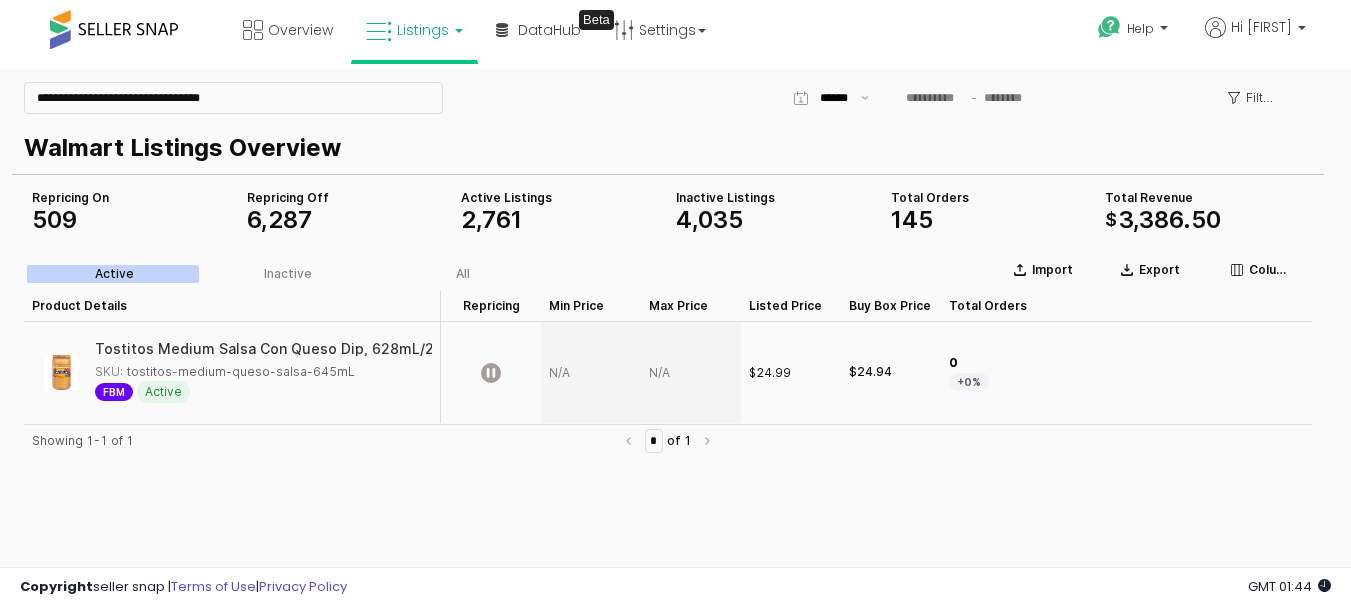 click at bounding box center [591, 372] 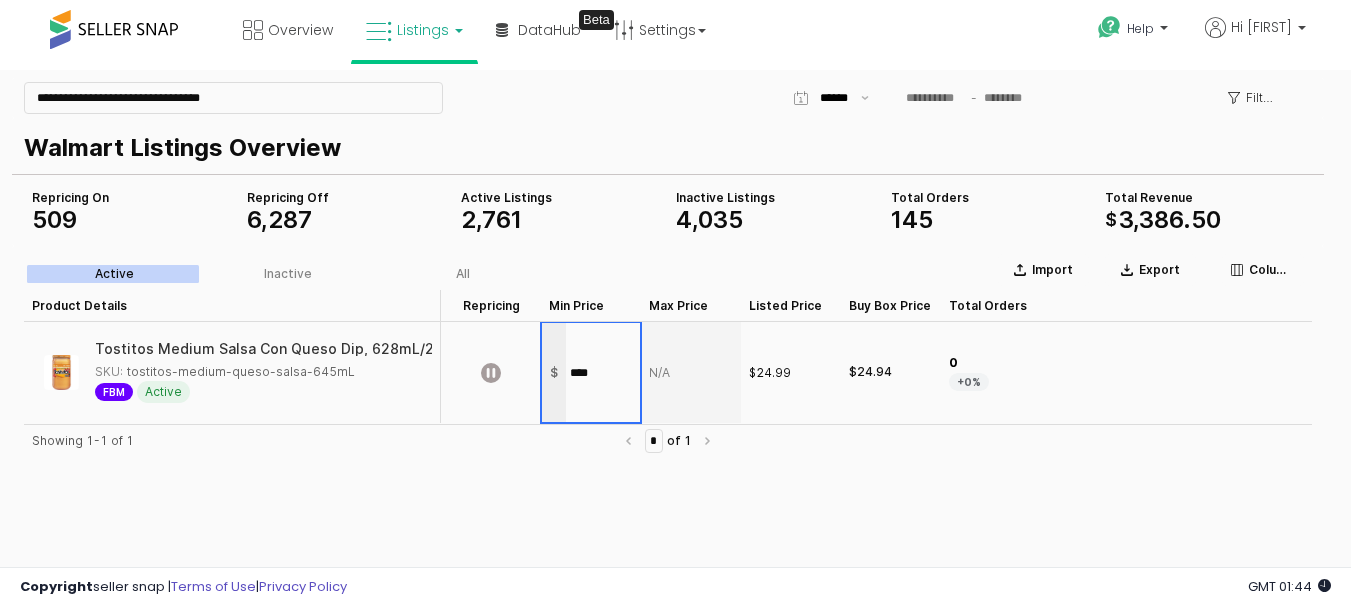 type on "*****" 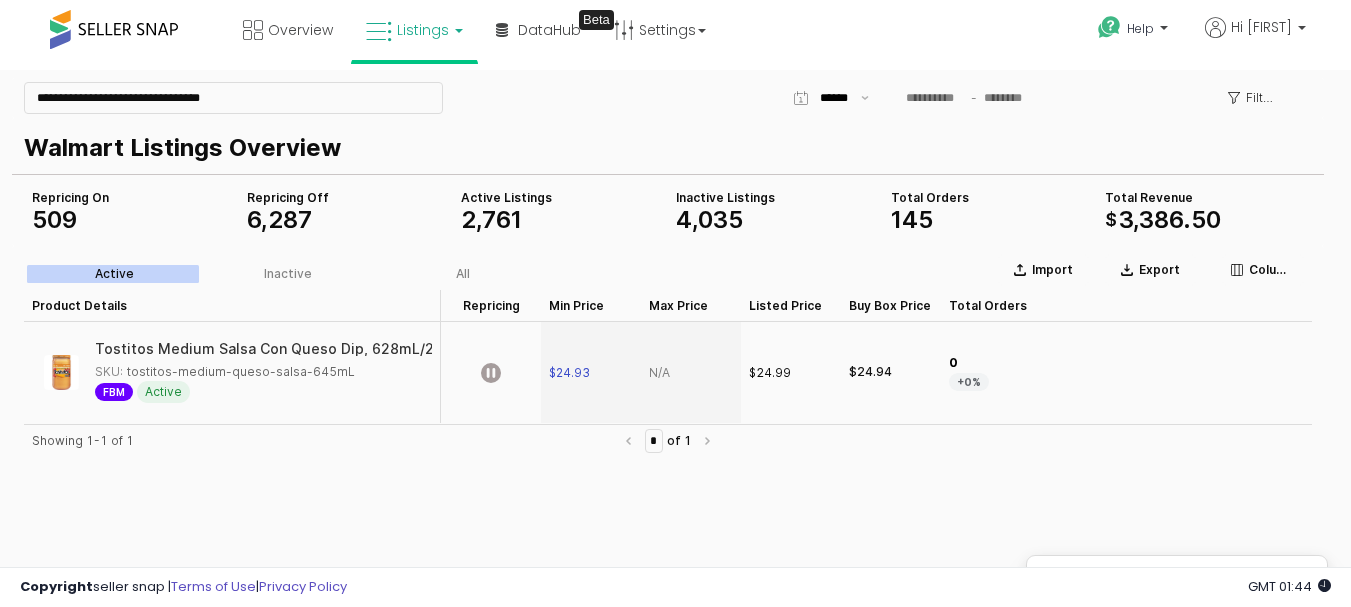 click at bounding box center (691, 372) 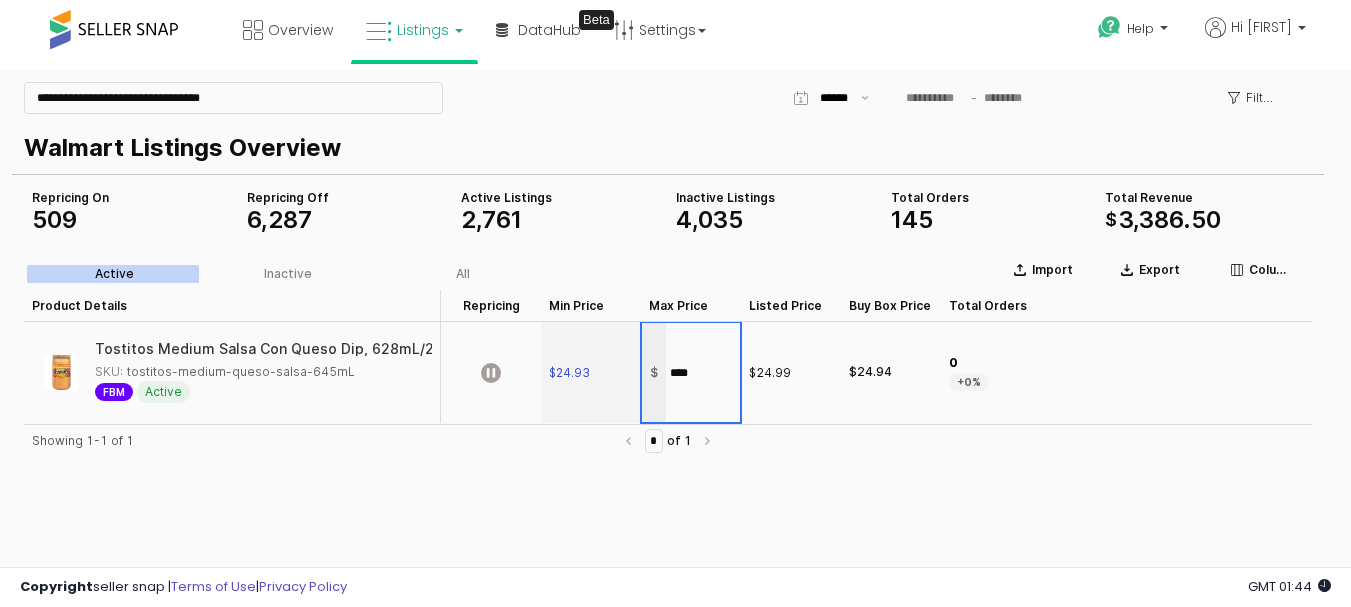 type on "*****" 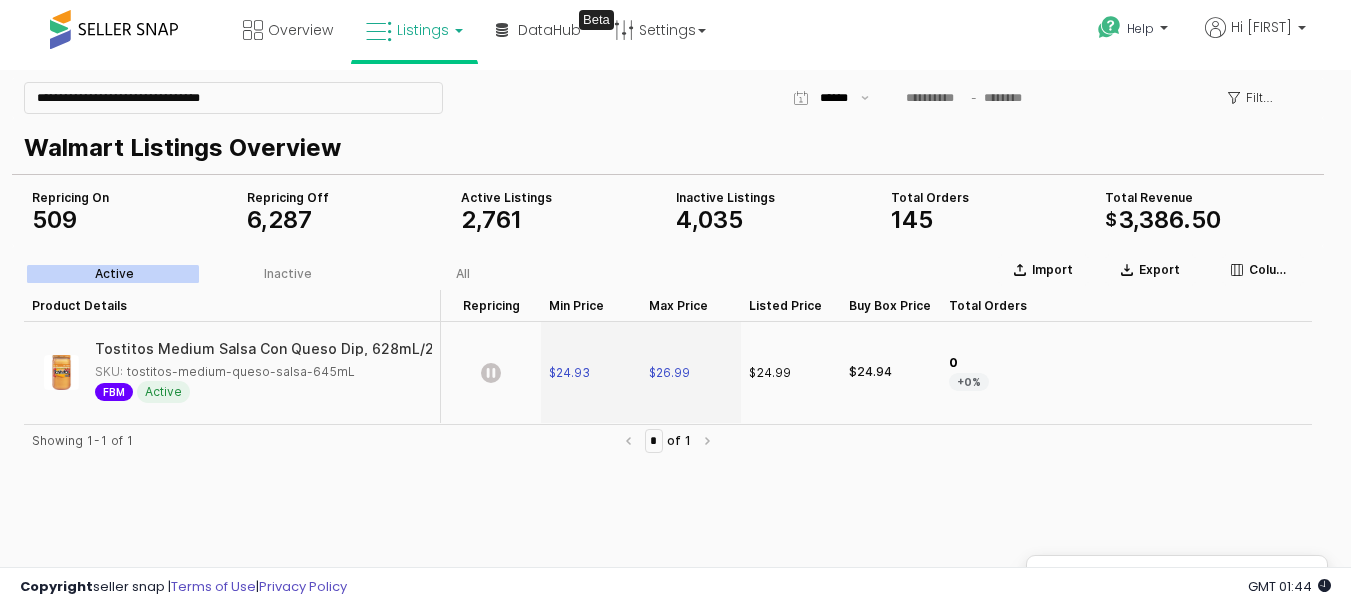click 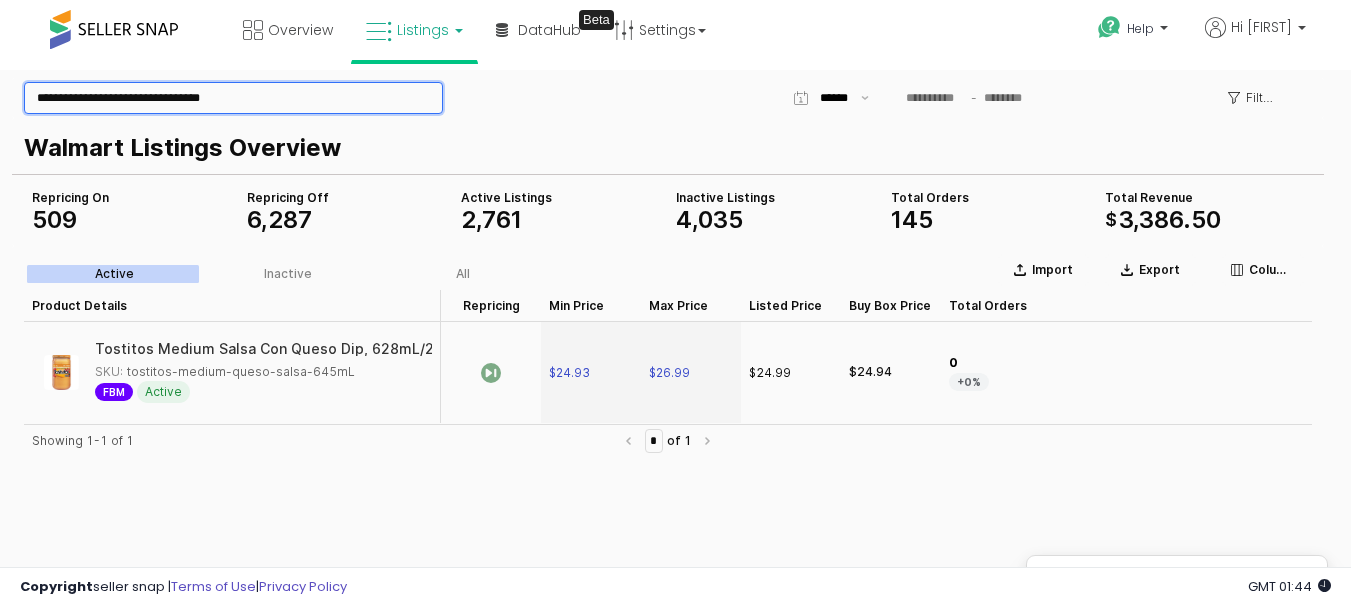 click on "**********" at bounding box center [233, 98] 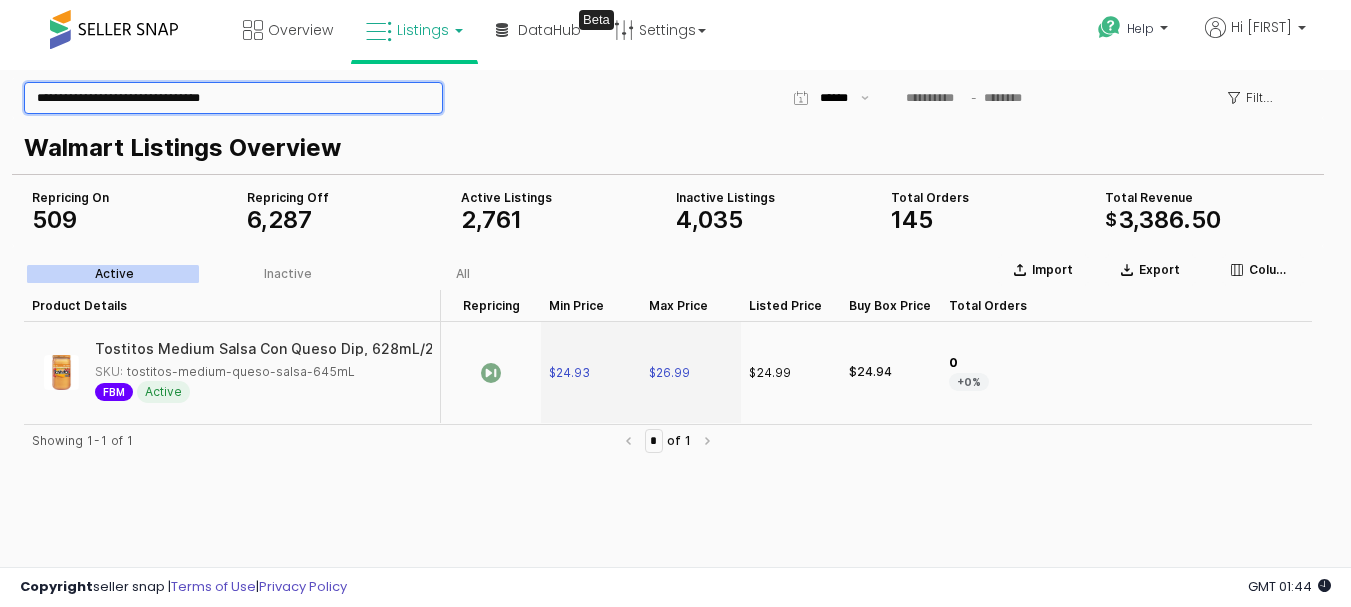click on "**********" at bounding box center [233, 98] 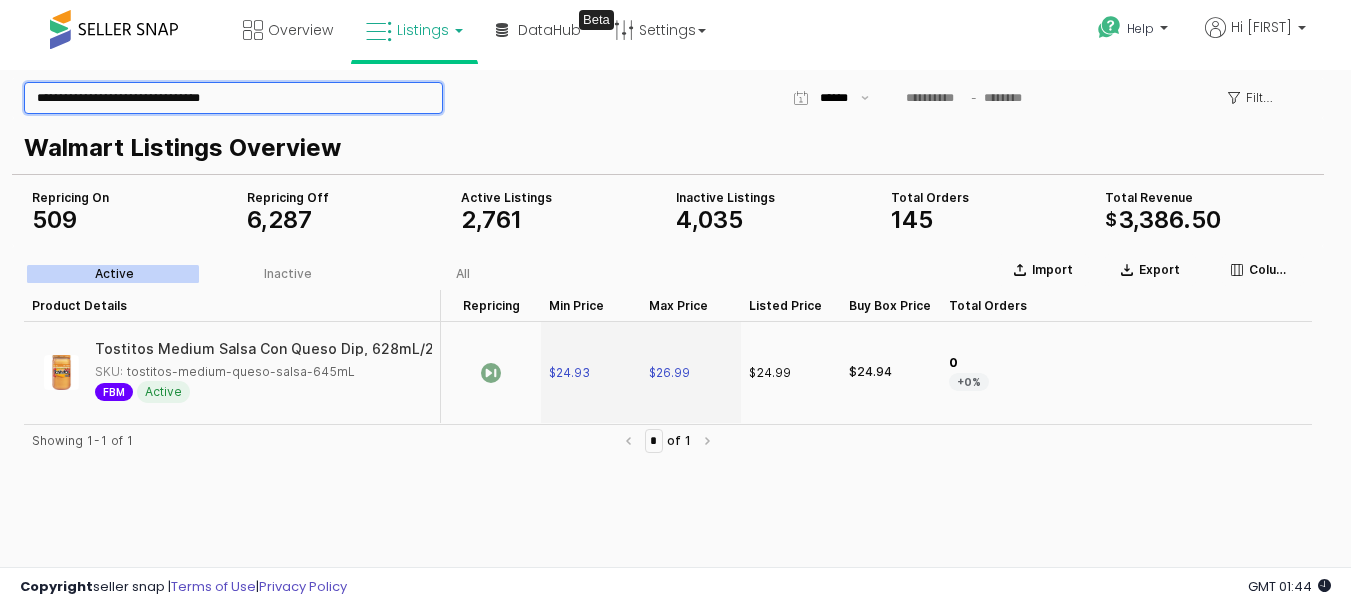 paste 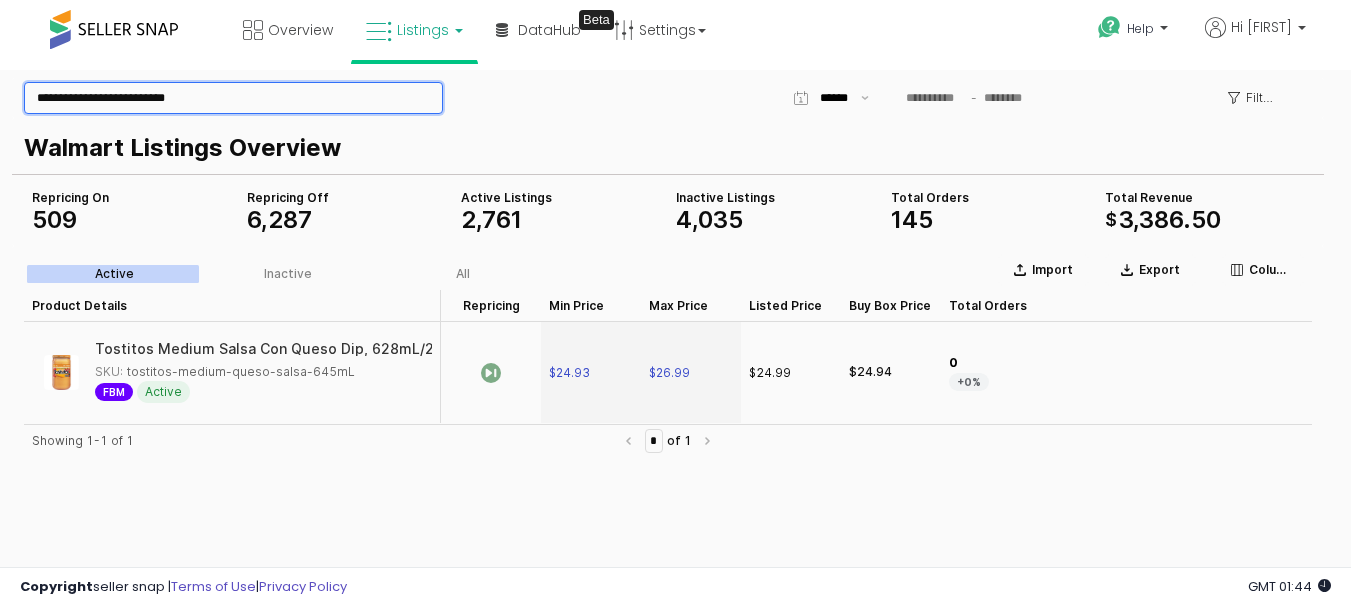 type on "**********" 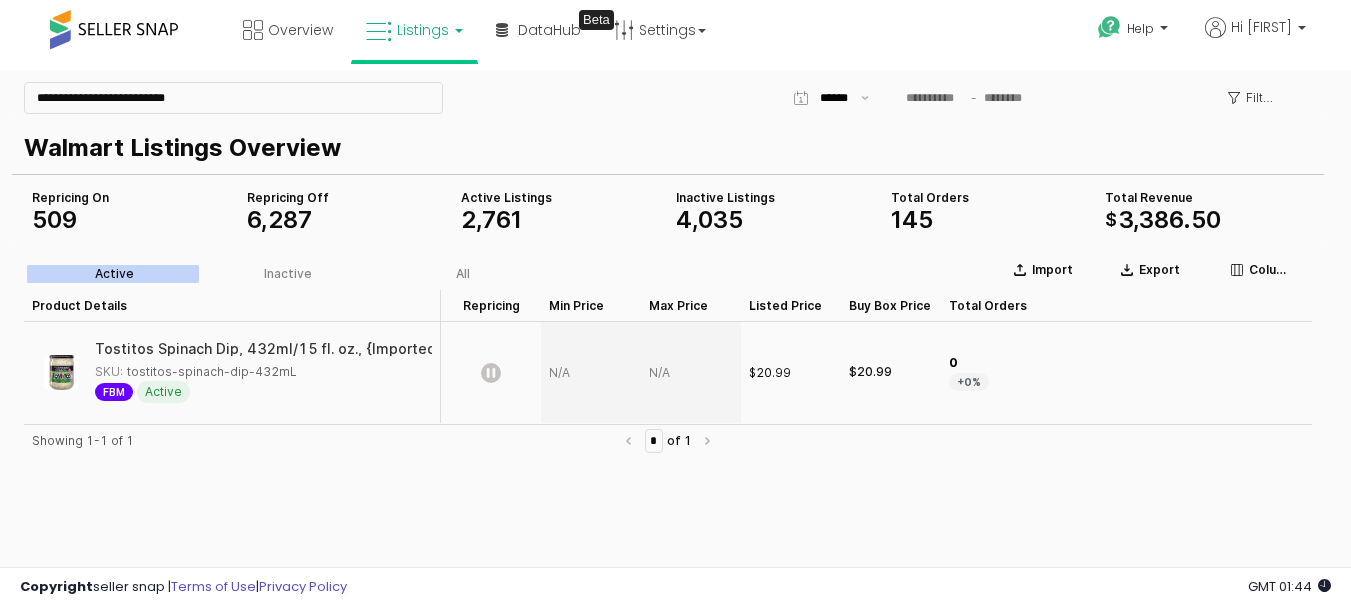 click at bounding box center [591, 372] 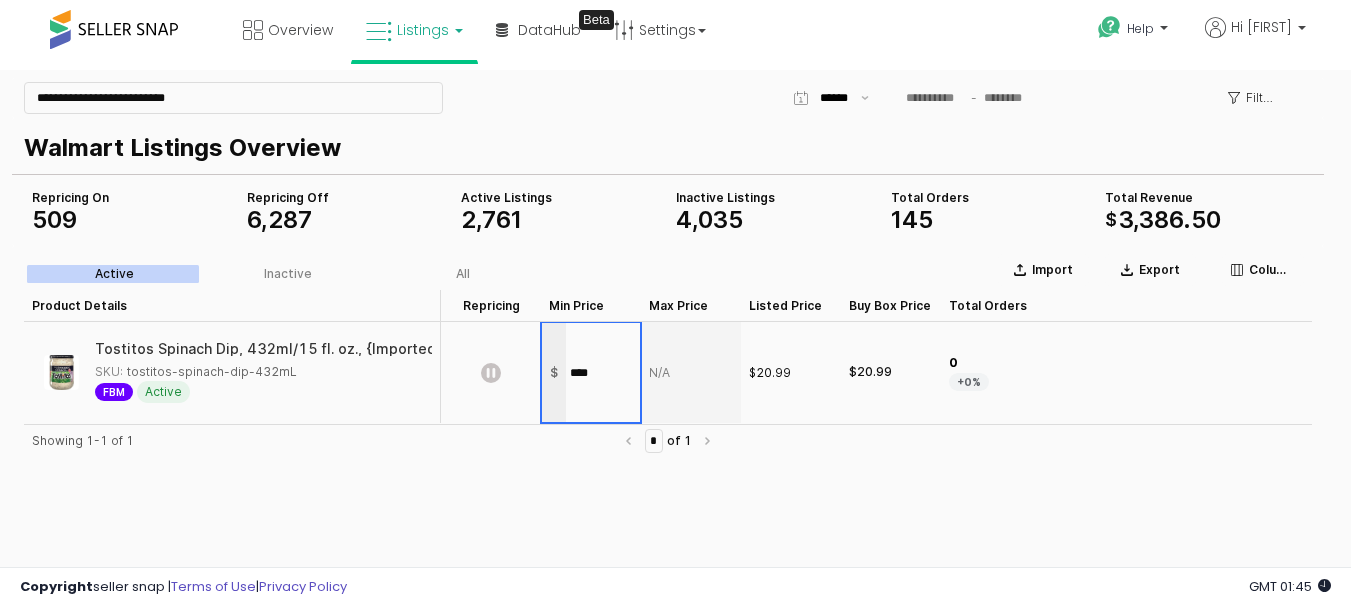 type on "*****" 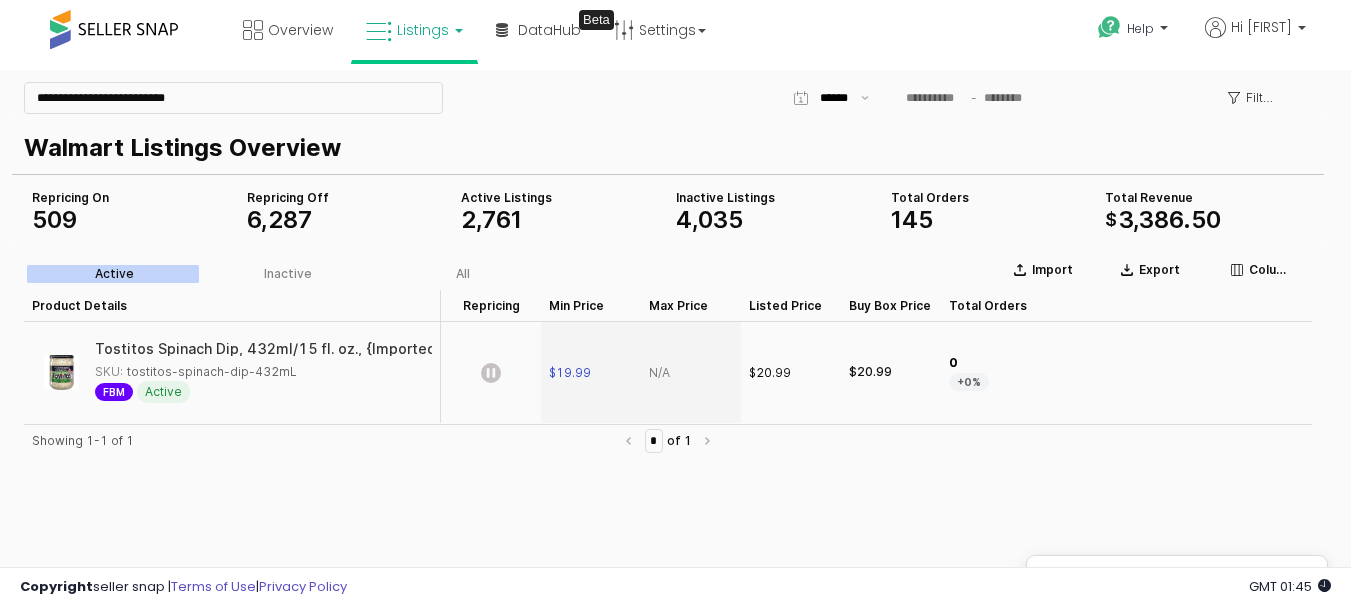 click at bounding box center (691, 372) 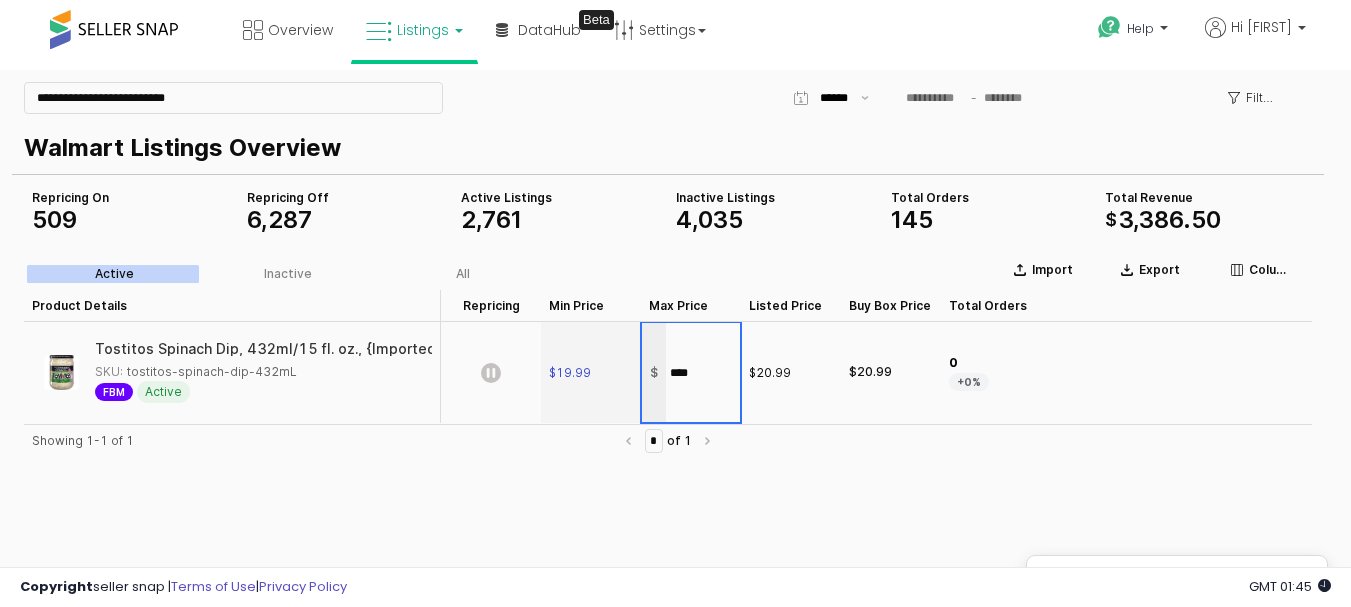 type on "*****" 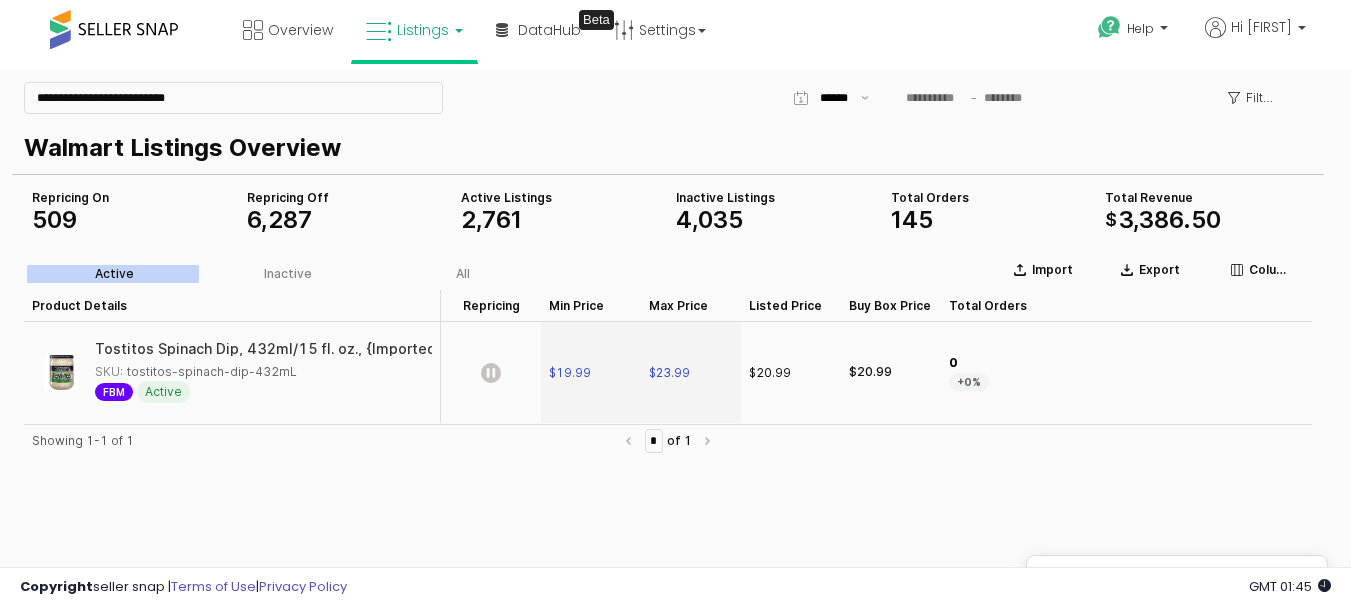 click 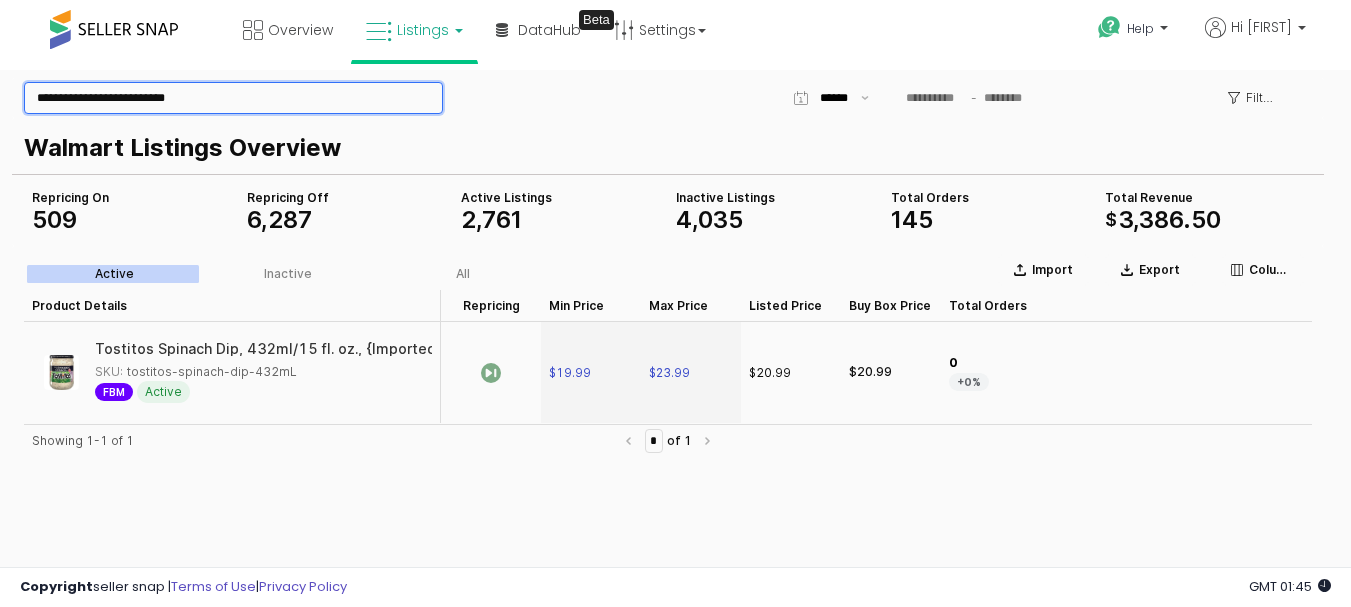 click on "**********" at bounding box center (233, 98) 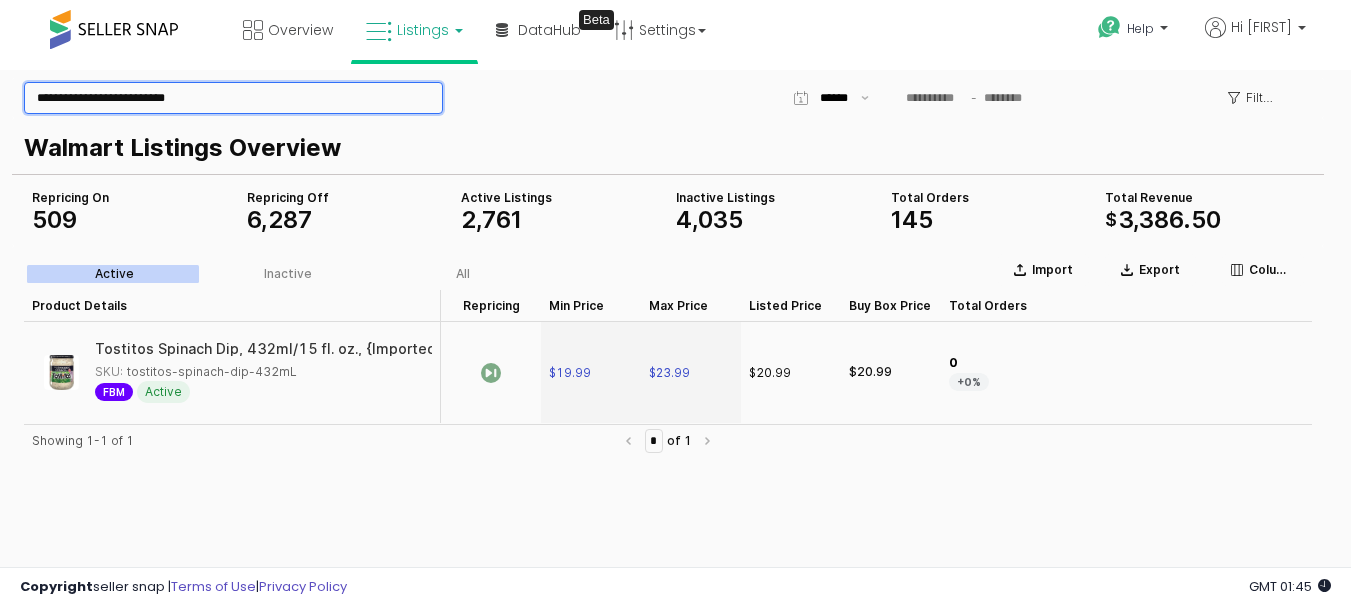 paste on "**********" 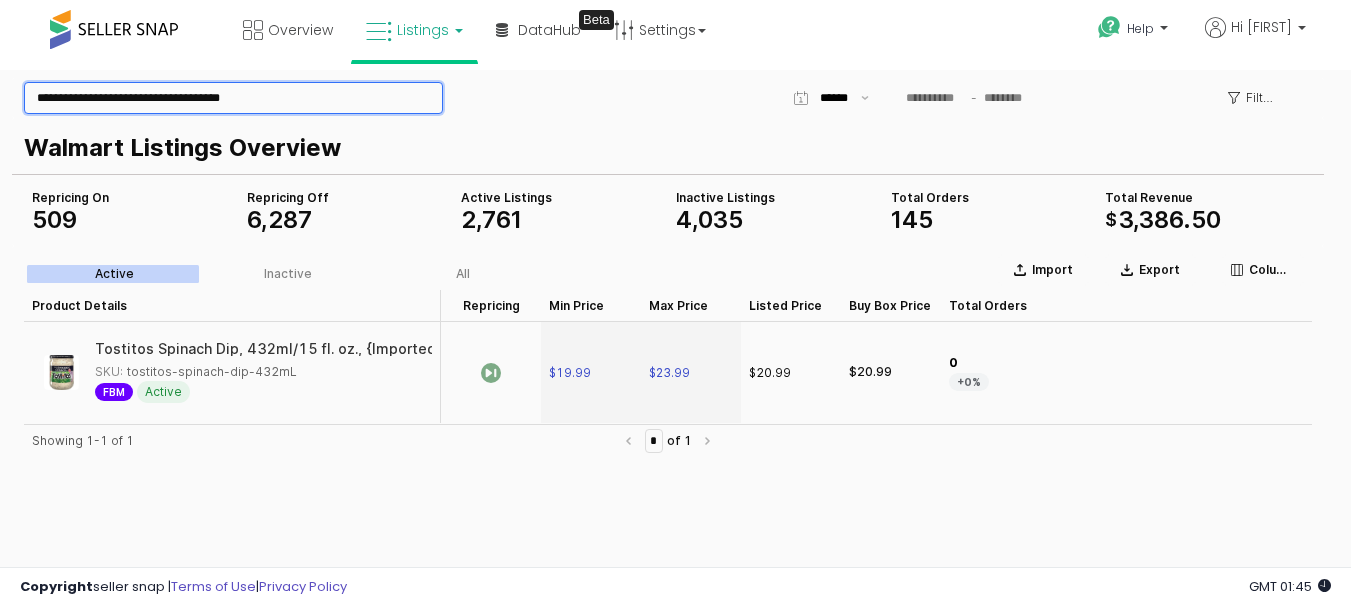 type on "**********" 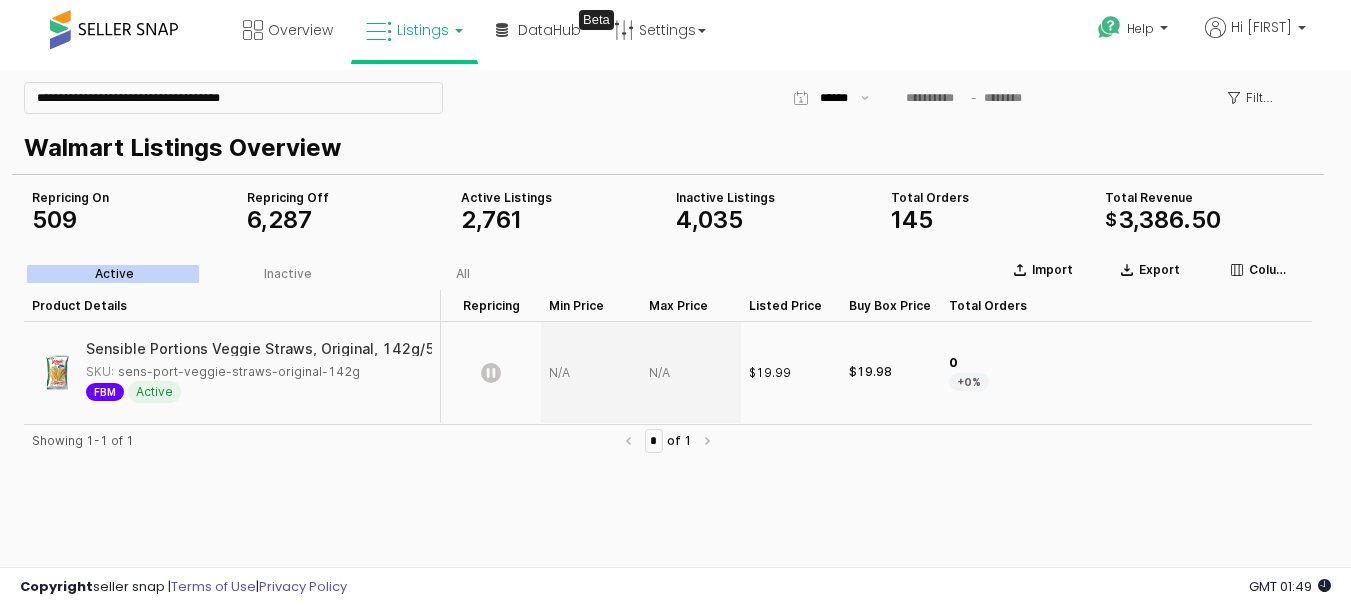 click at bounding box center [591, 372] 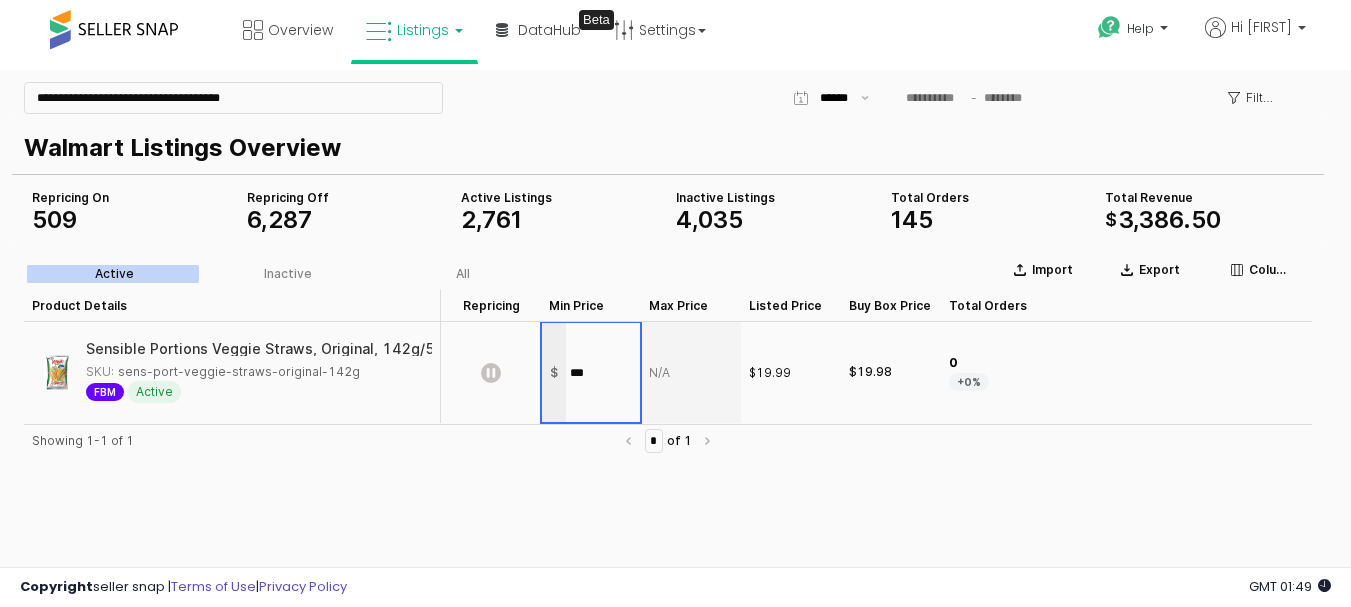 type on "****" 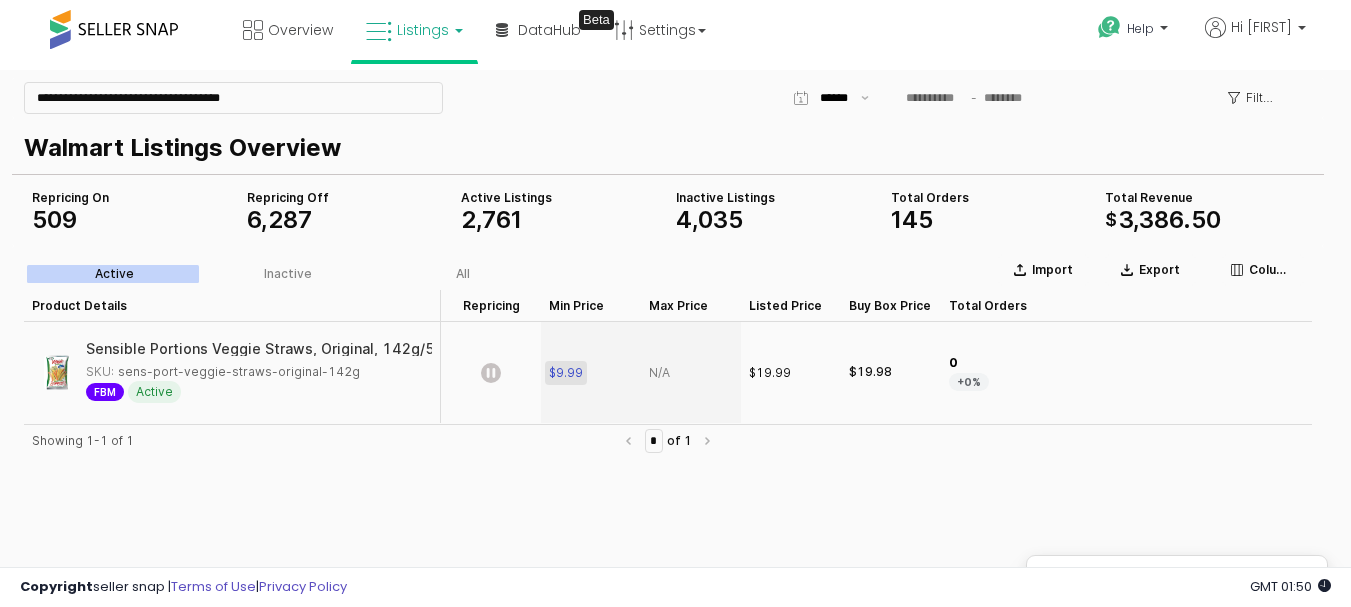 click on "$9.99" at bounding box center [566, 373] 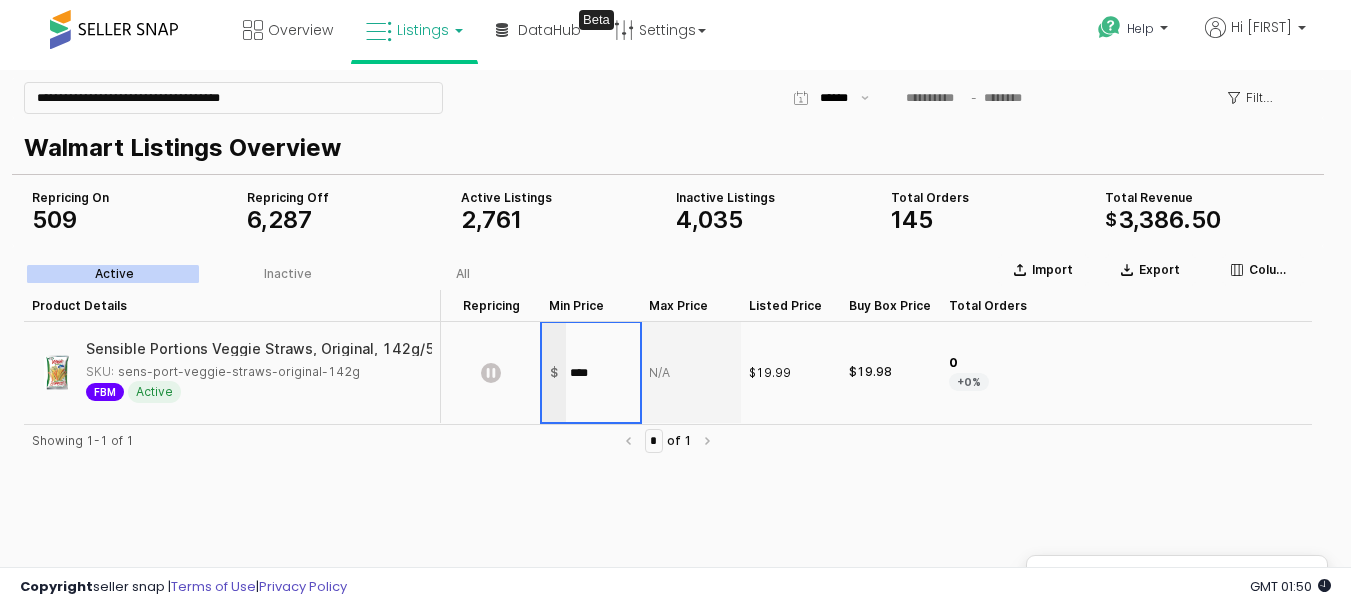 click on "****" at bounding box center (603, 373) 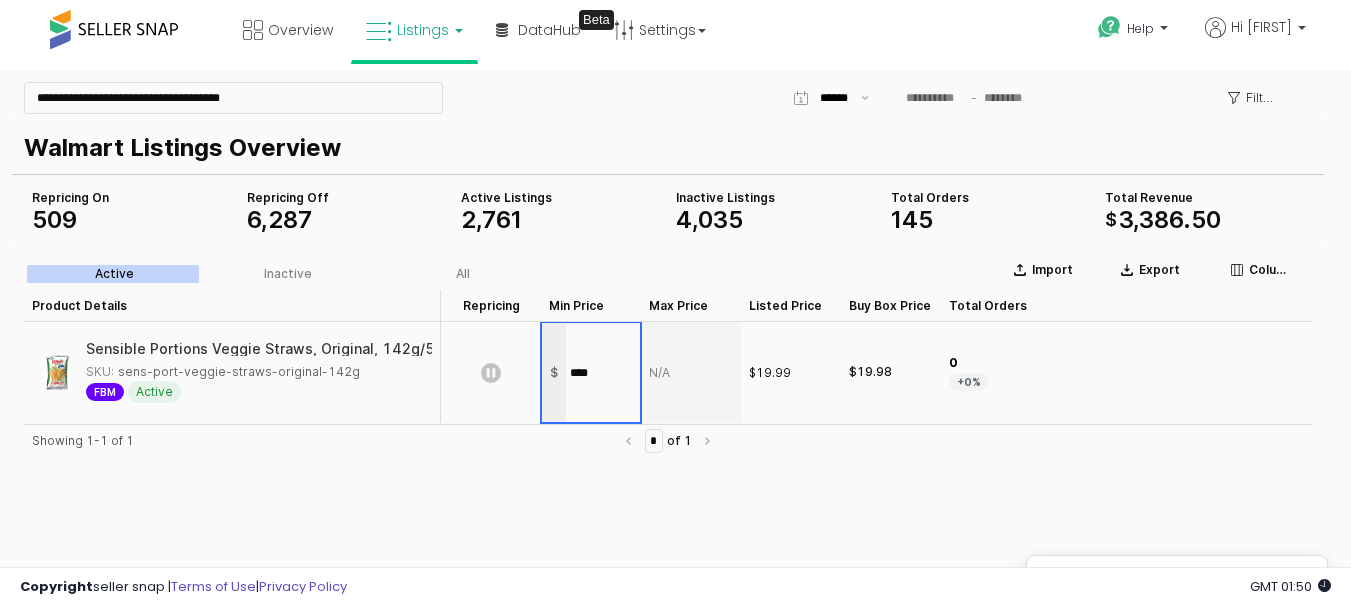 type on "*****" 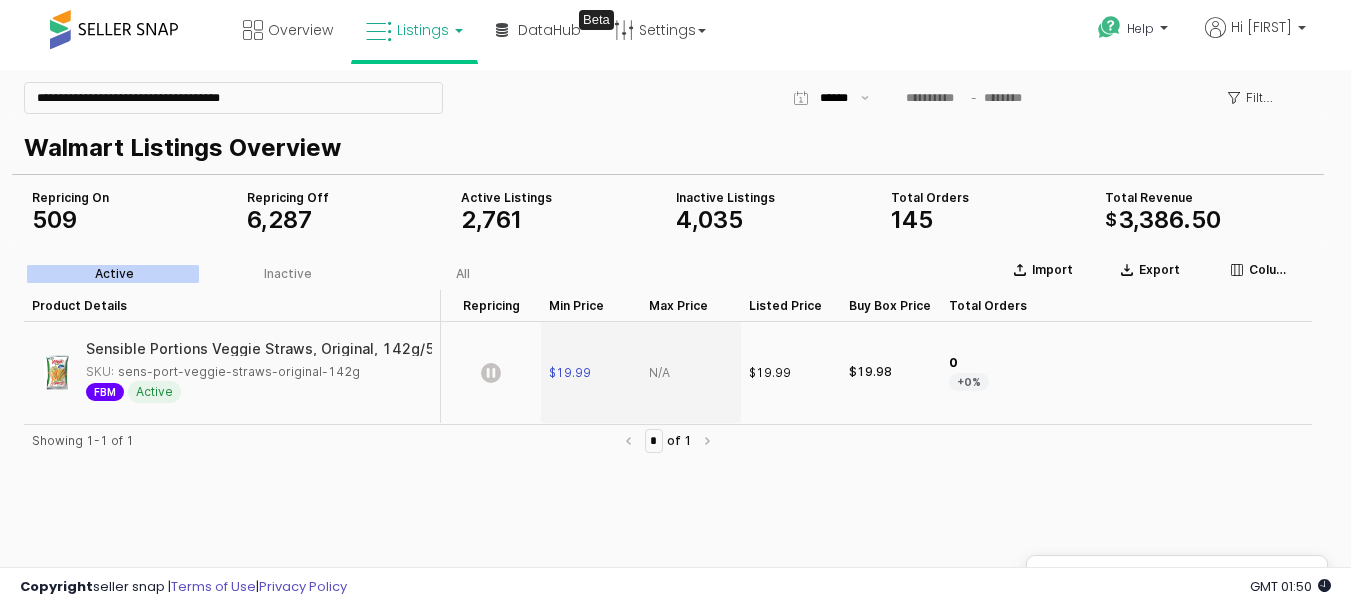 click at bounding box center (691, 372) 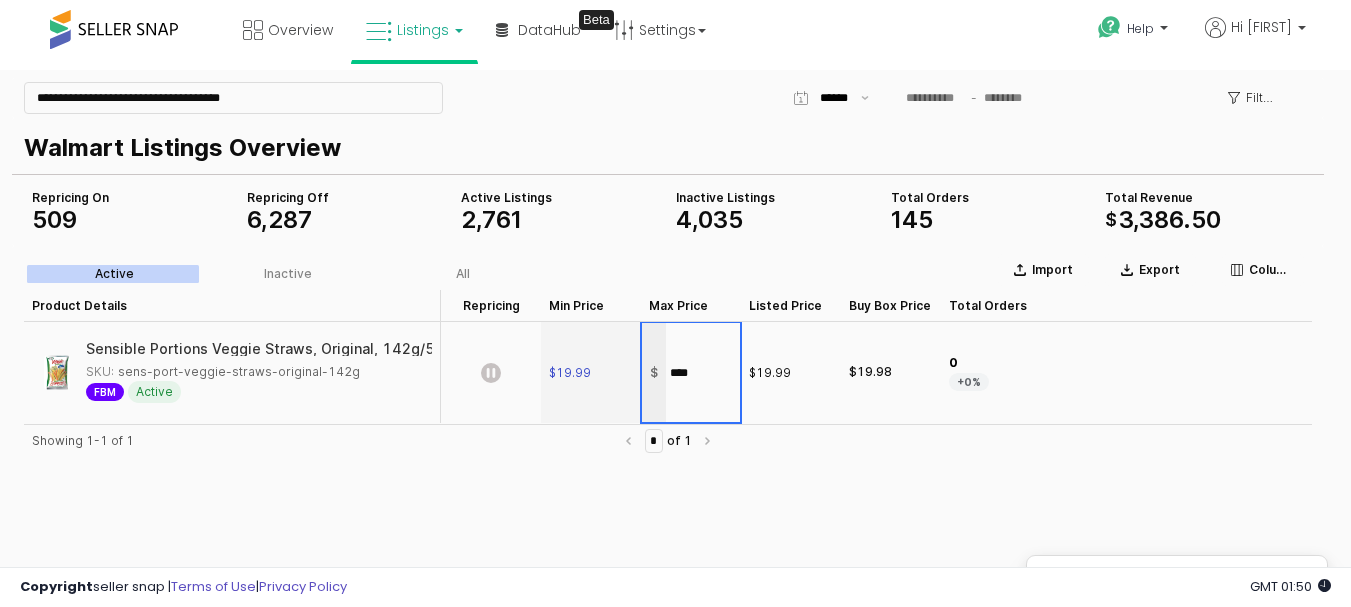 type on "*****" 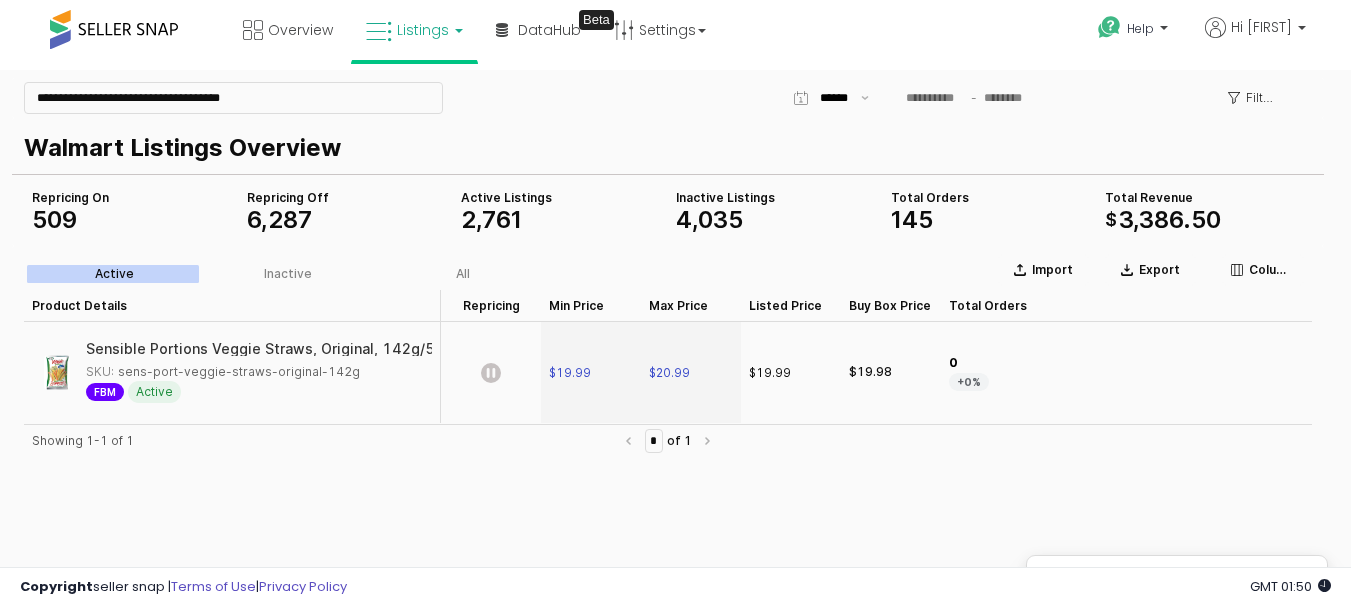 click 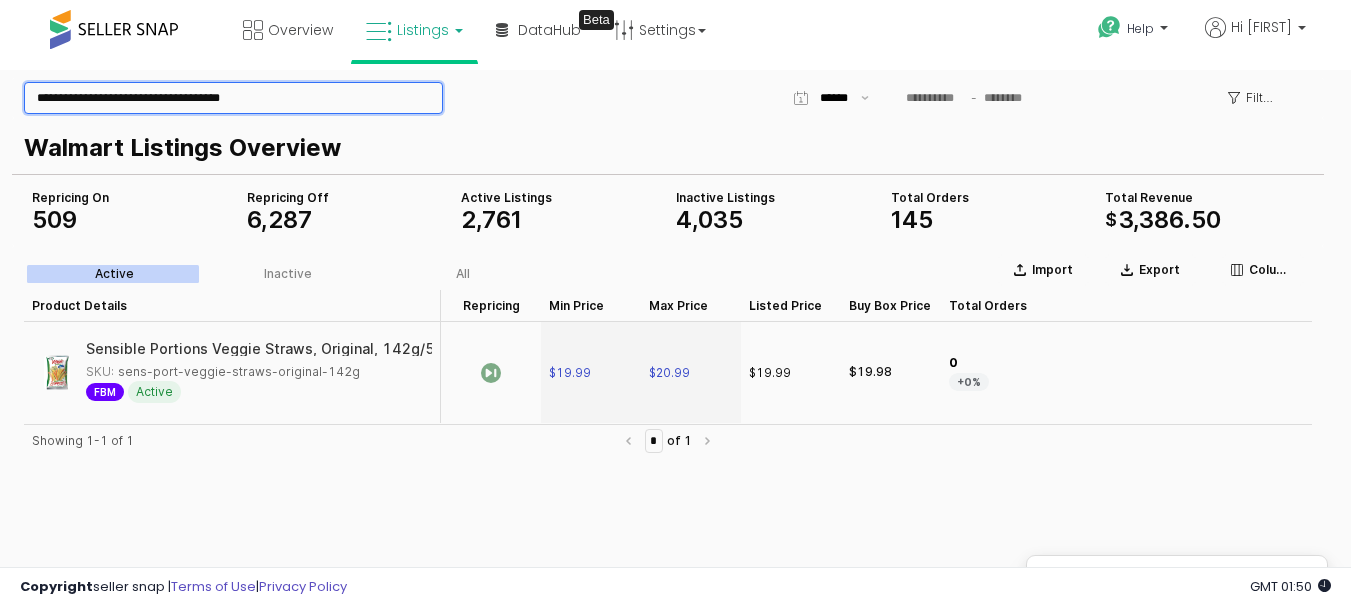 click on "**********" at bounding box center [233, 98] 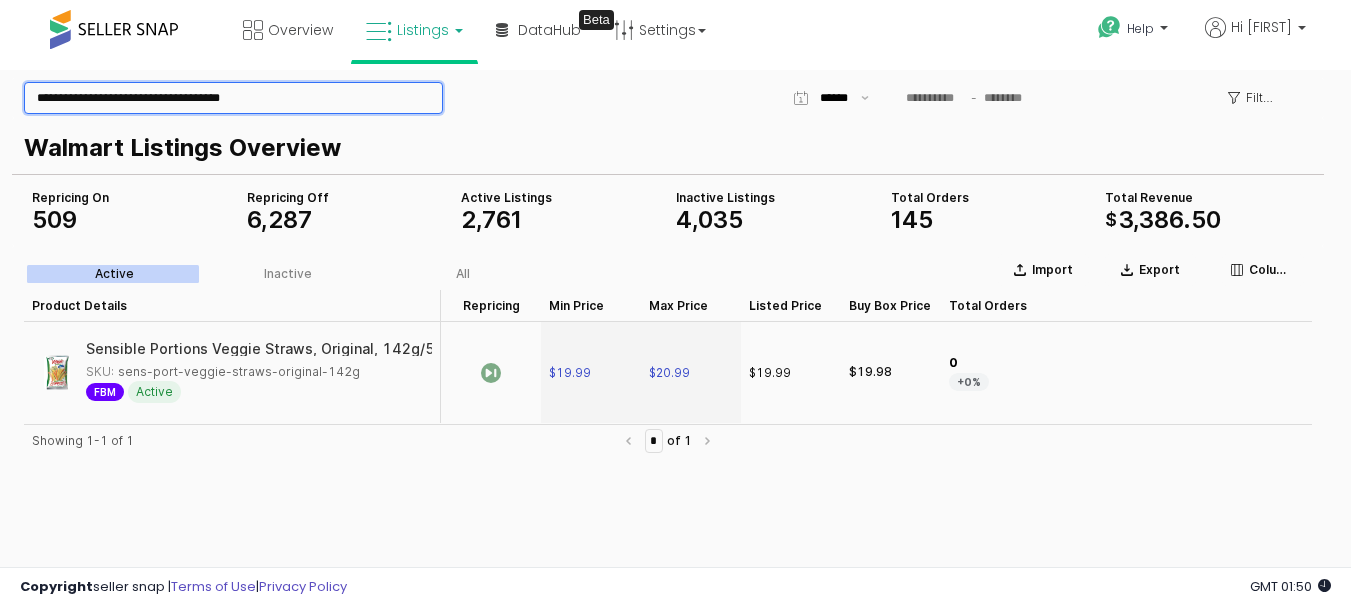 paste 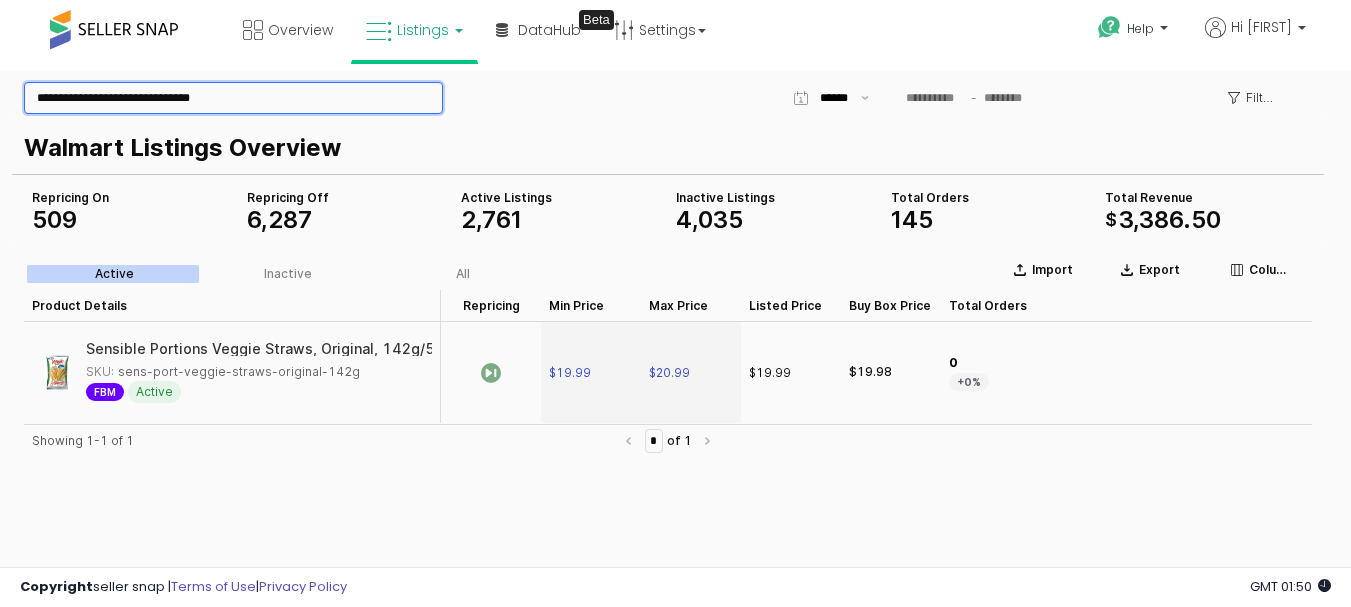 type on "**********" 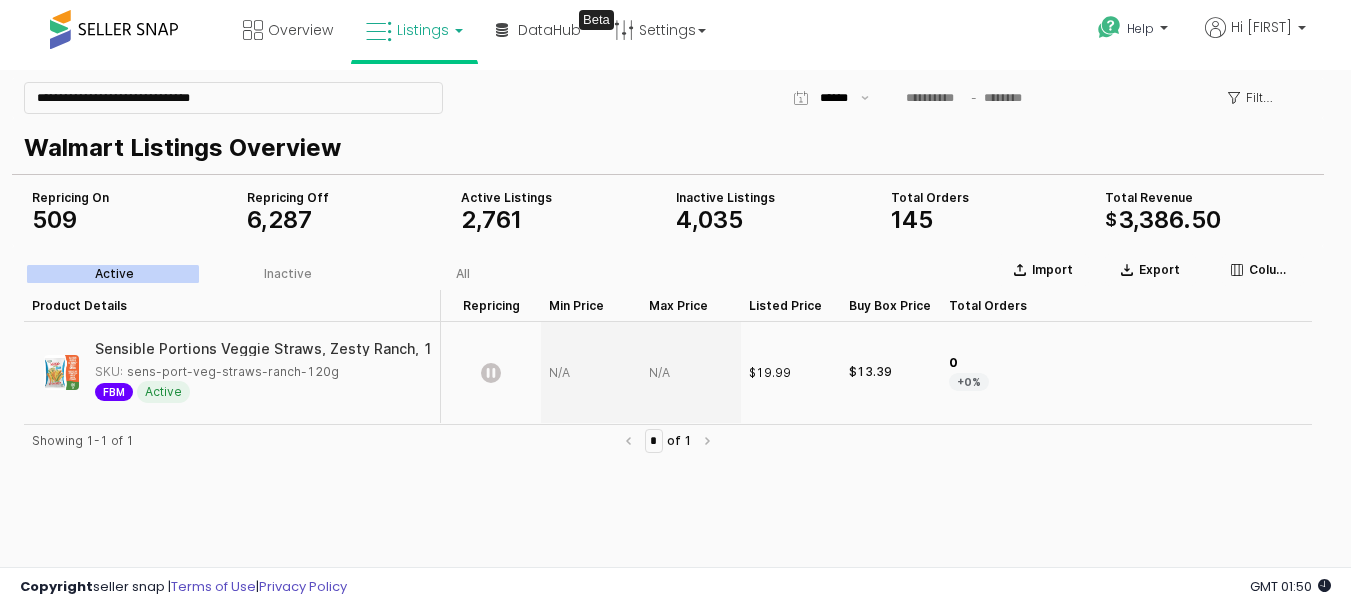 click at bounding box center [591, 372] 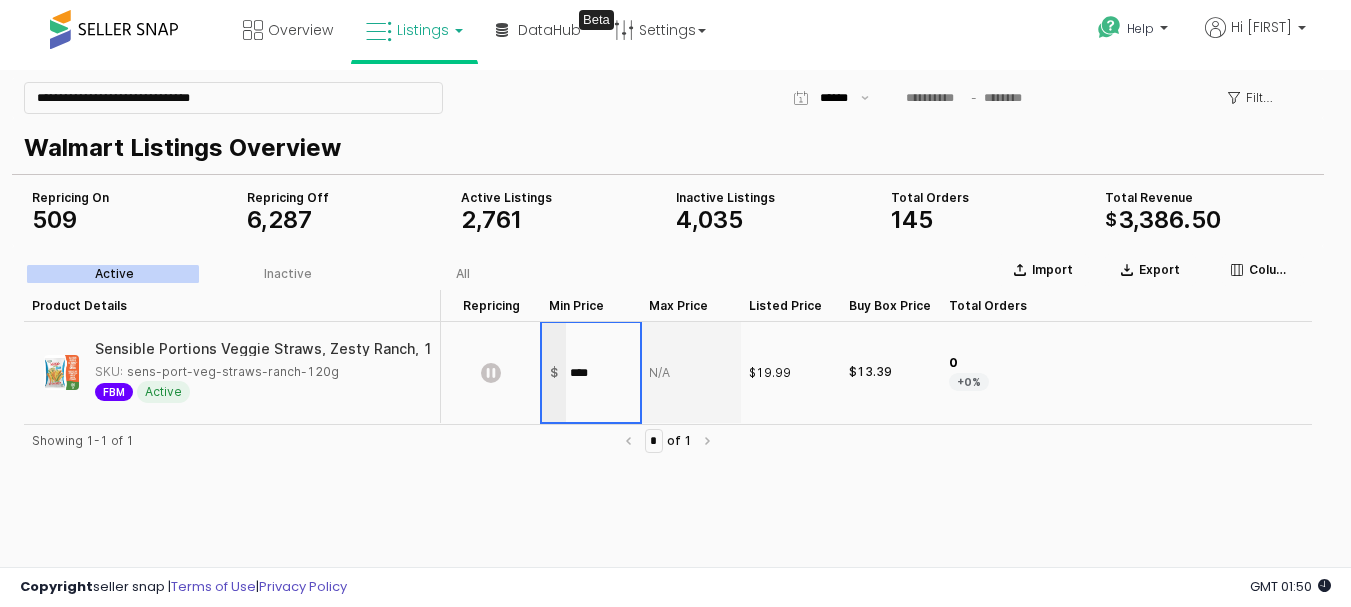 type on "*****" 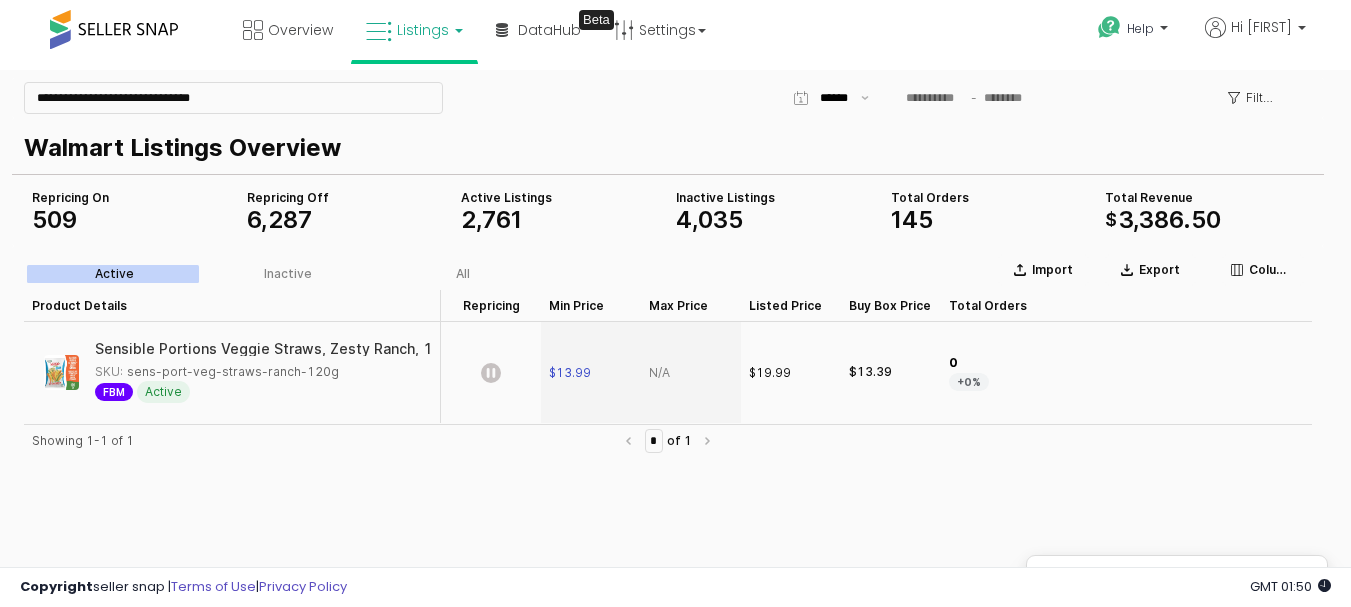 click at bounding box center (691, 372) 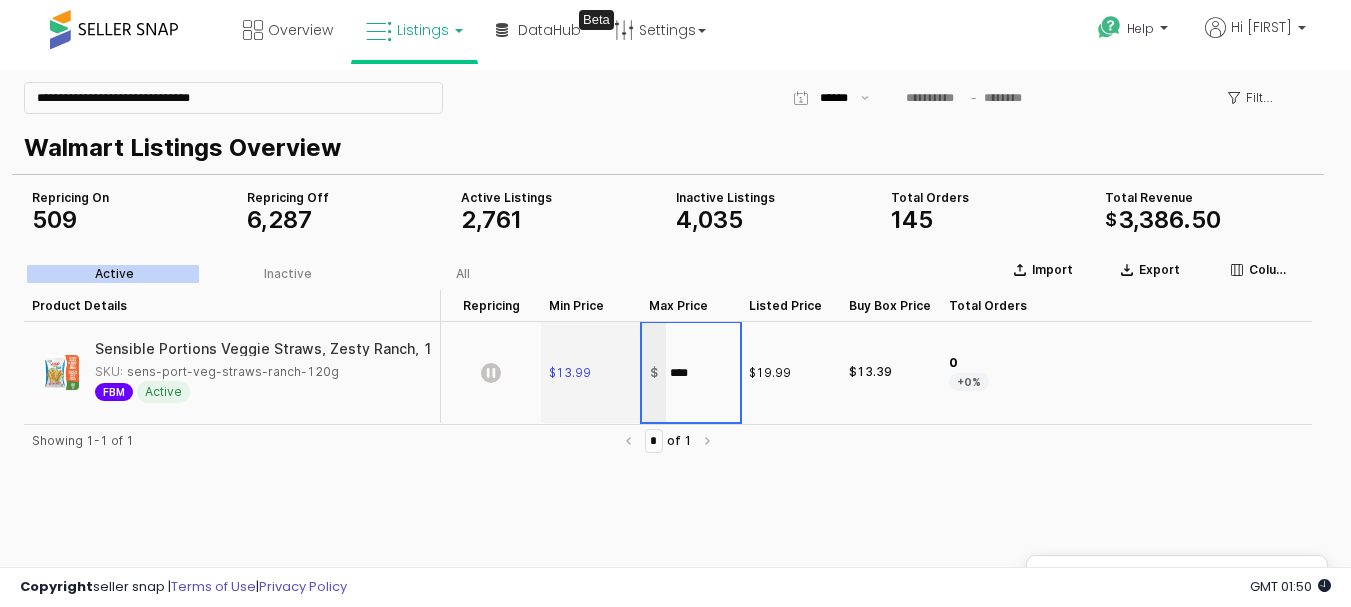type on "*****" 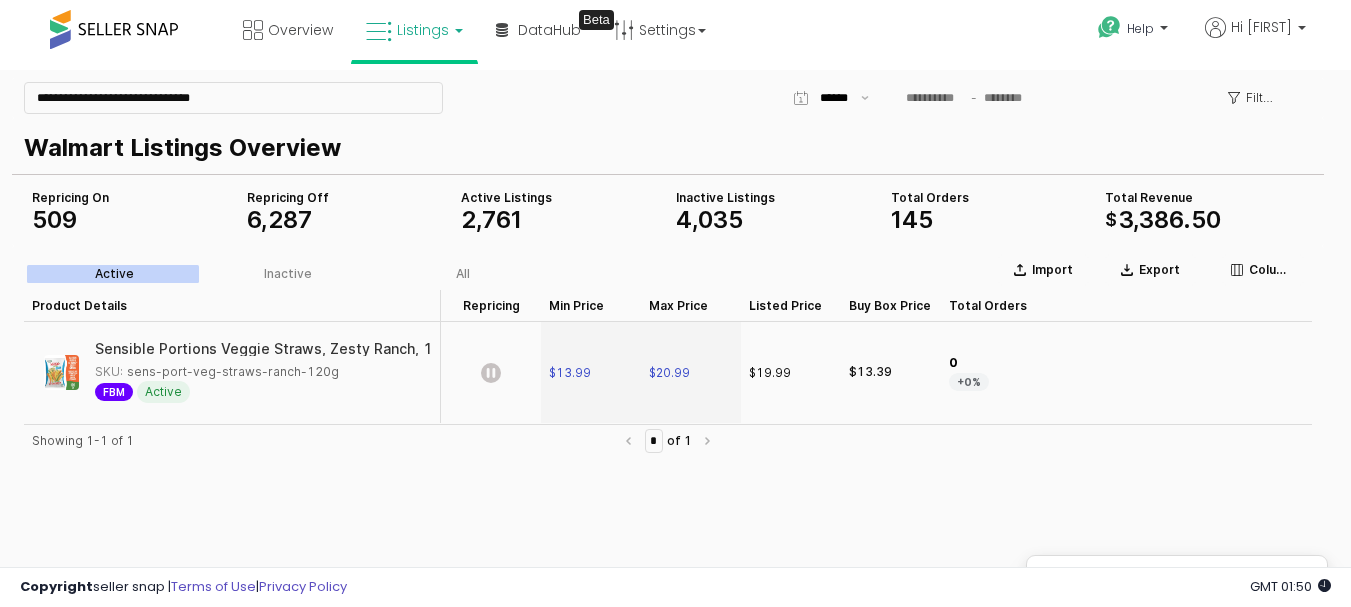 click 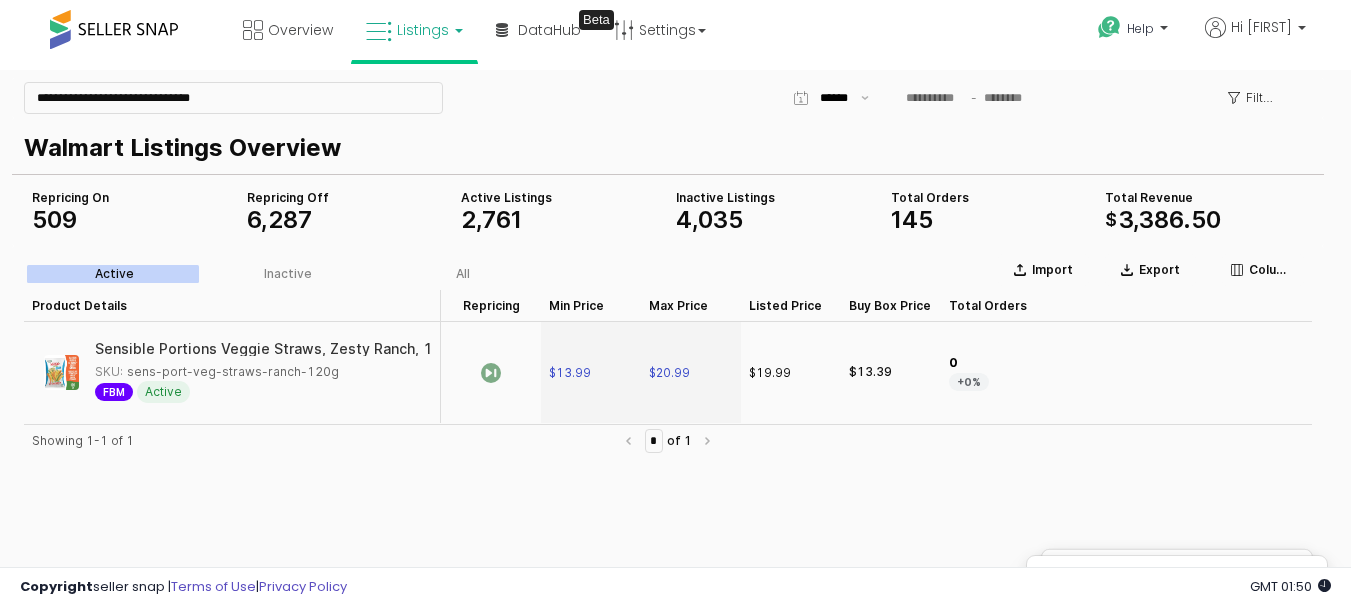 click on "SKU:  sens-port-veg-straws-ranch-120g" at bounding box center (217, 372) 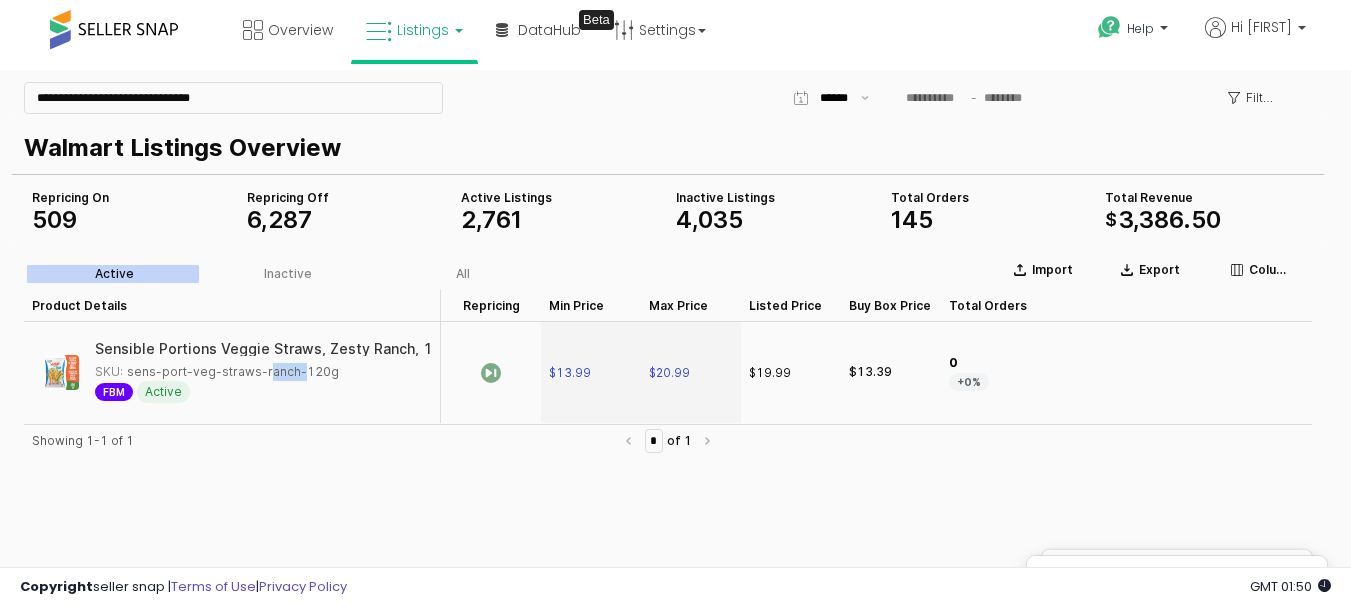 click on "SKU:  sens-port-veg-straws-ranch-120g" at bounding box center (217, 372) 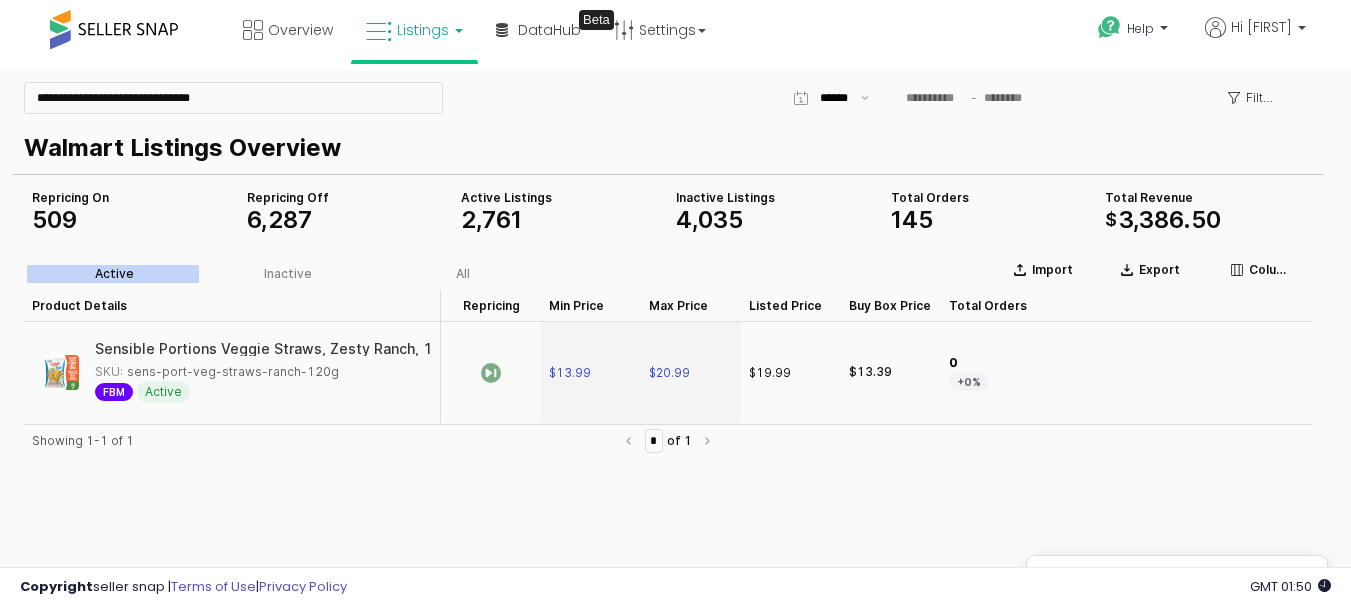 click on "Active" at bounding box center [163, 392] 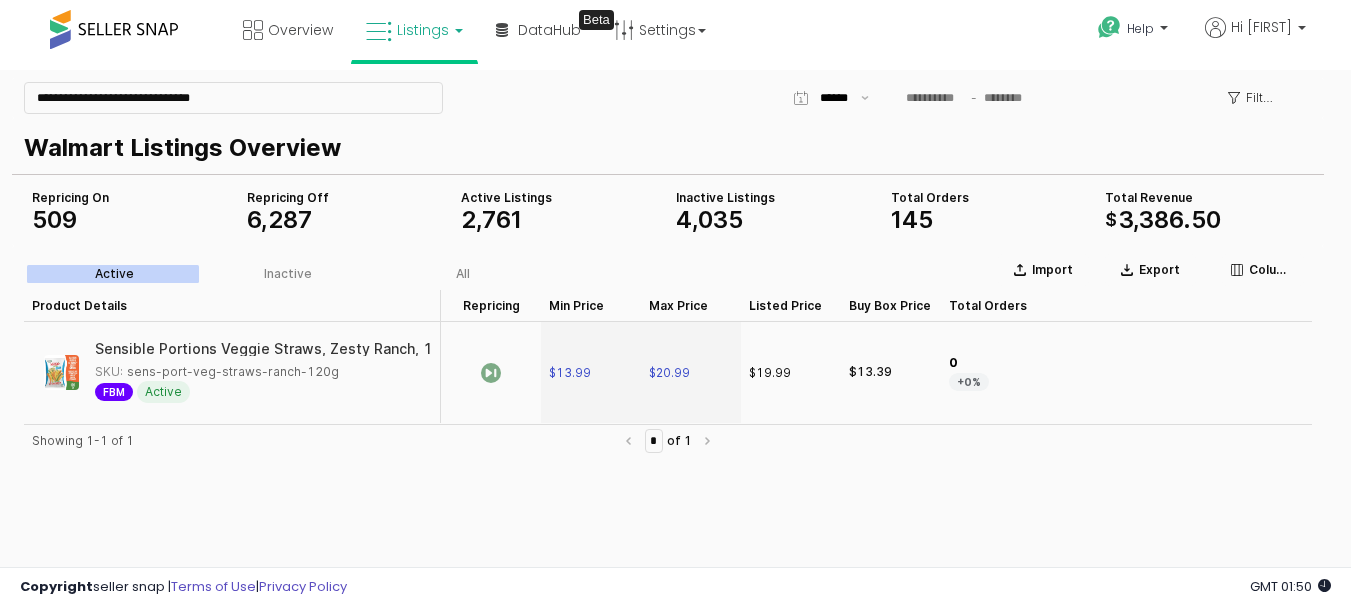 click on "FBM" at bounding box center [114, 392] 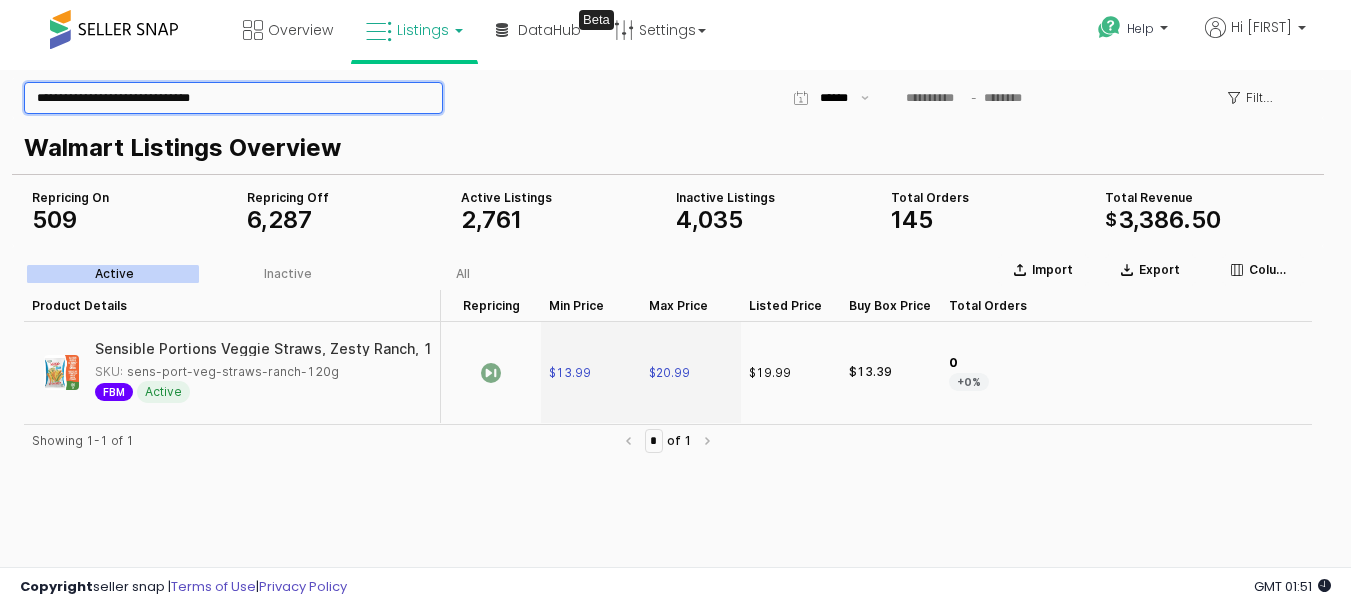 click on "**********" at bounding box center [233, 98] 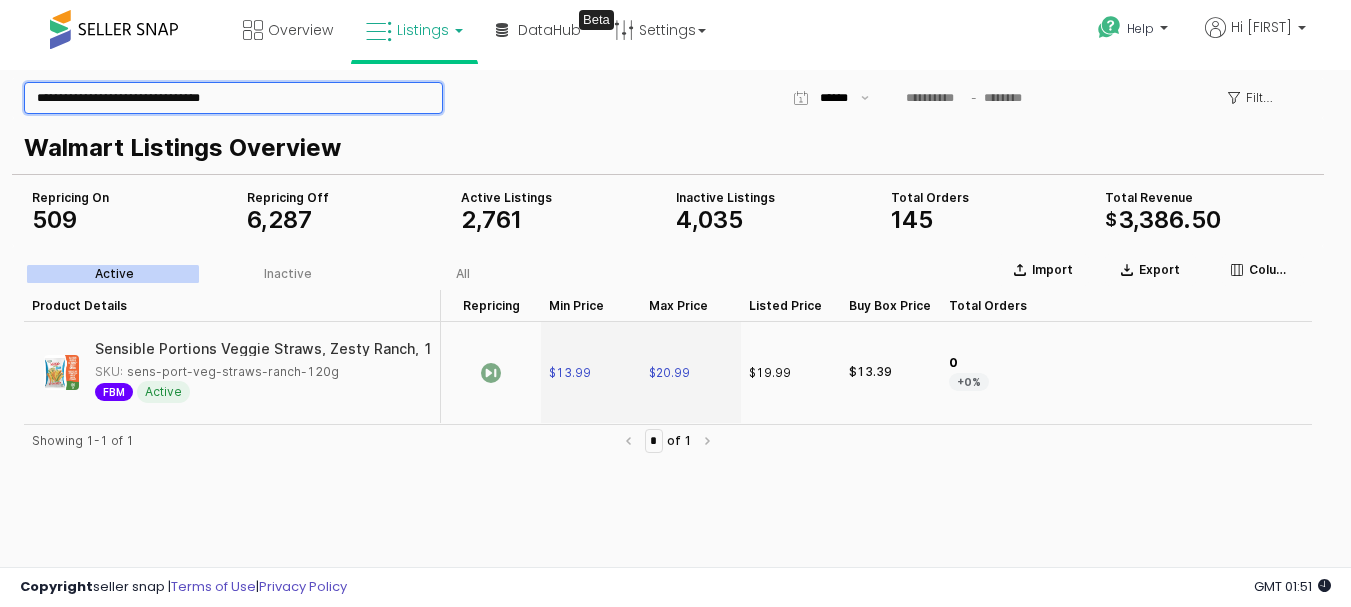 type on "**********" 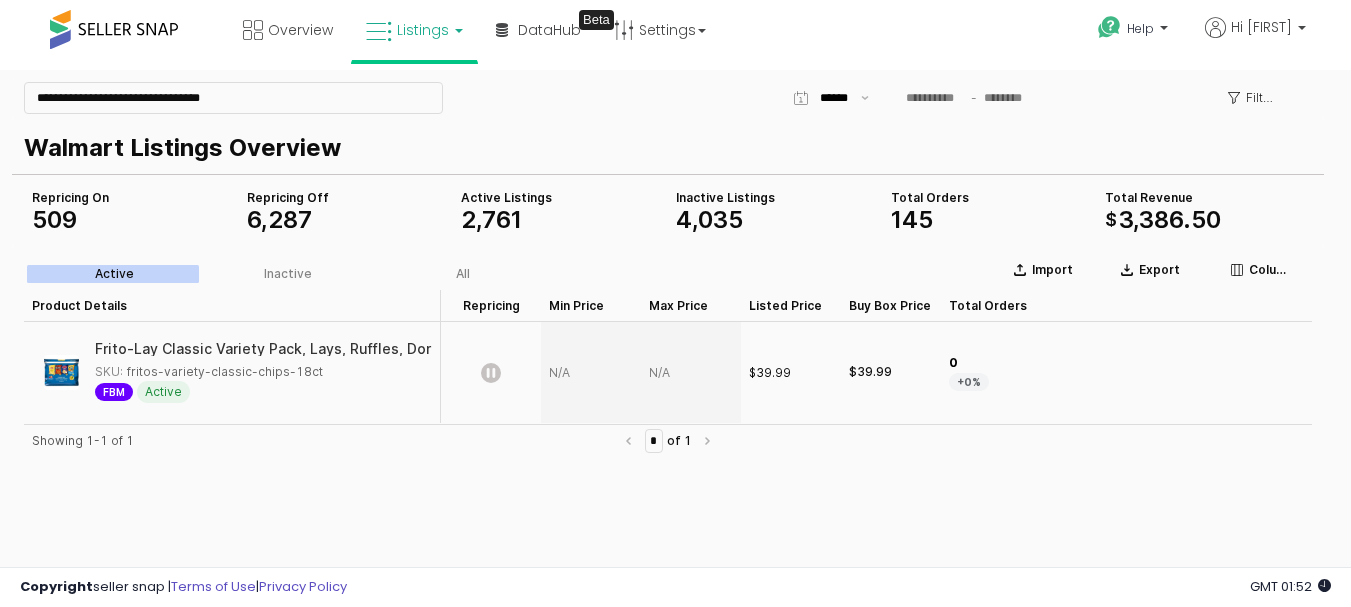 click at bounding box center (591, 372) 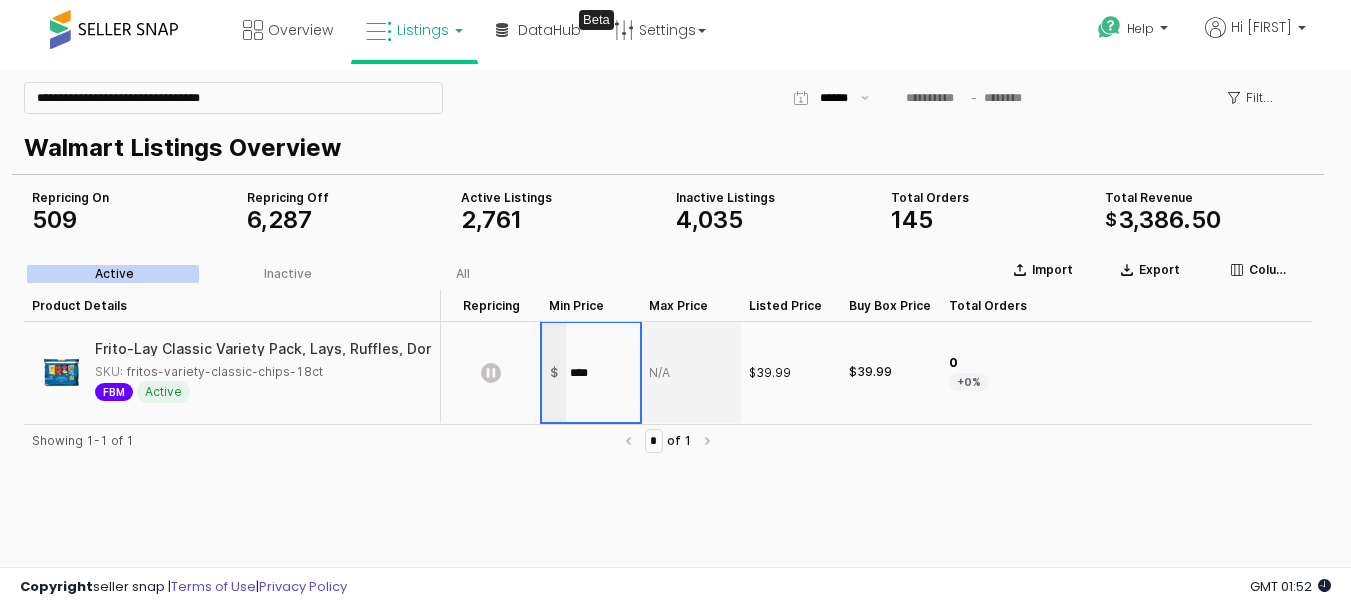 type on "*****" 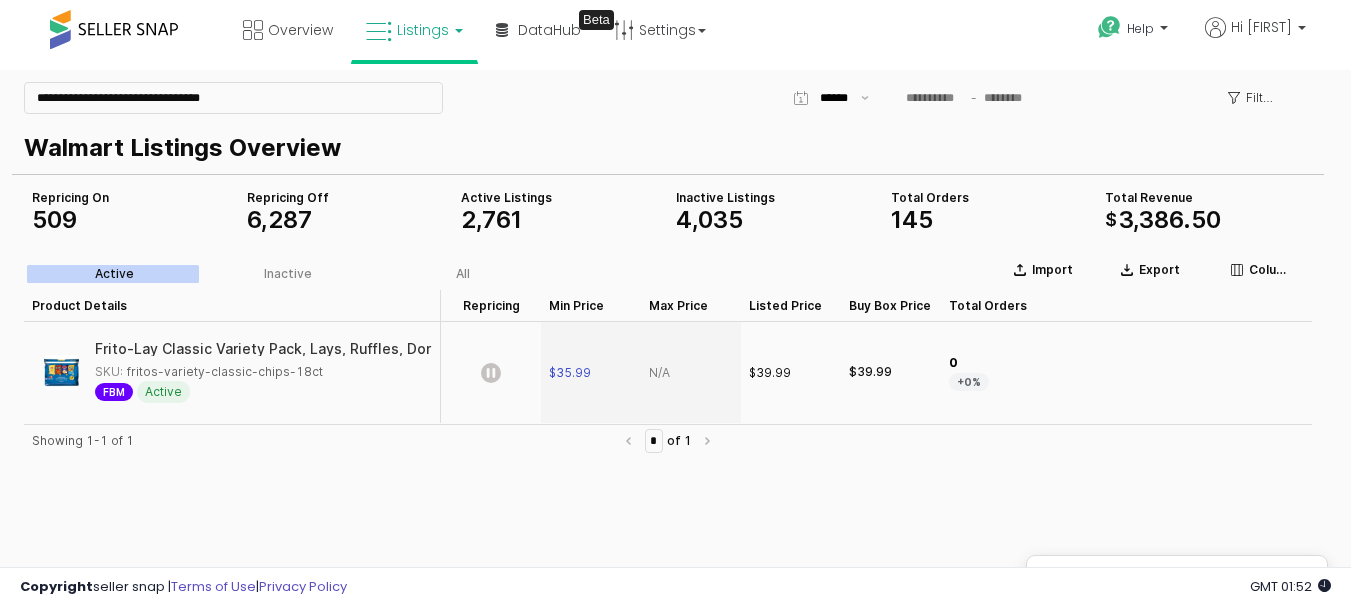 click at bounding box center [691, 372] 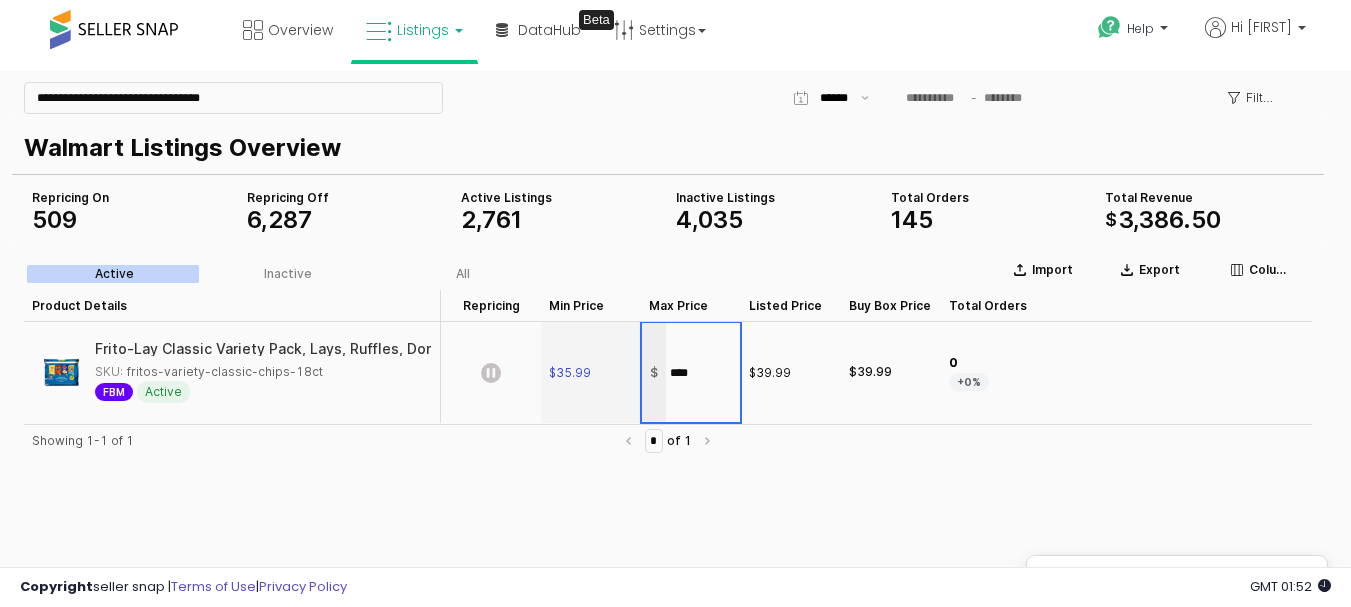 type on "*****" 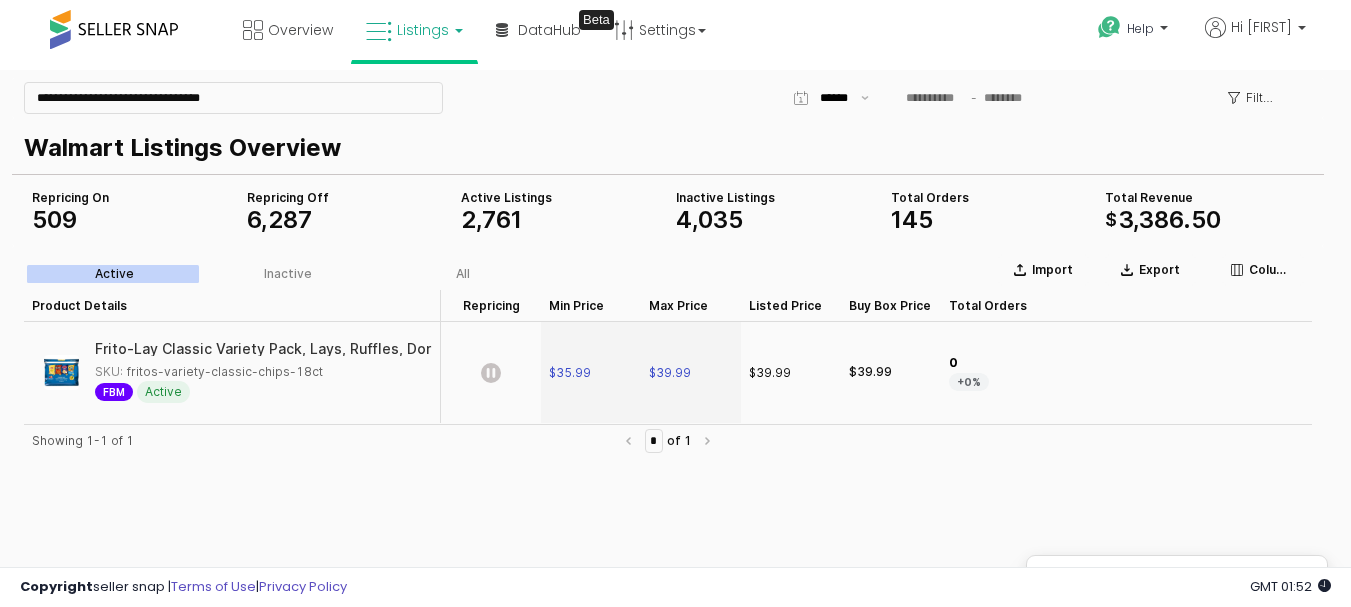 click 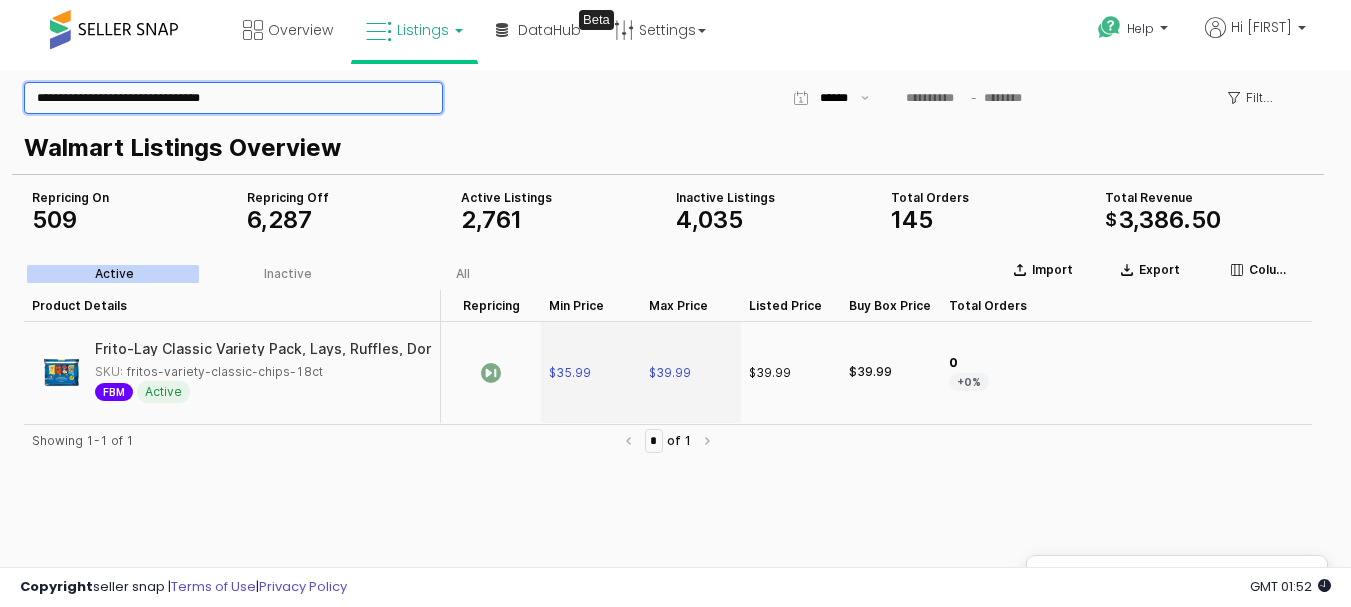 click on "**********" at bounding box center (233, 98) 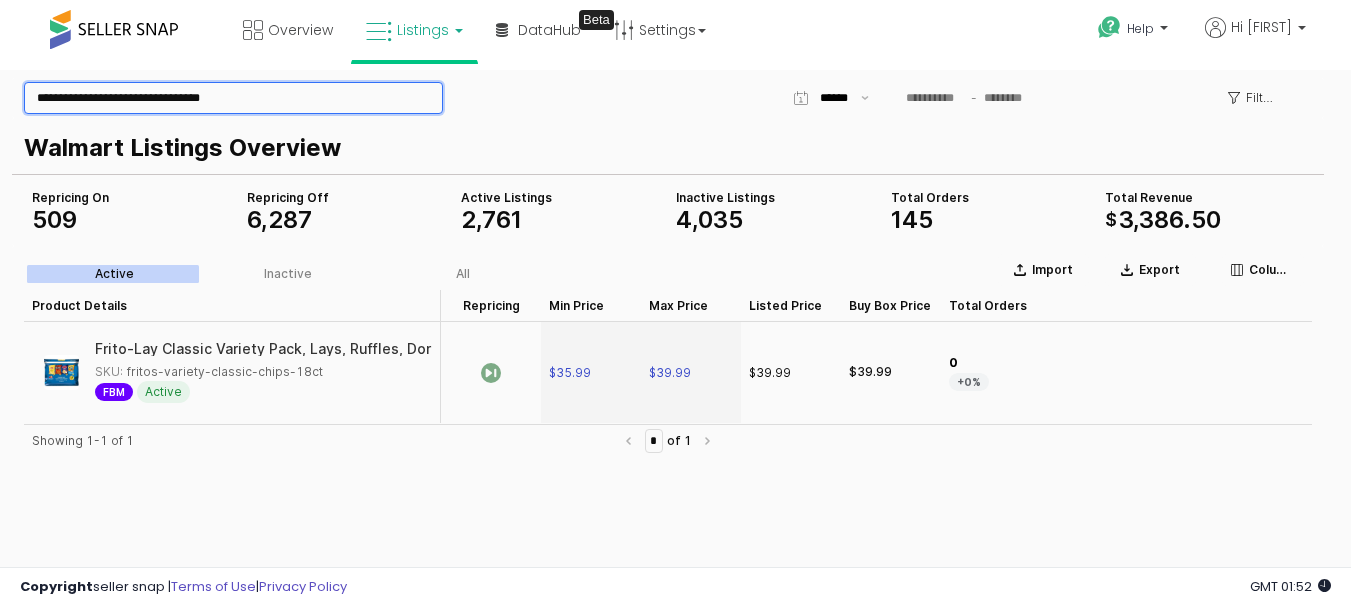 paste 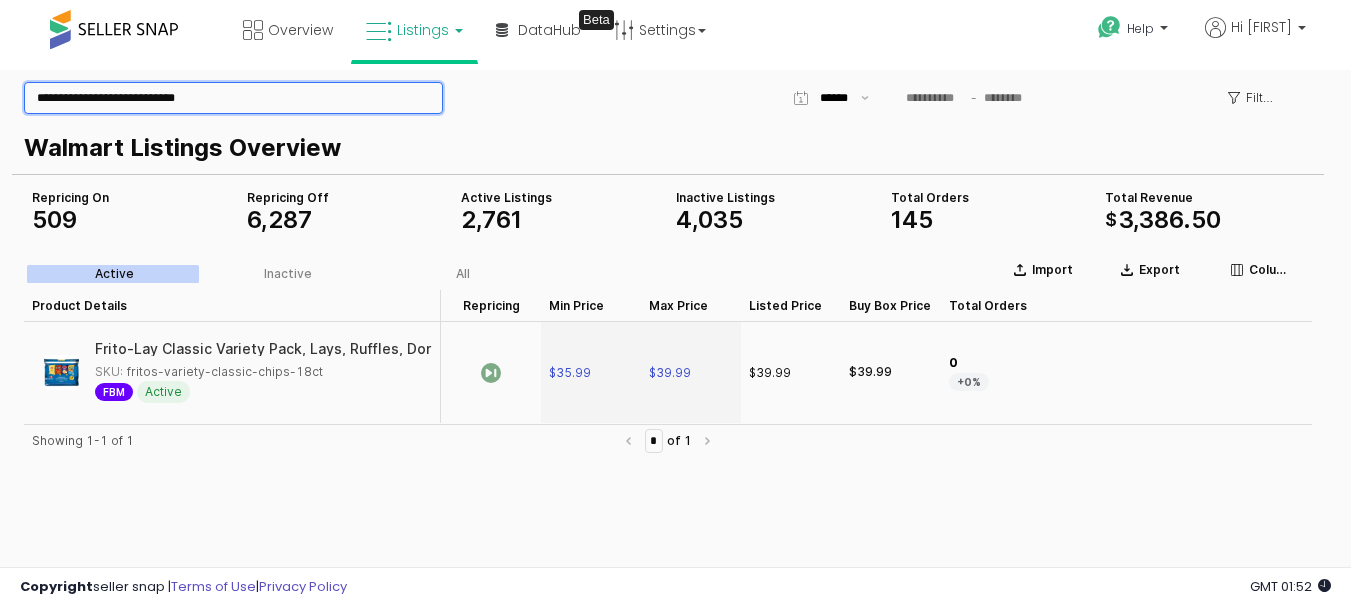 type on "**********" 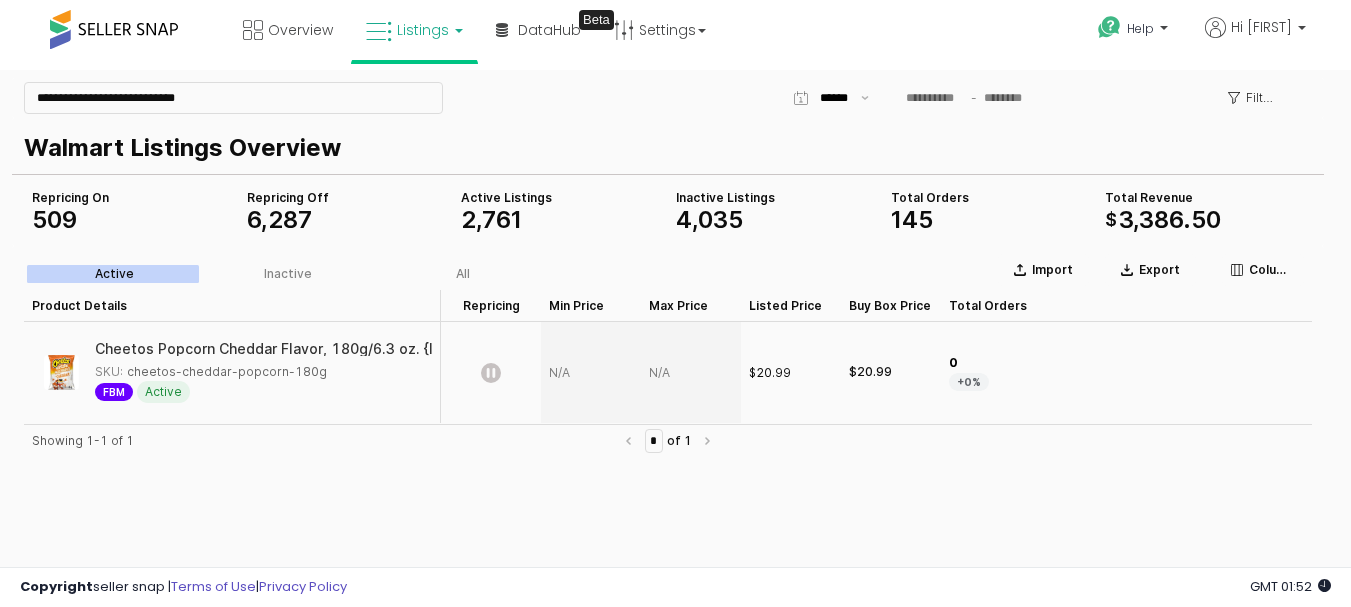 click at bounding box center [591, 372] 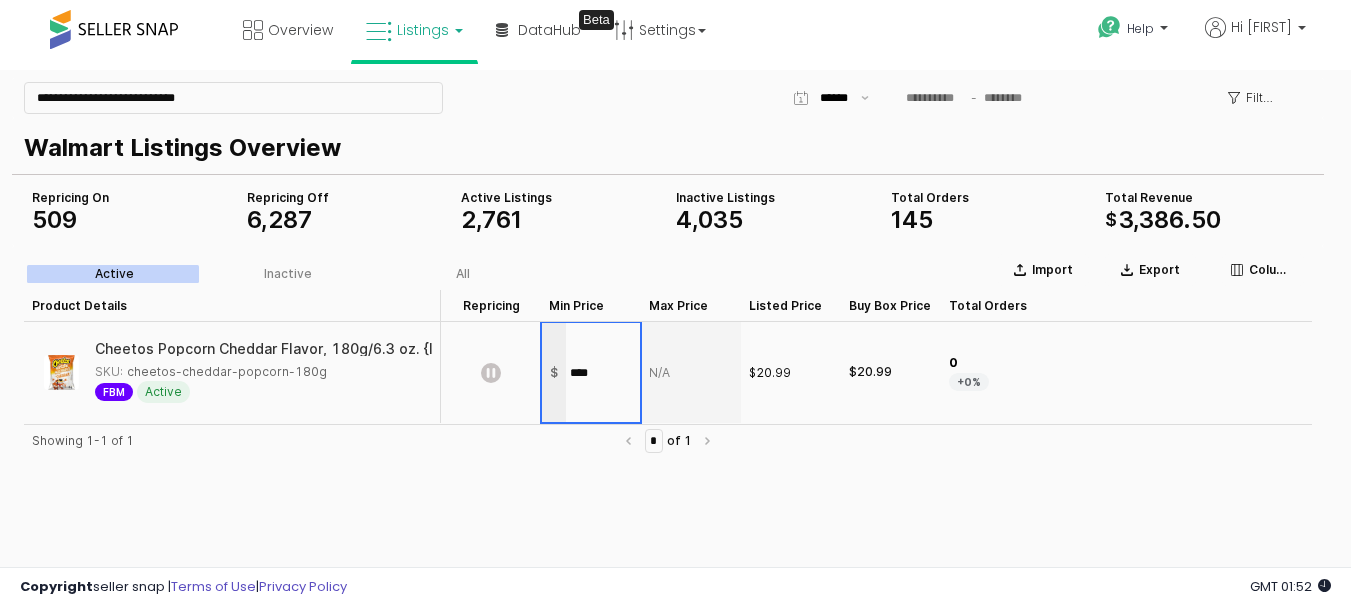 type on "*****" 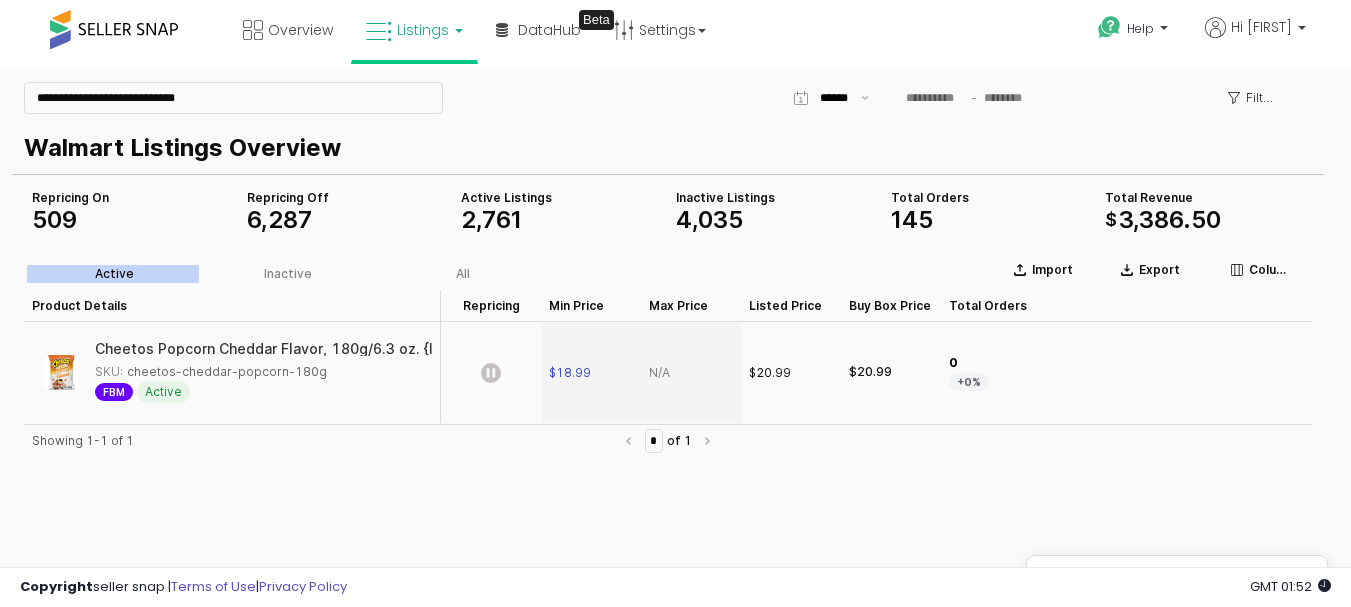 click at bounding box center [691, 372] 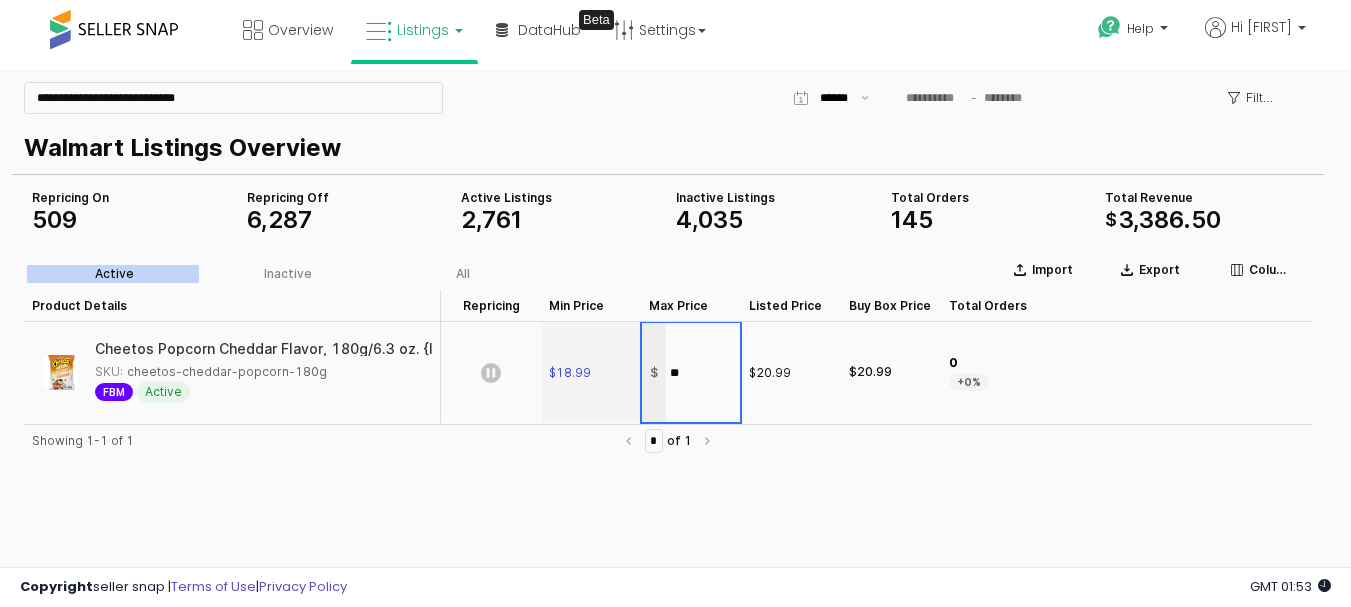 type on "*" 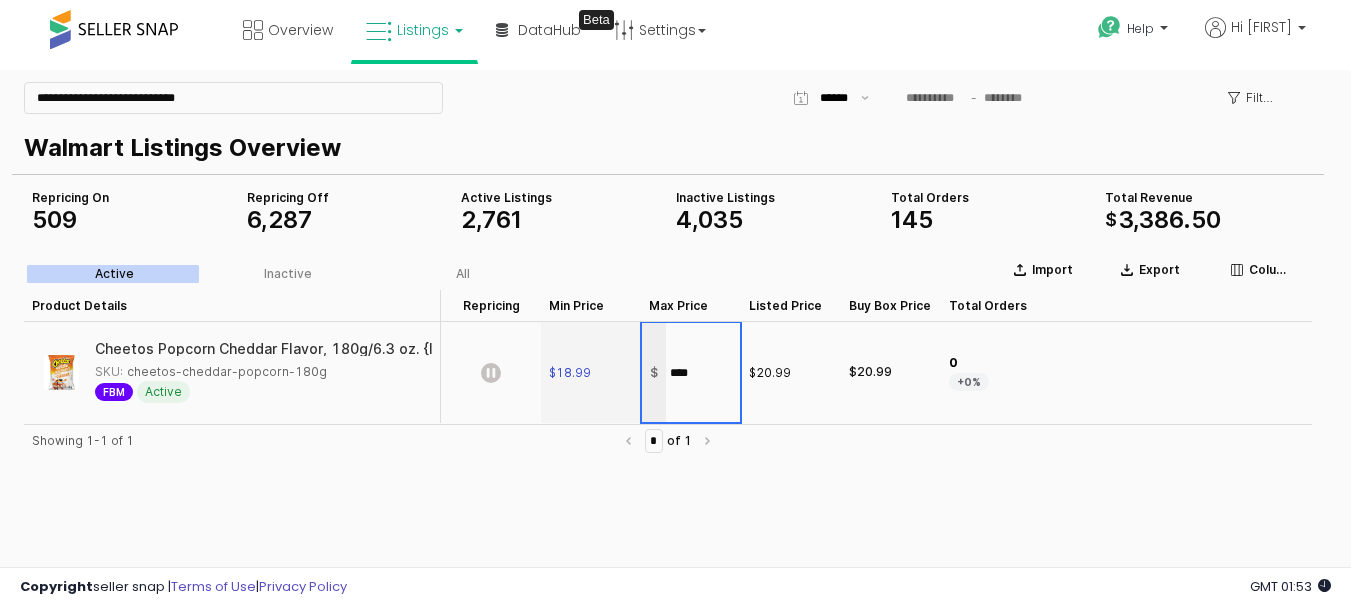 type on "*****" 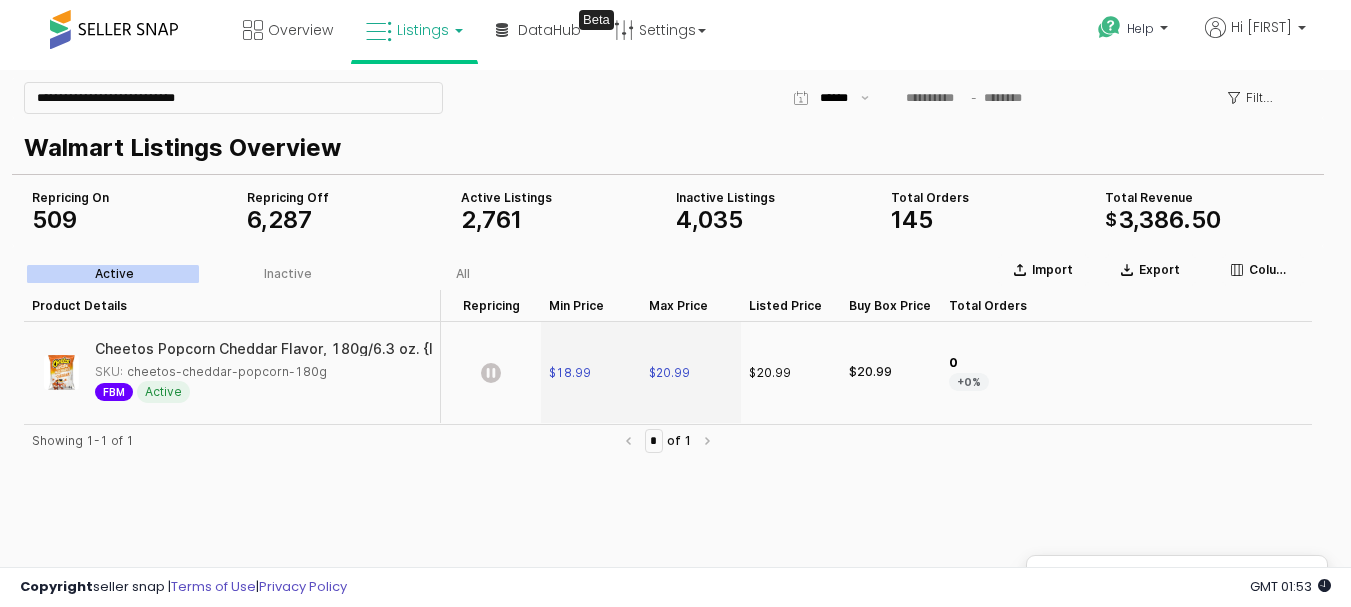 click 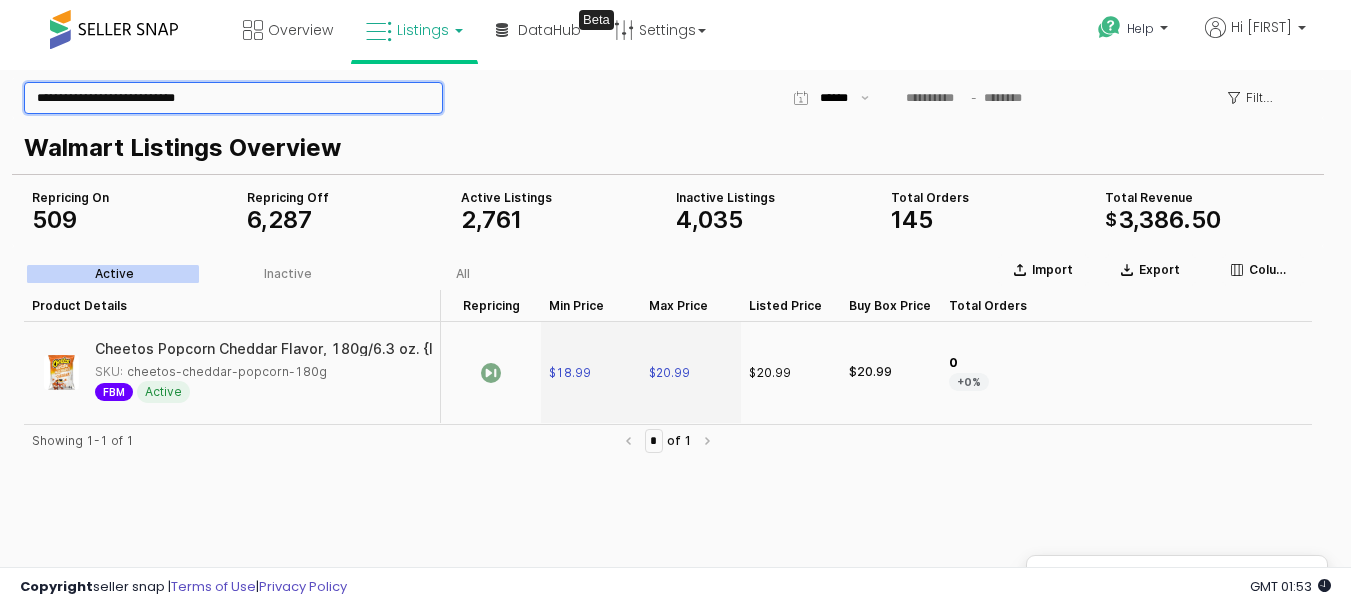 click on "**********" at bounding box center [233, 98] 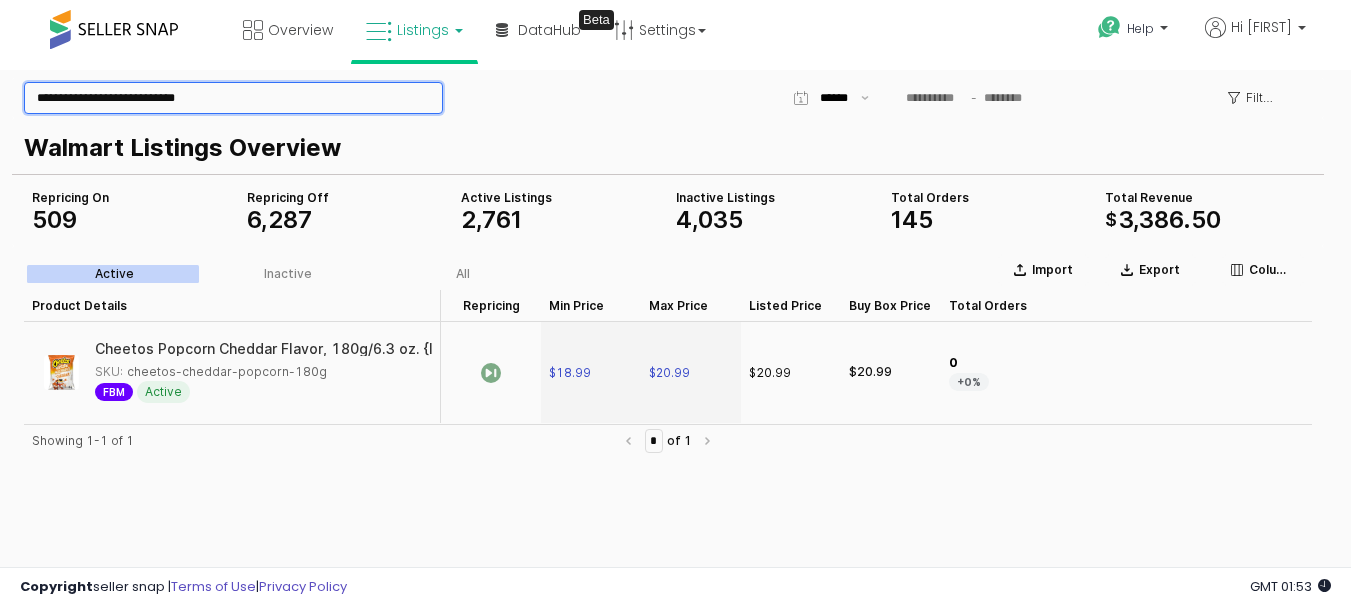 paste on "****" 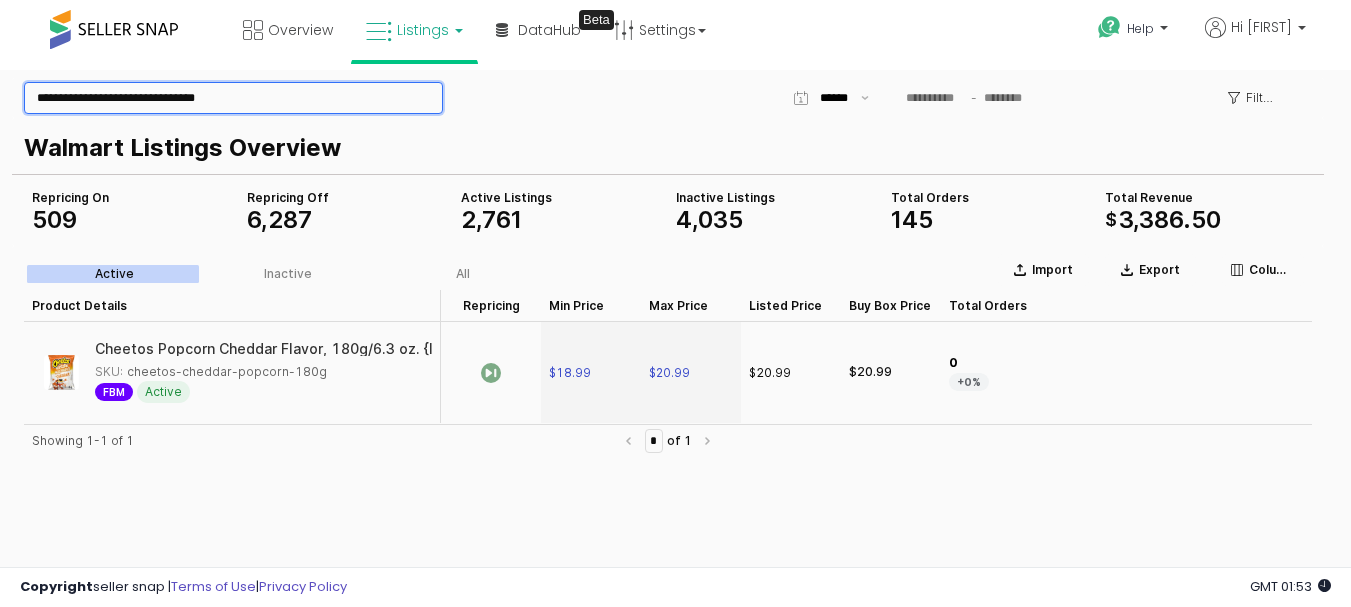 type on "**********" 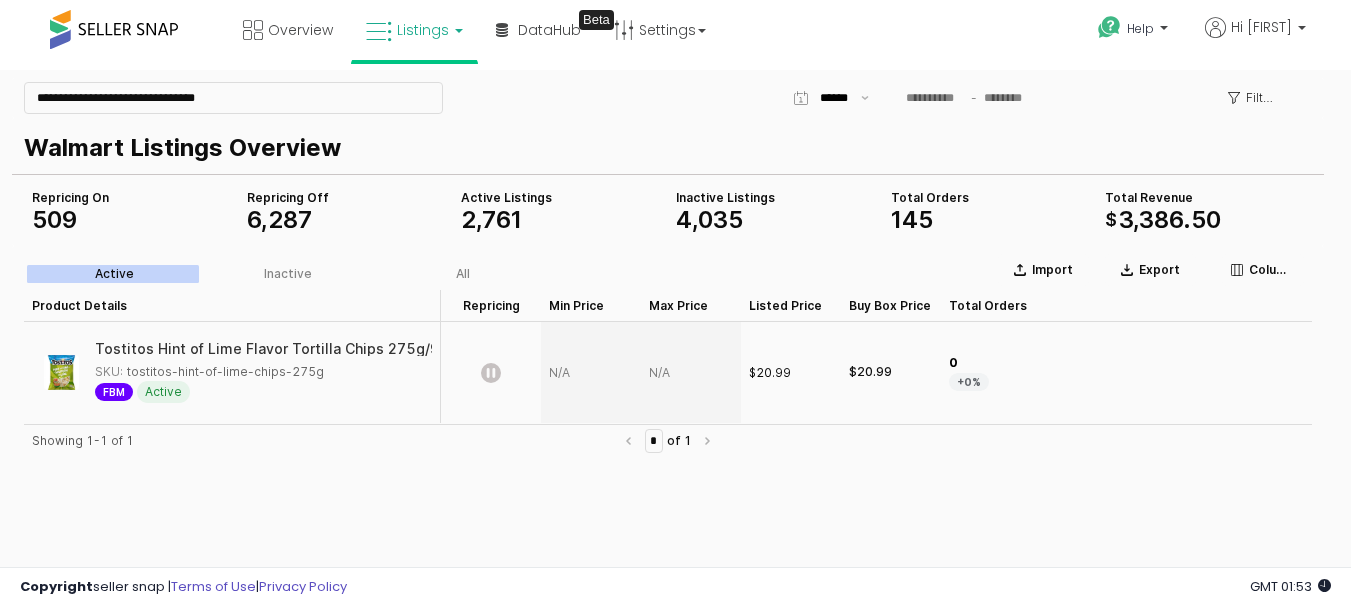 click at bounding box center (591, 372) 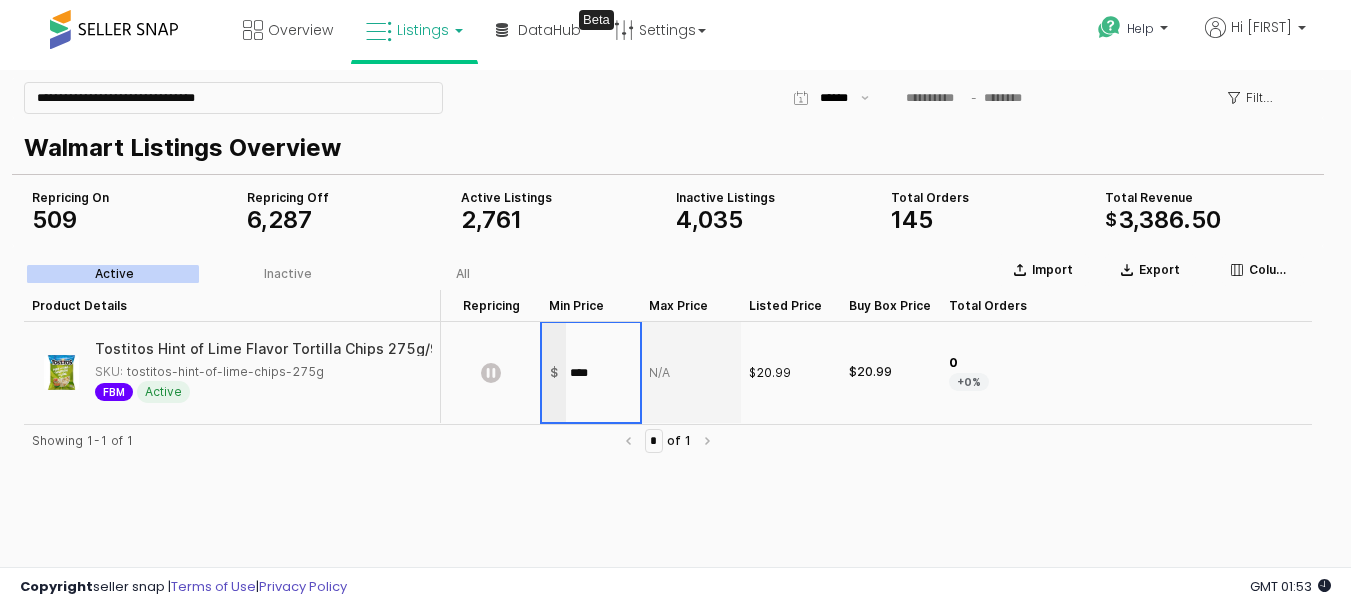type on "*****" 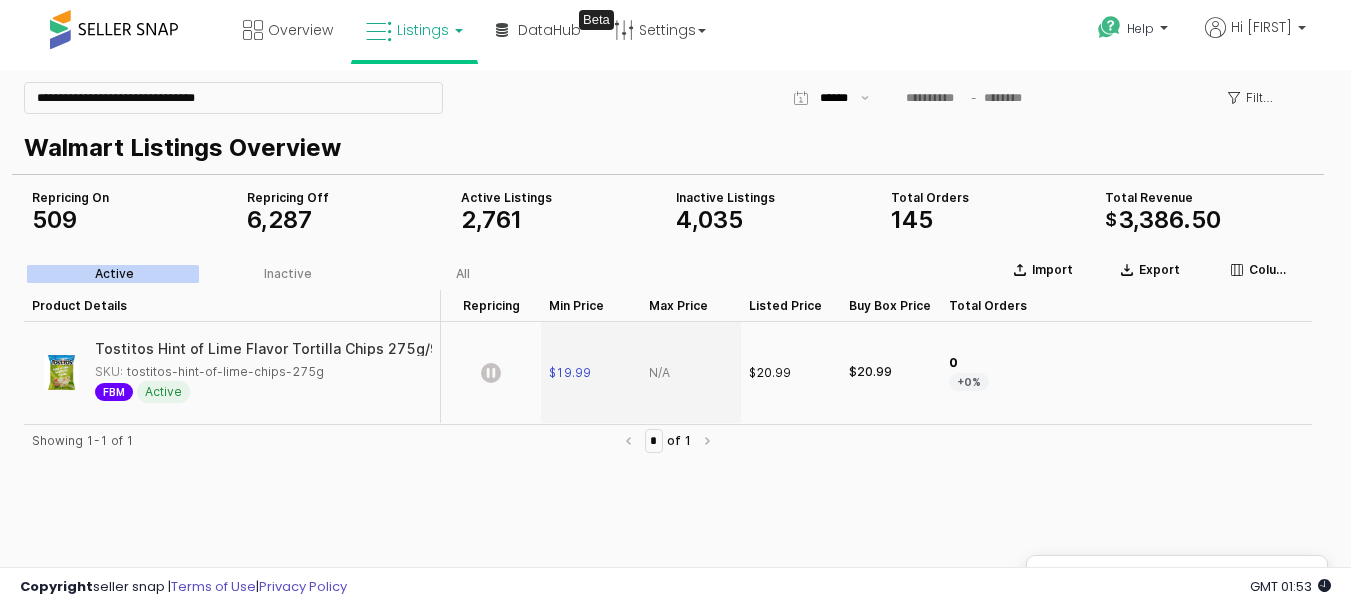 click at bounding box center (691, 372) 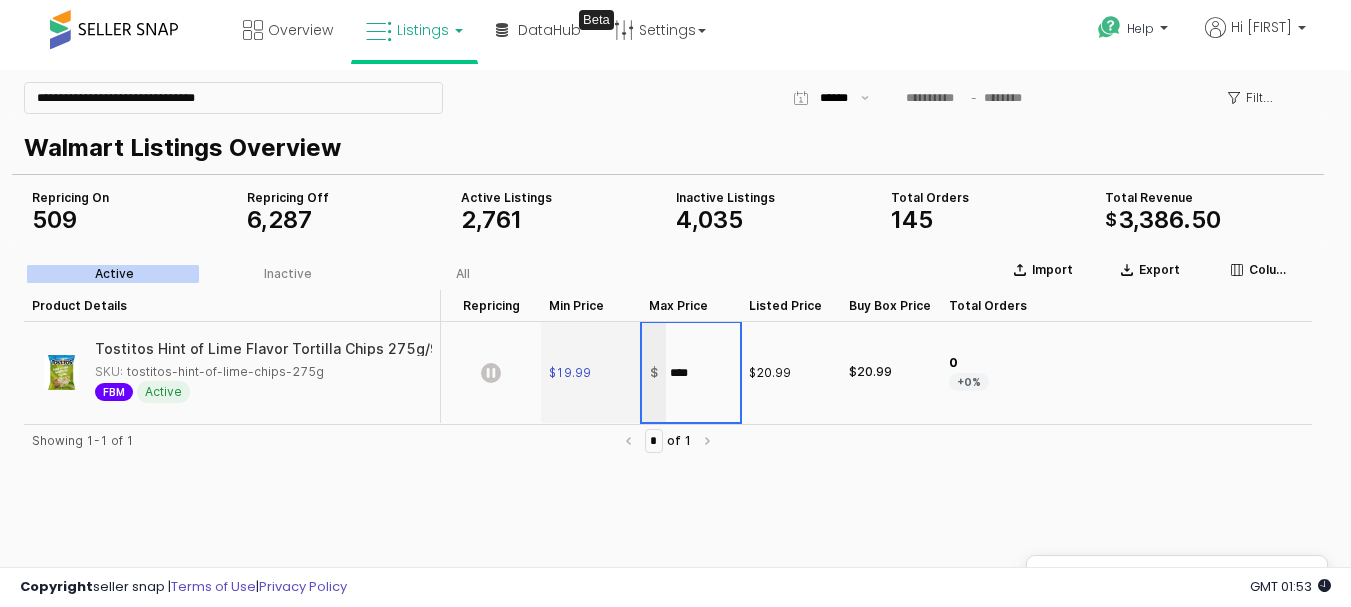 type on "*****" 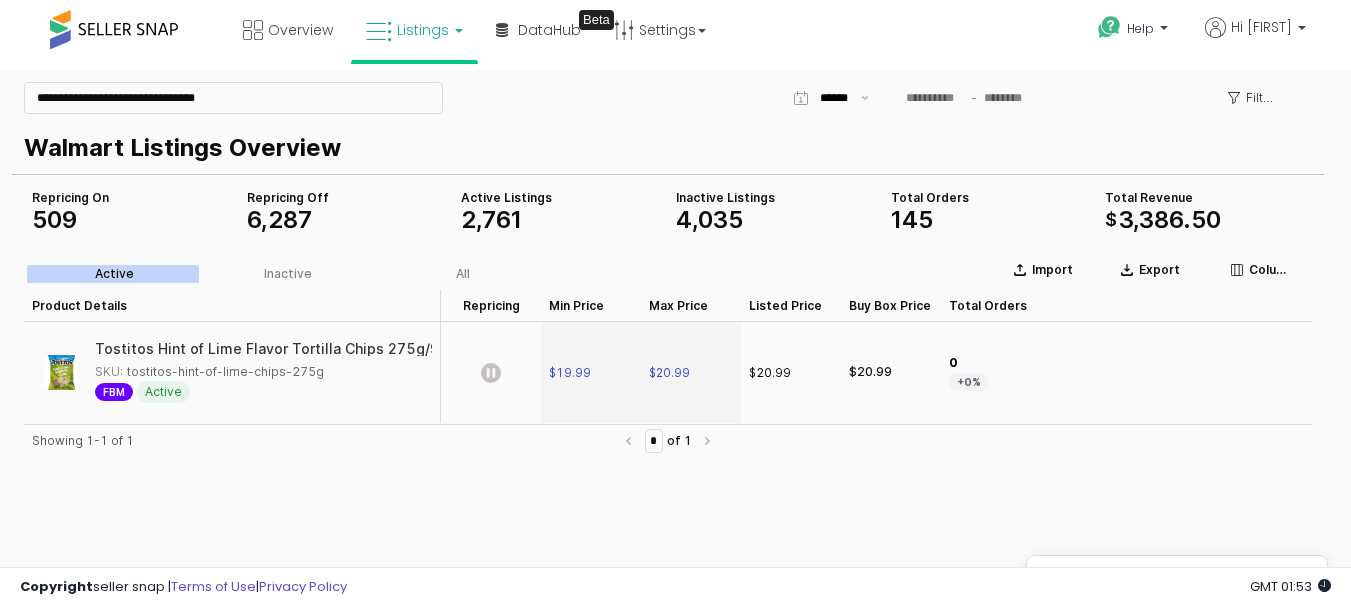 click 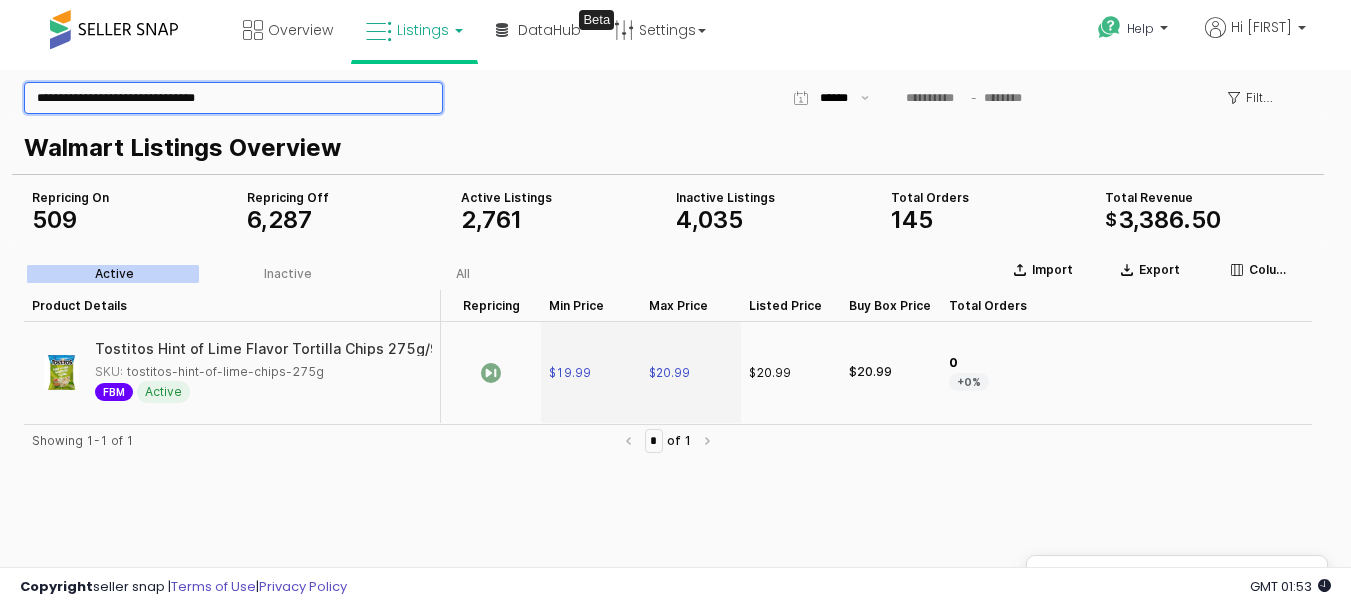 click on "**********" at bounding box center [233, 98] 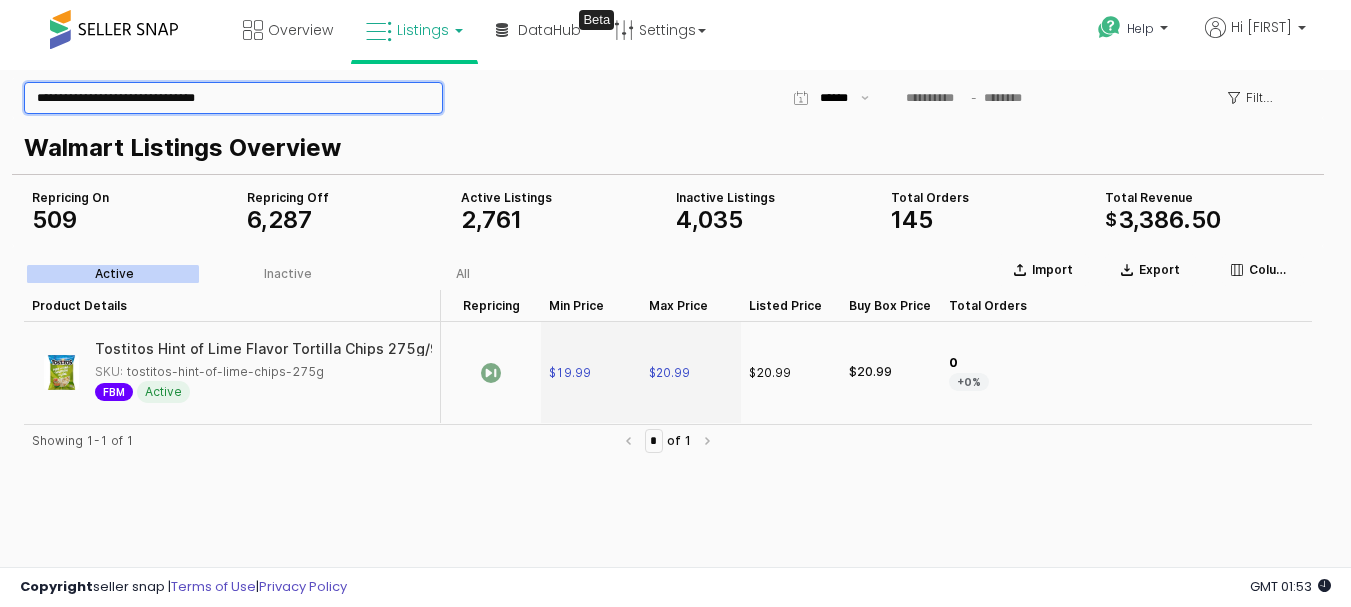 paste 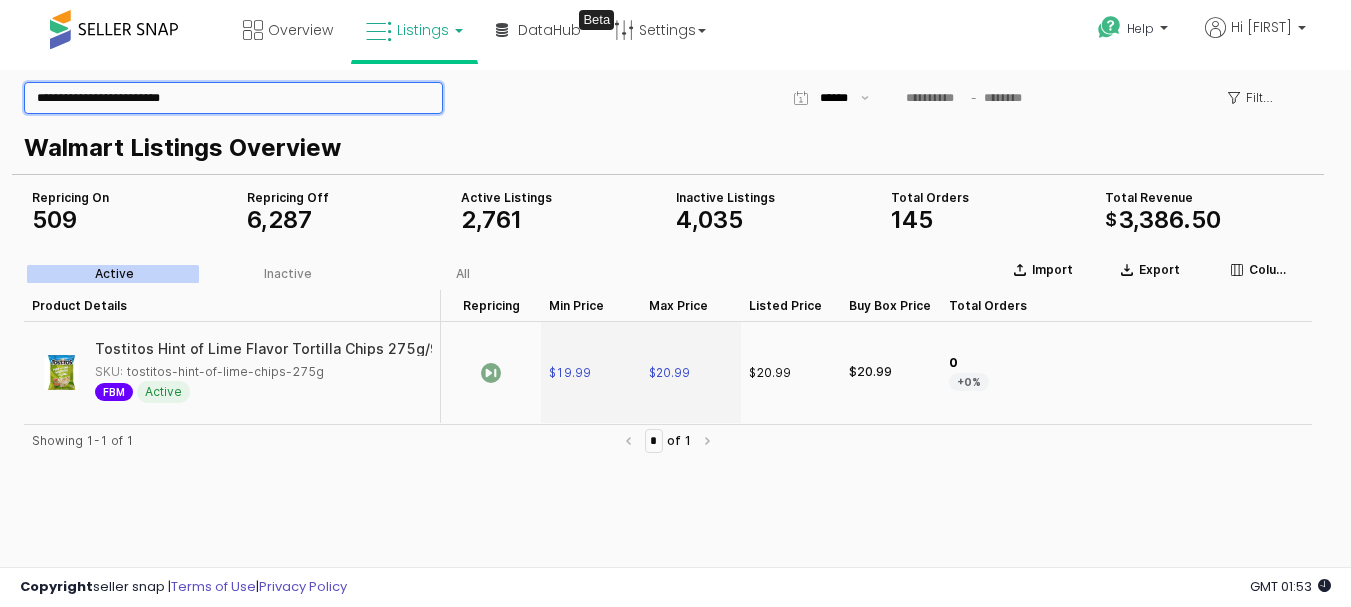 type on "**********" 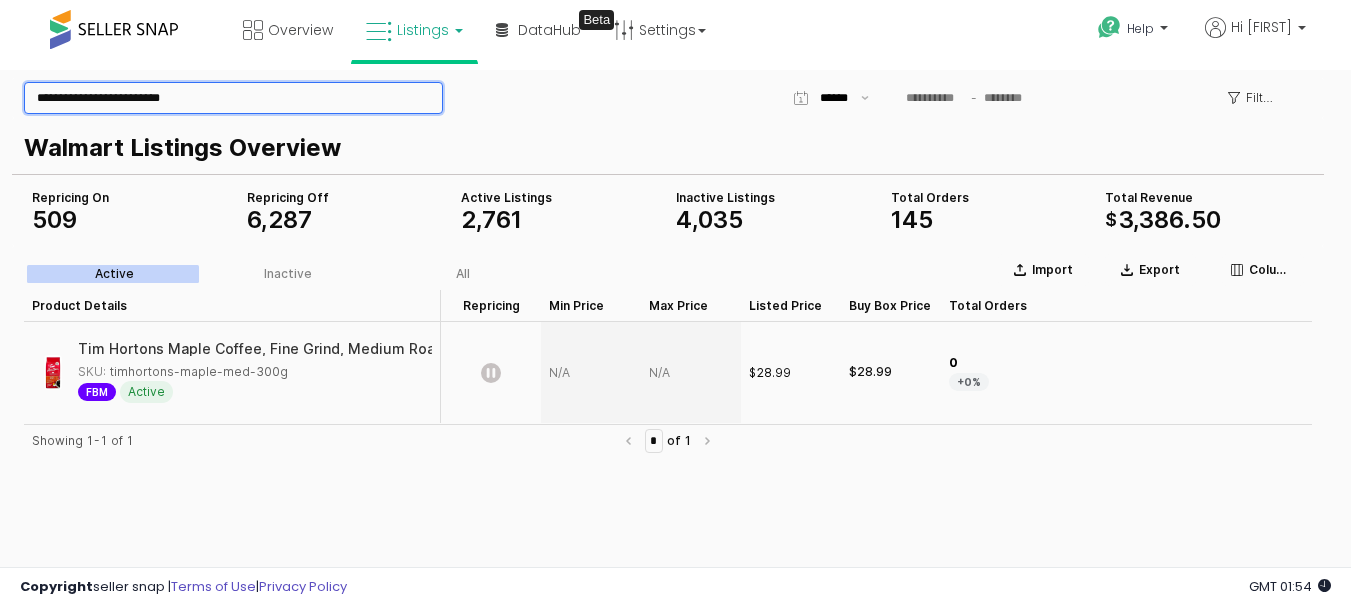 click on "**********" at bounding box center [233, 98] 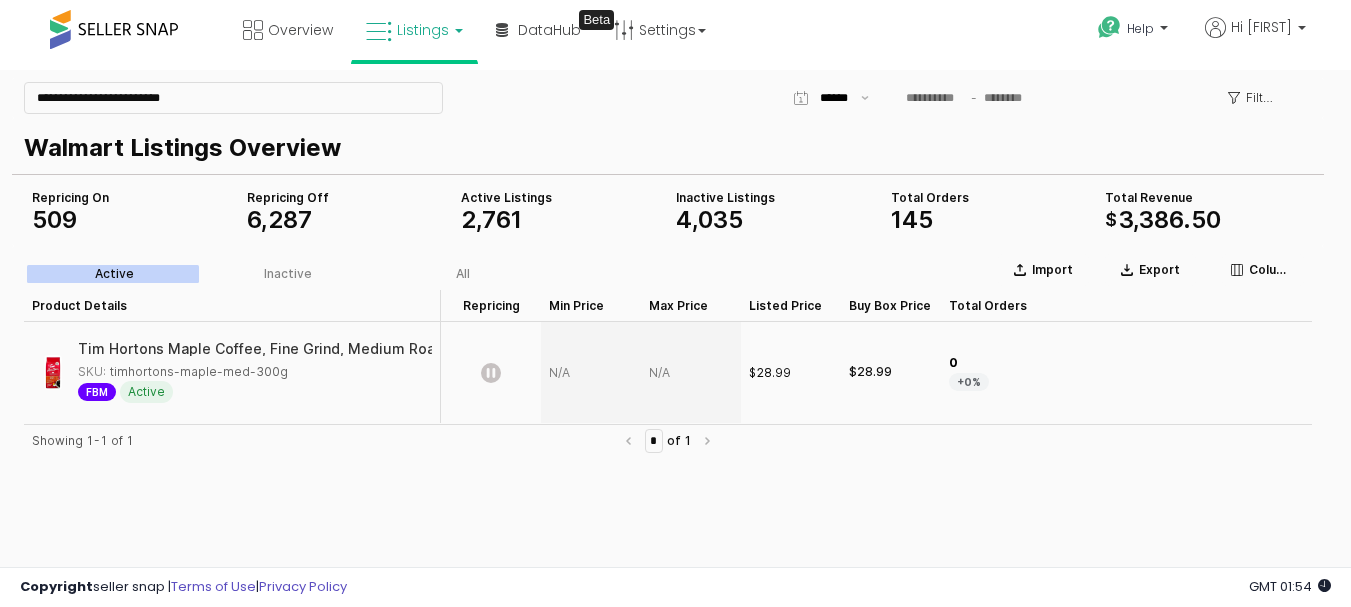 click at bounding box center (591, 372) 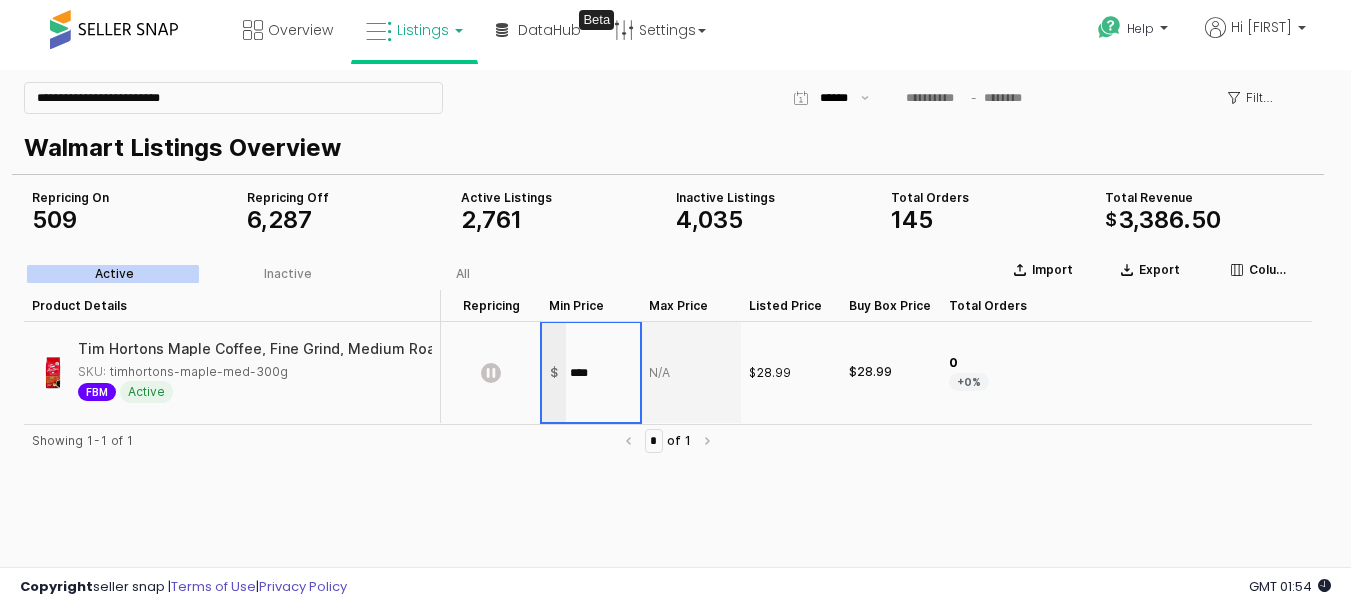 type on "*****" 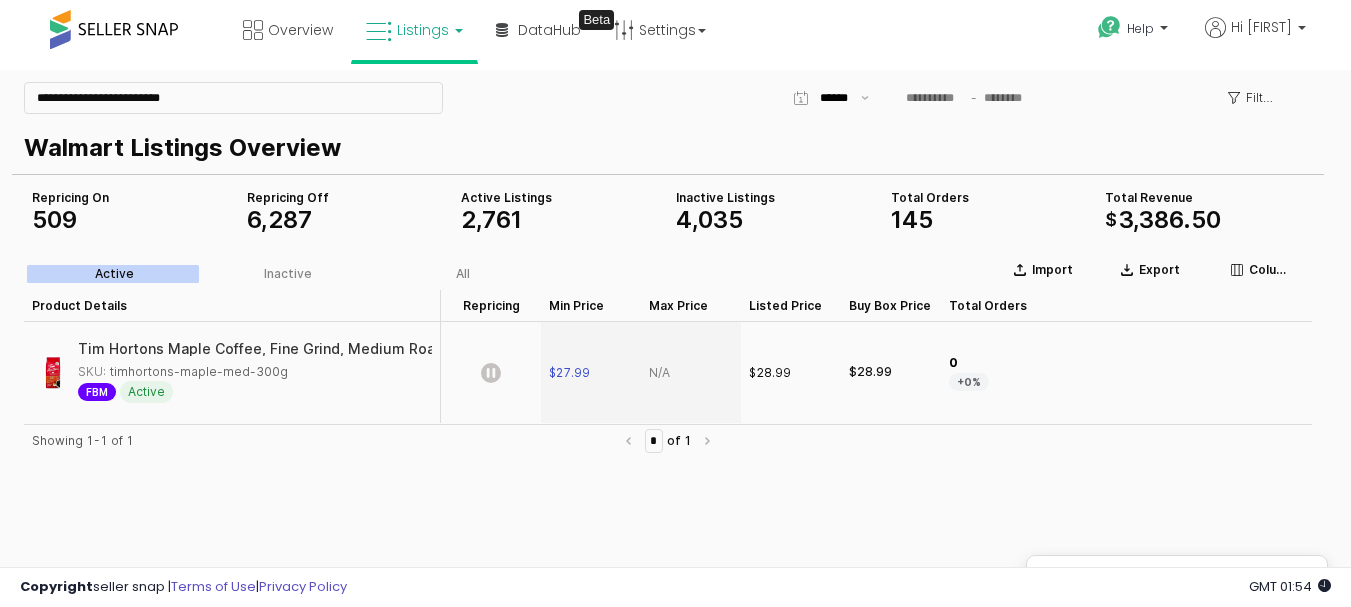 click at bounding box center [691, 372] 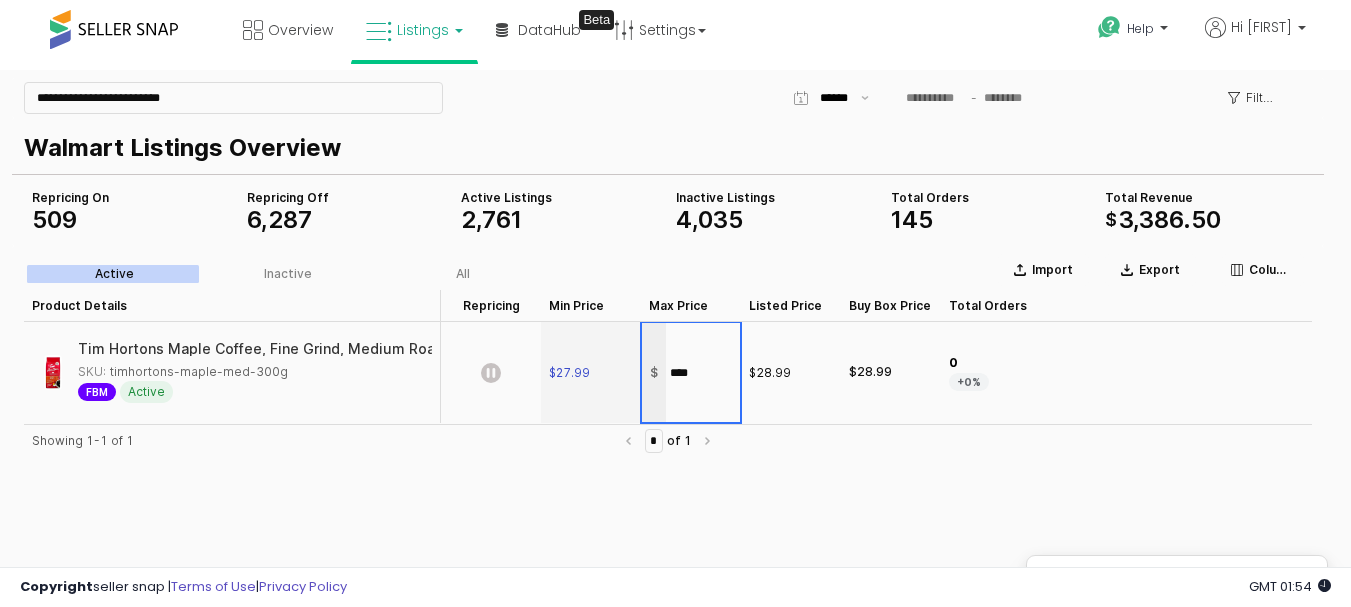 type on "*****" 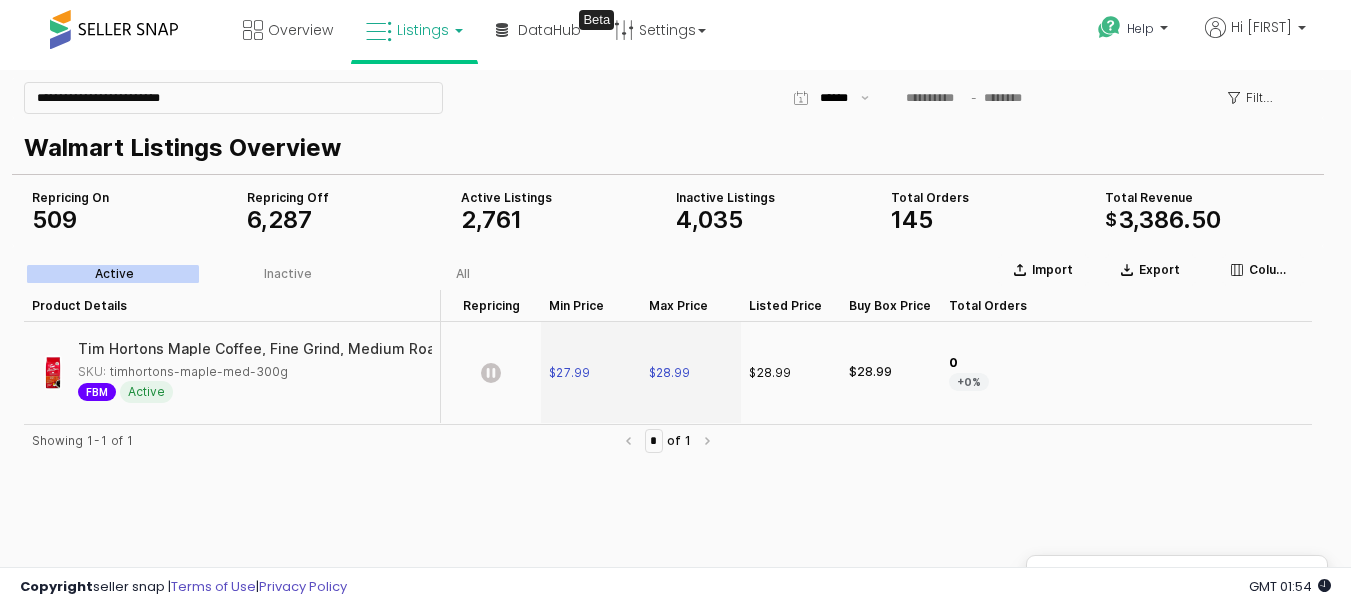 click 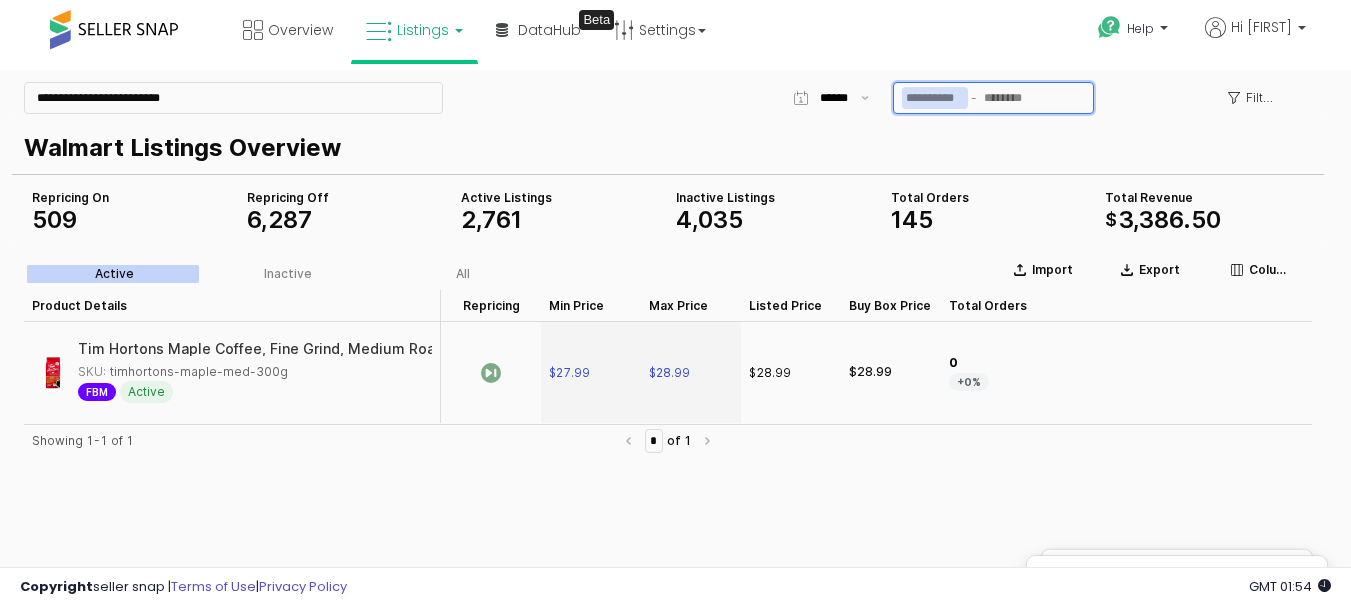 click at bounding box center (935, 98) 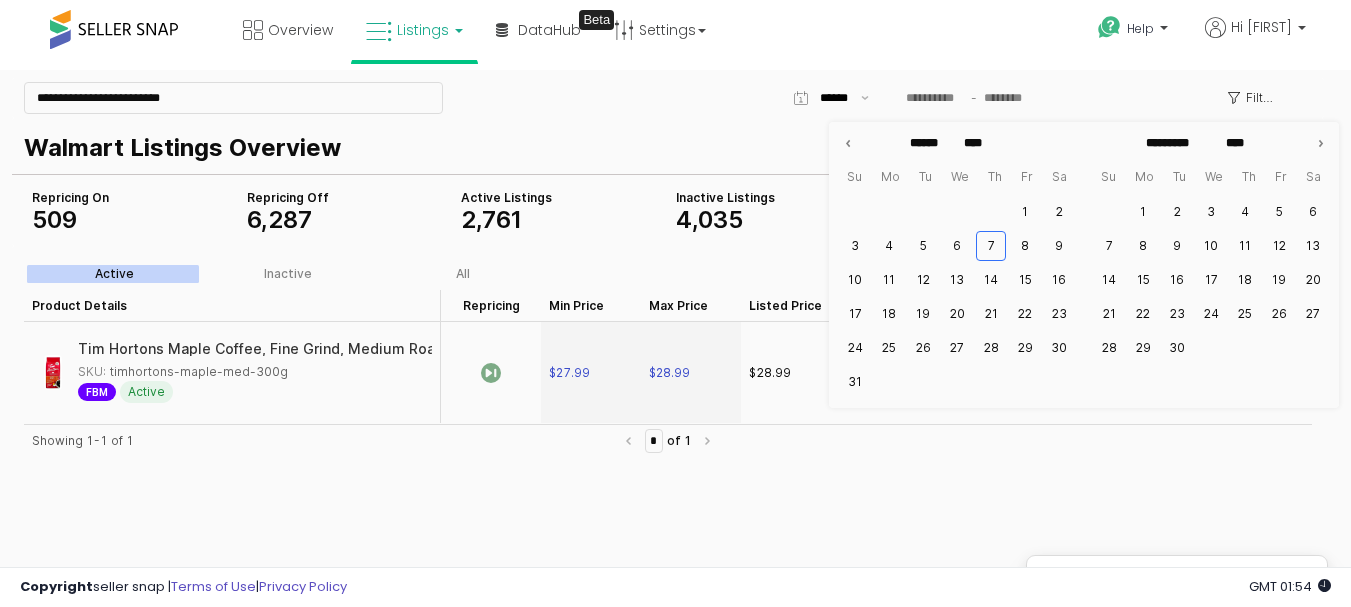 click on "Walmart Listings Overview Repricing On 509 Total Revenue $ 3 , 386 . 50 Inactive Listings 4 , 035 Total Orders 145 Repricing Off 6 , 287 Active Listings 2 , 761" at bounding box center [668, 182] 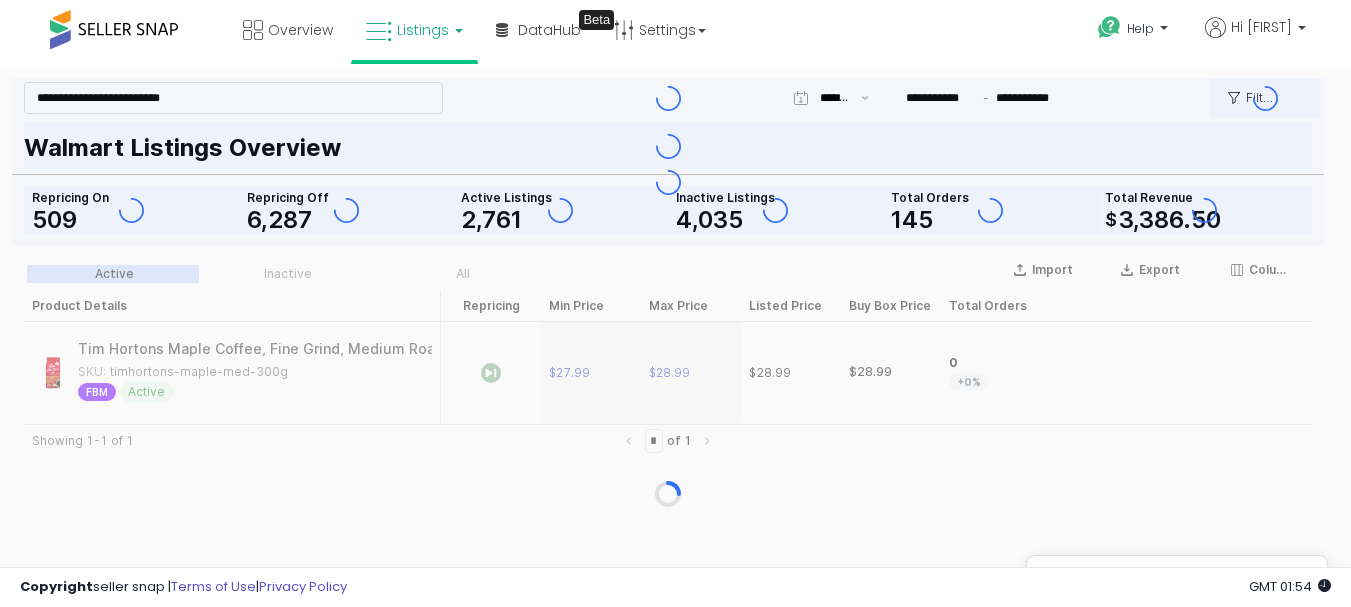 type on "**********" 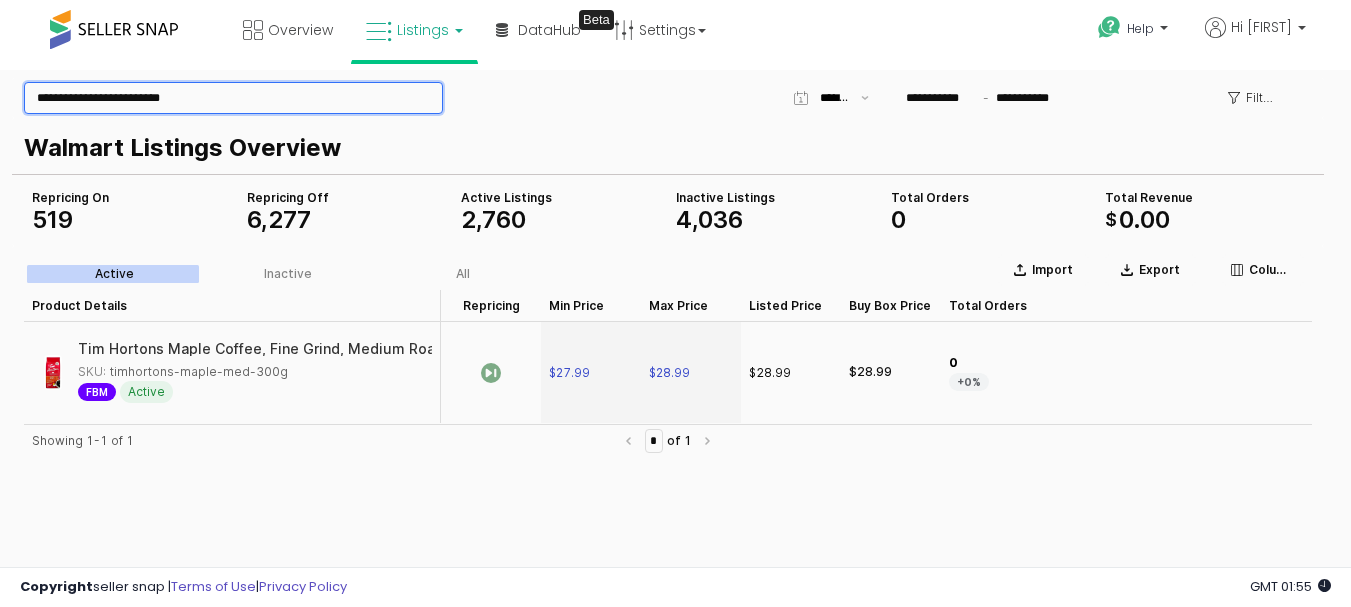 click on "**********" at bounding box center [233, 98] 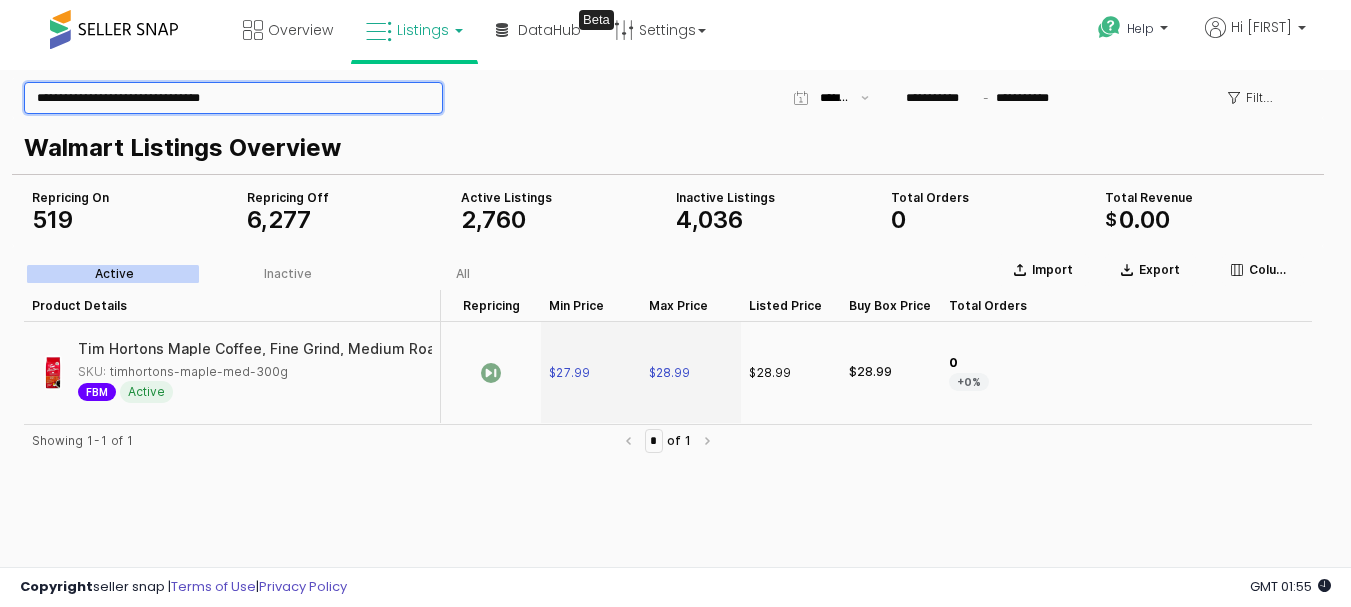 type on "**********" 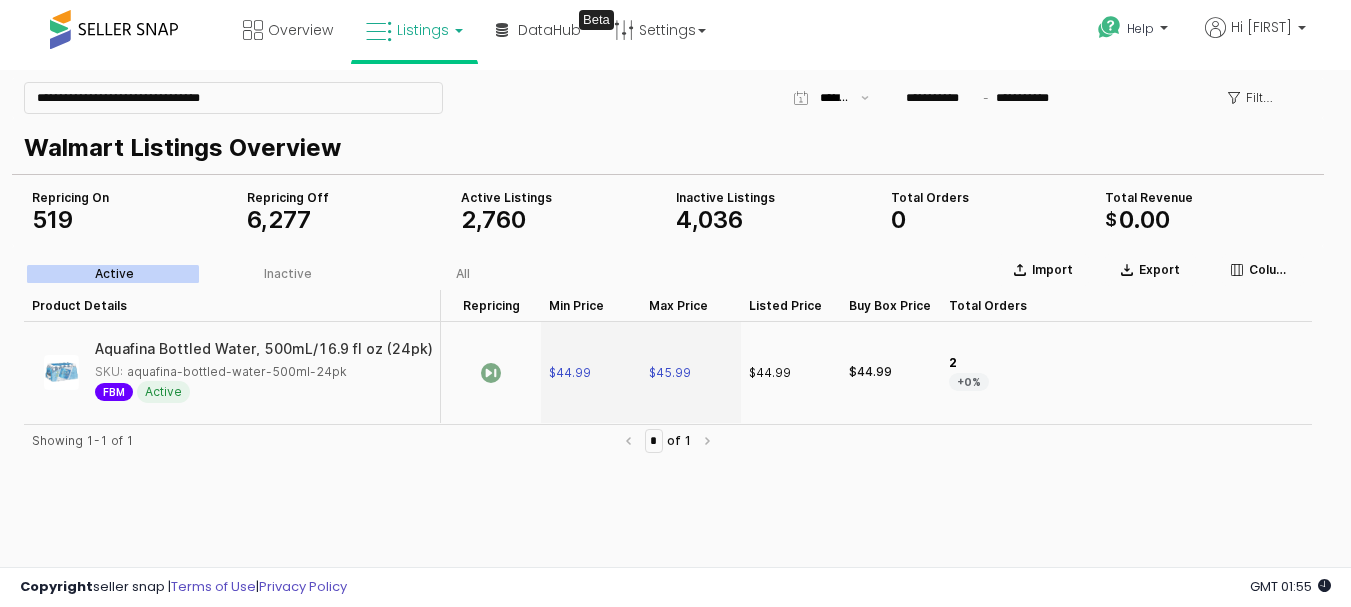 click on "Walmart Listings Overview" at bounding box center (664, 148) 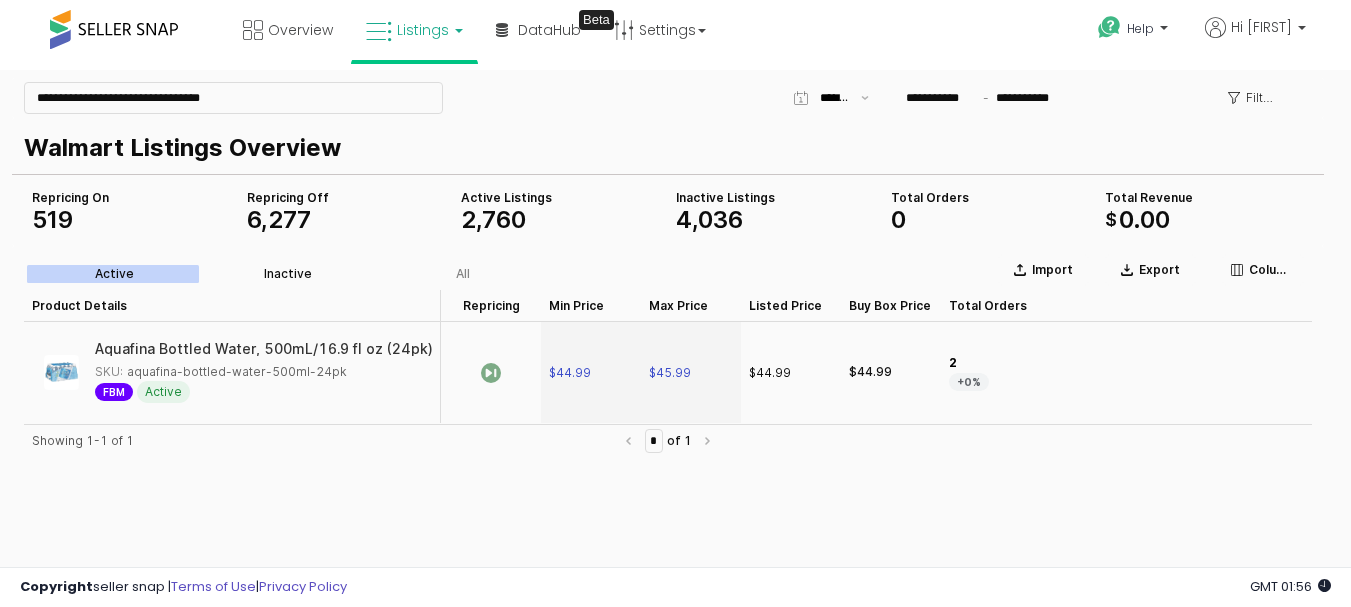 click on "Inactive" at bounding box center [288, 274] 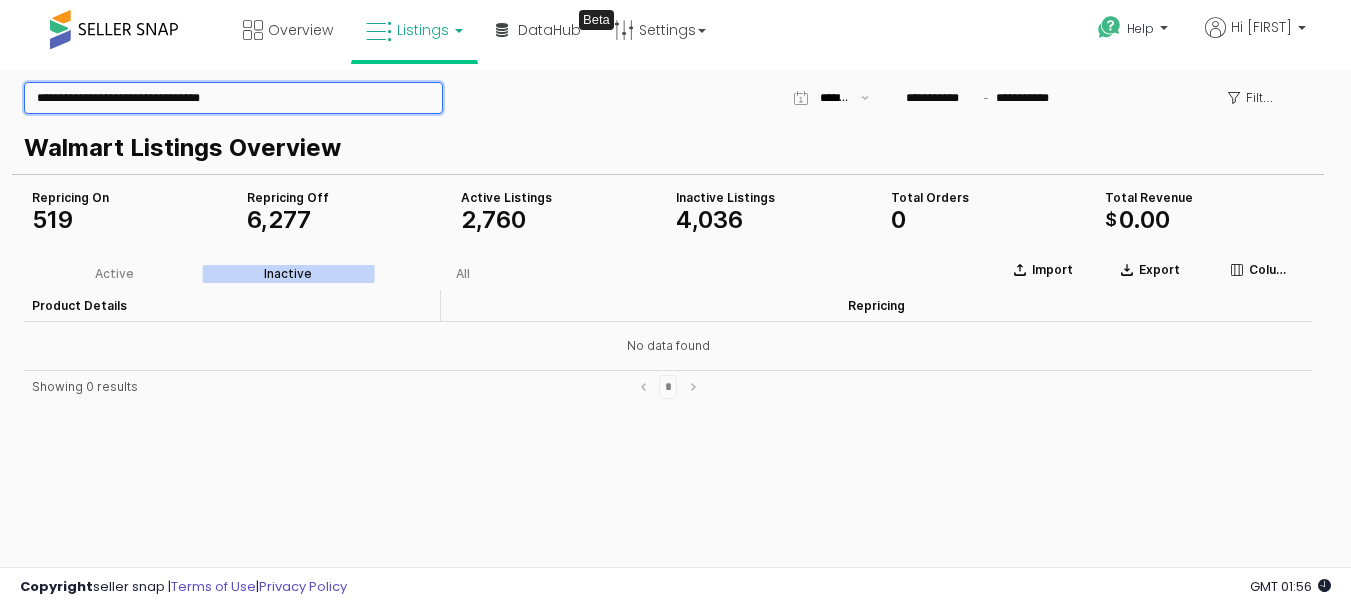 drag, startPoint x: 260, startPoint y: 100, endPoint x: 0, endPoint y: 117, distance: 260.55518 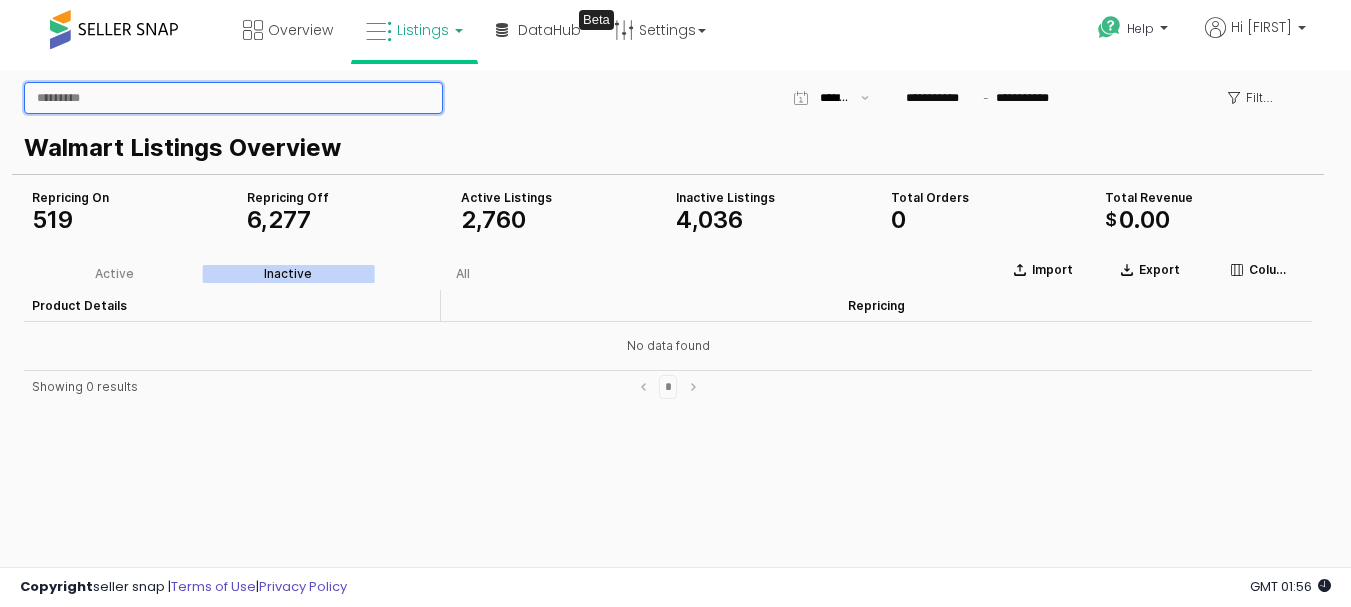 type 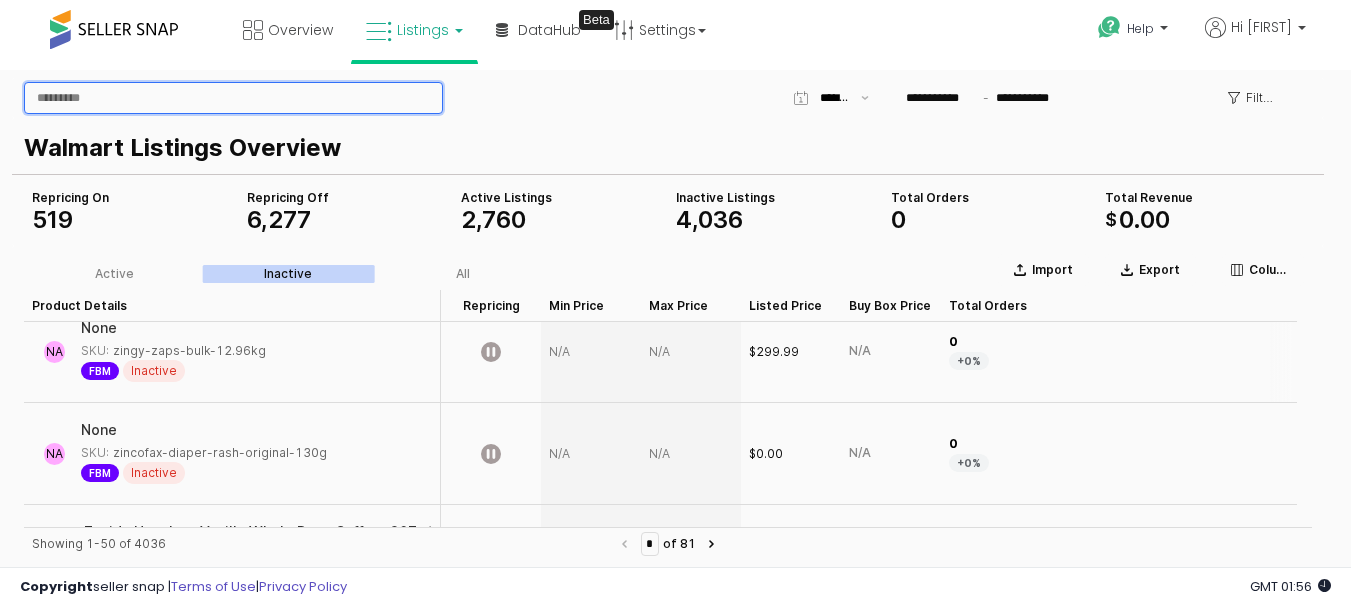 scroll, scrollTop: 200, scrollLeft: 0, axis: vertical 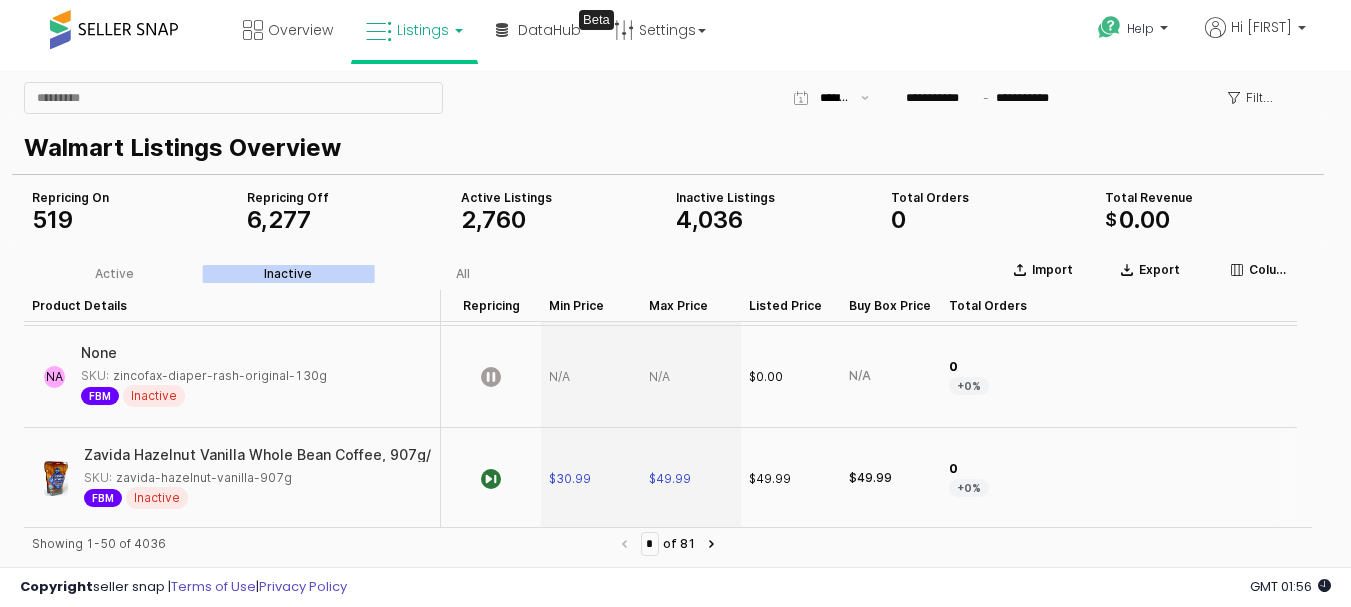 click on "Inactive" at bounding box center [157, 498] 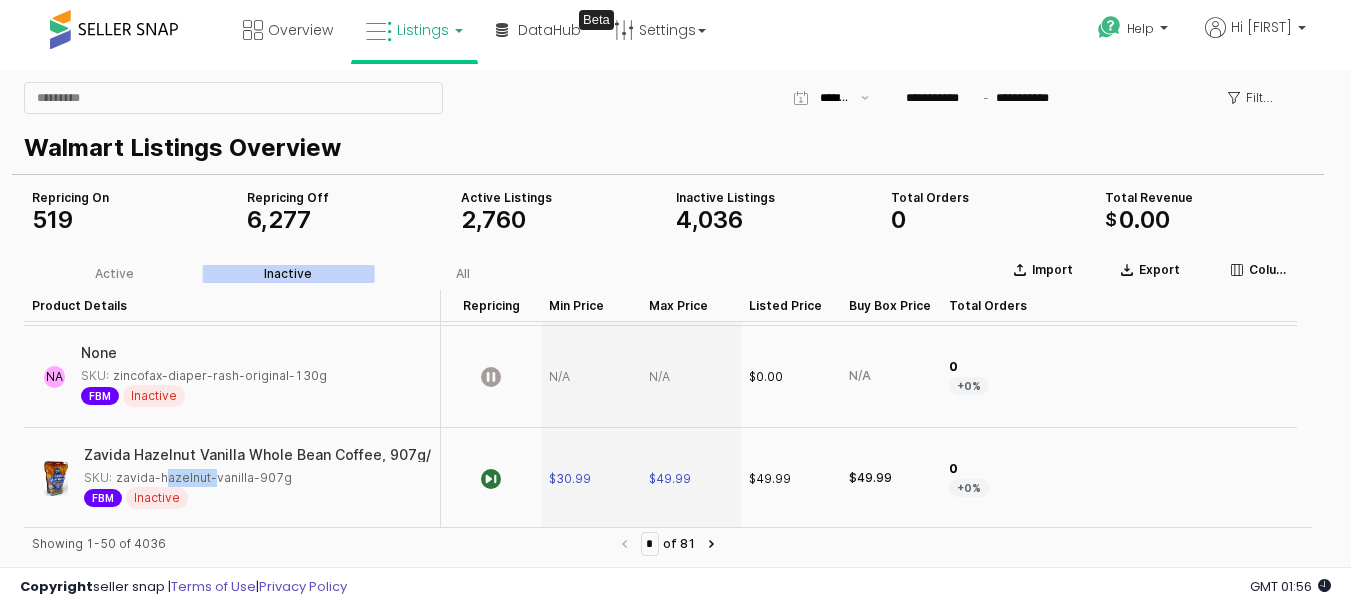 click on "SKU:  zavida-hazelnut-vanilla-907g" at bounding box center (188, 478) 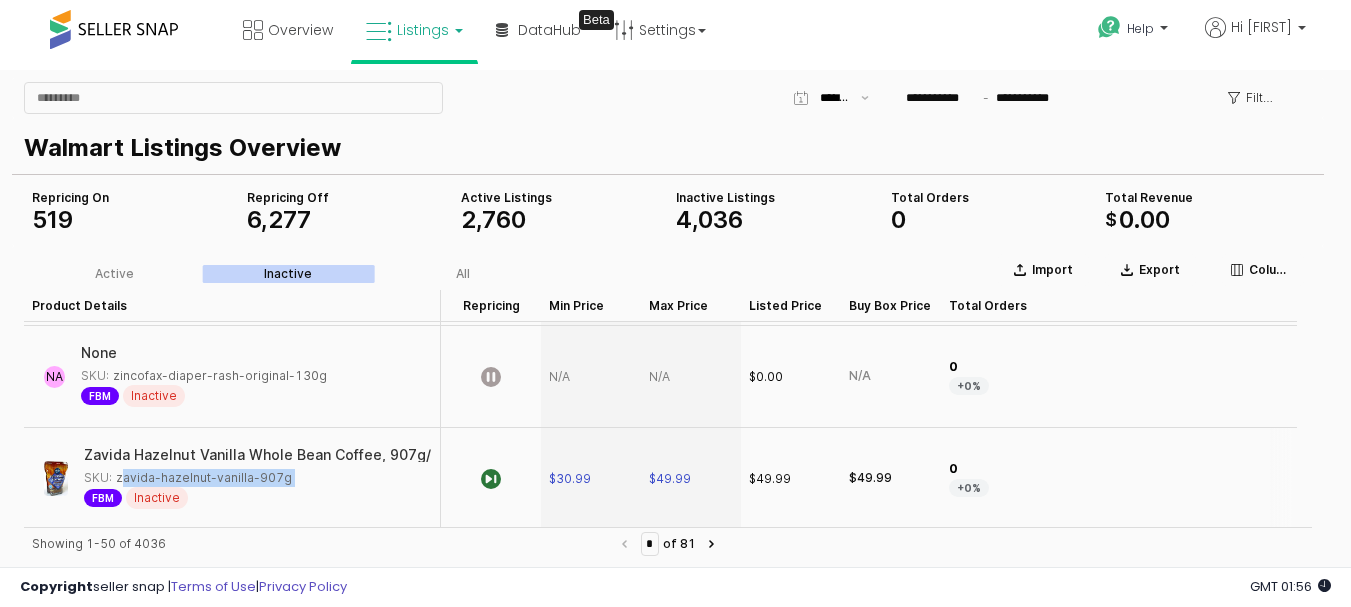 click on "SKU:  zavida-hazelnut-vanilla-907g" at bounding box center (188, 478) 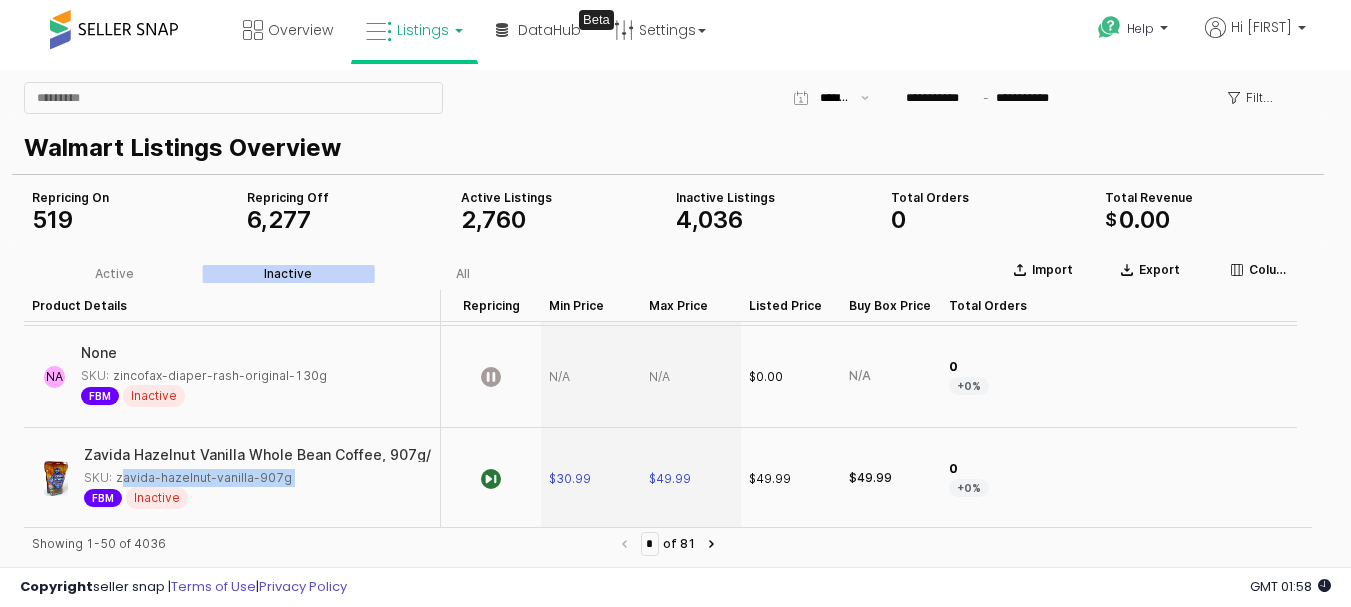 click on "Listings" at bounding box center (414, 30) 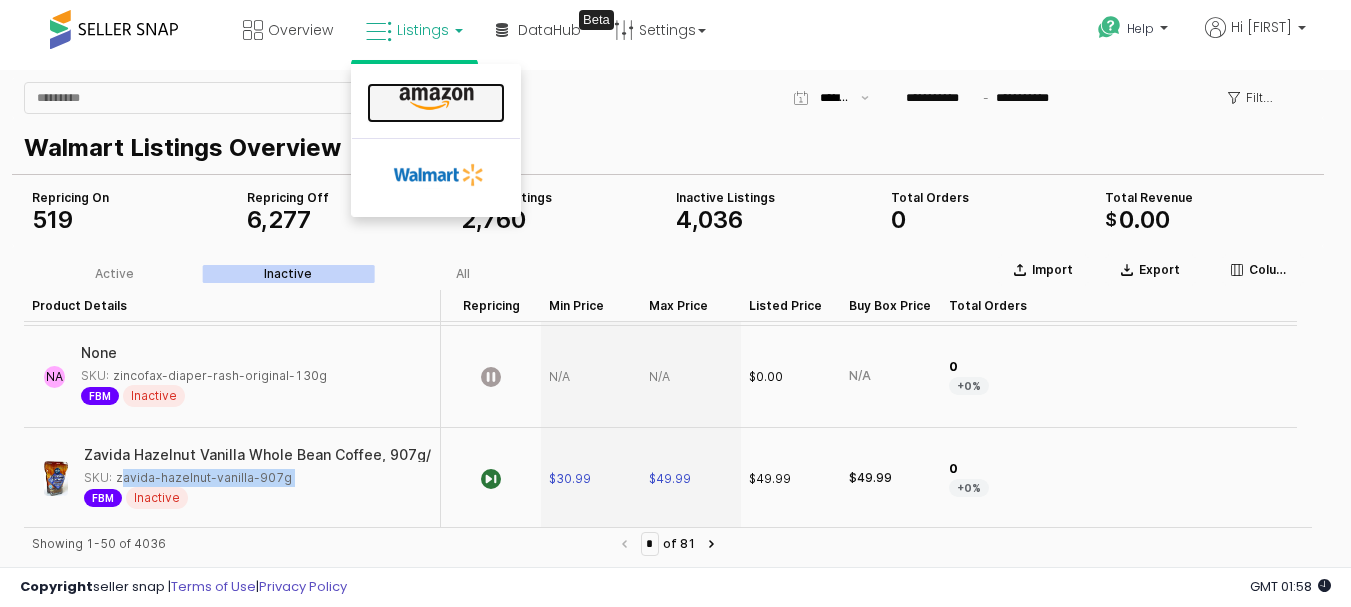 click at bounding box center (436, 99) 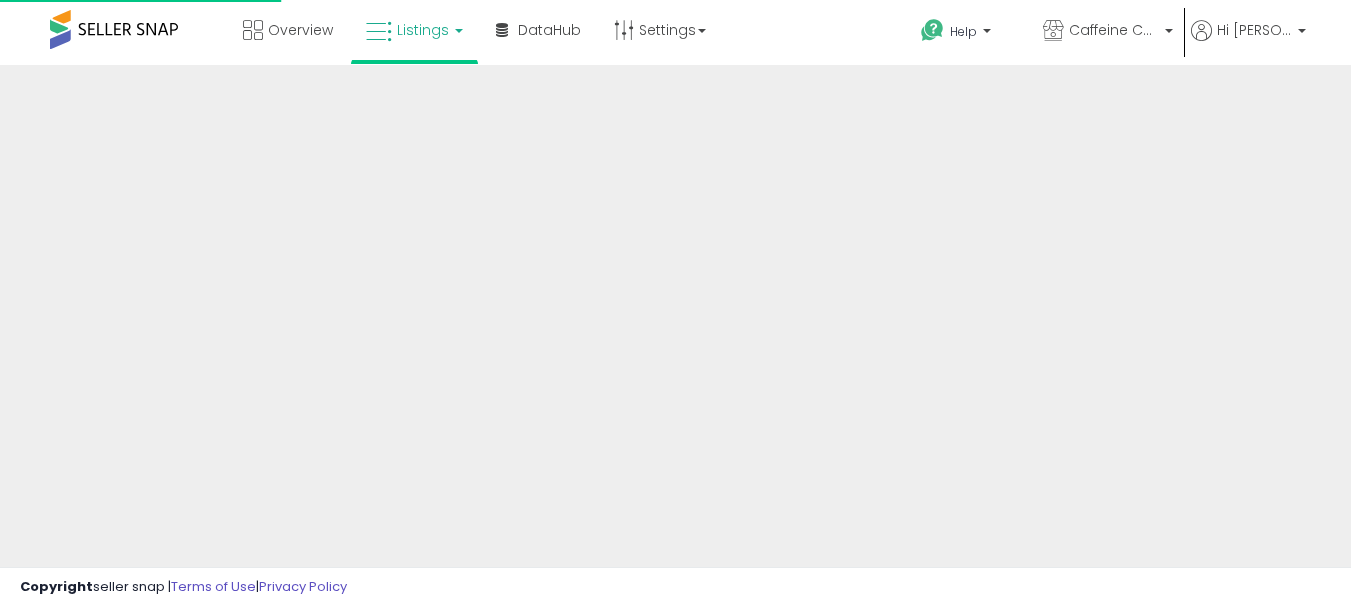 scroll, scrollTop: 0, scrollLeft: 0, axis: both 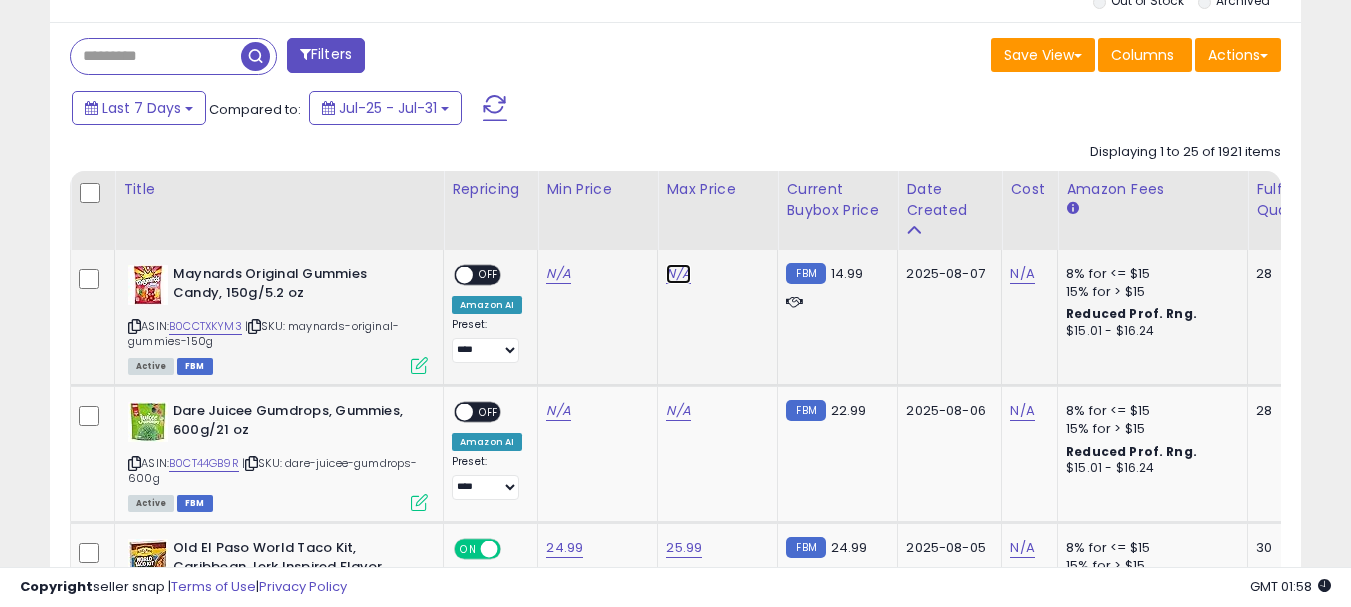 click on "N/A" at bounding box center (678, 274) 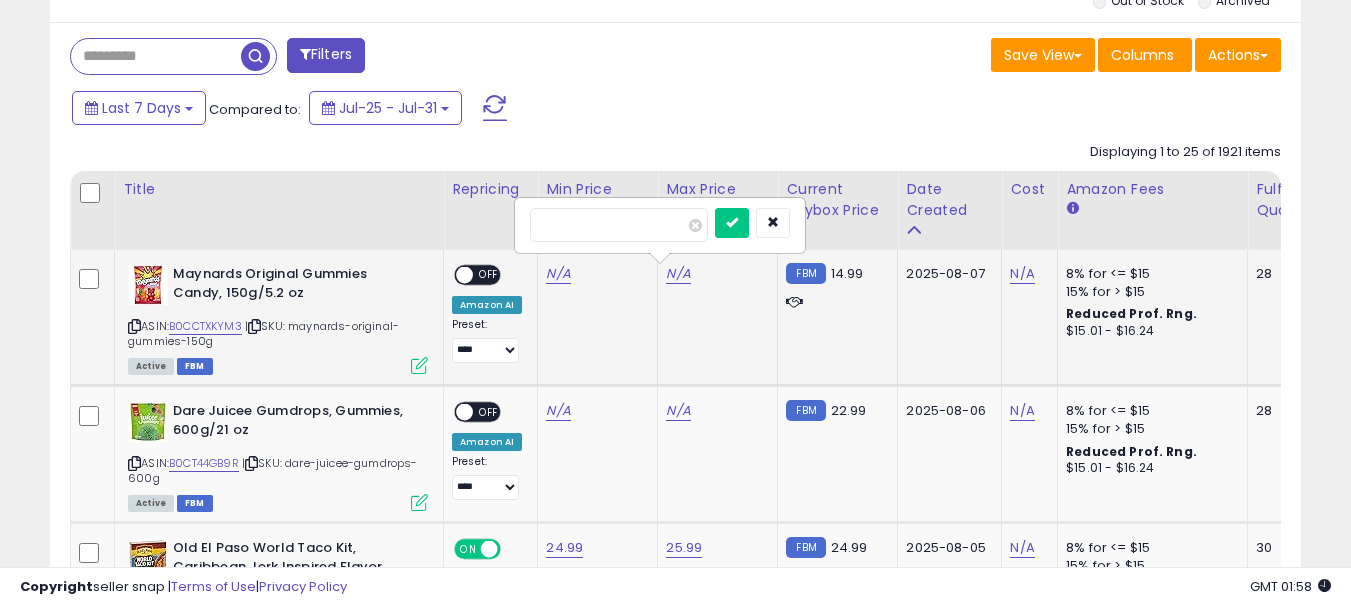 type on "*****" 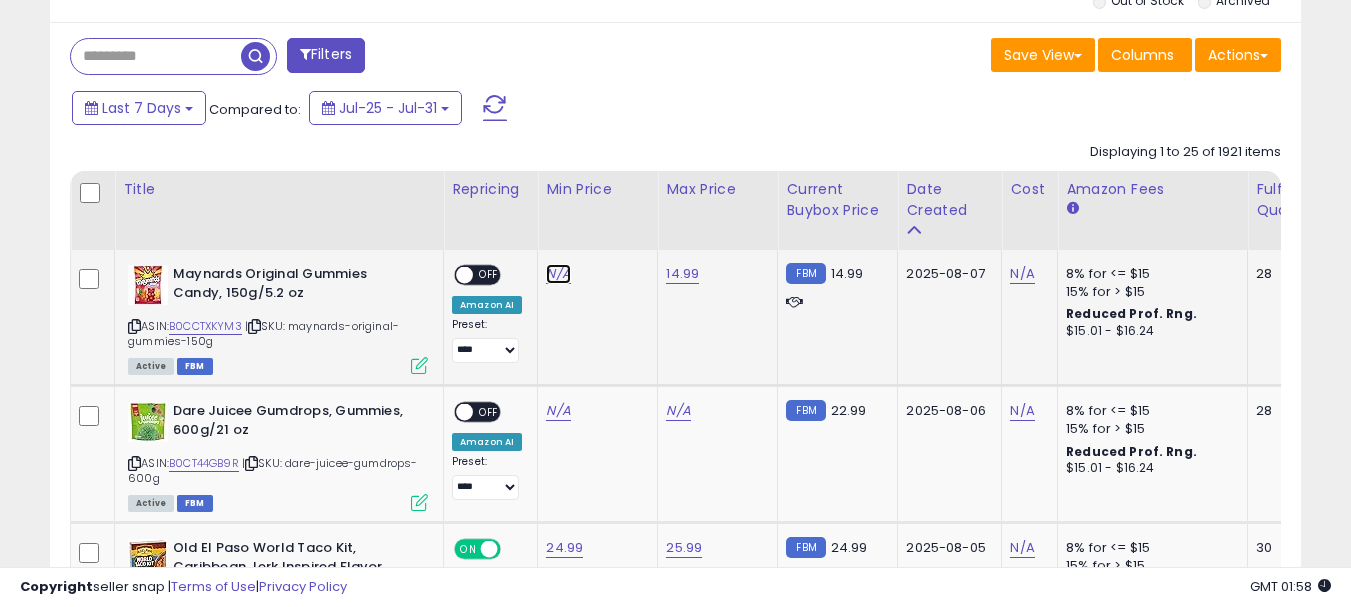 click on "N/A" at bounding box center (558, 274) 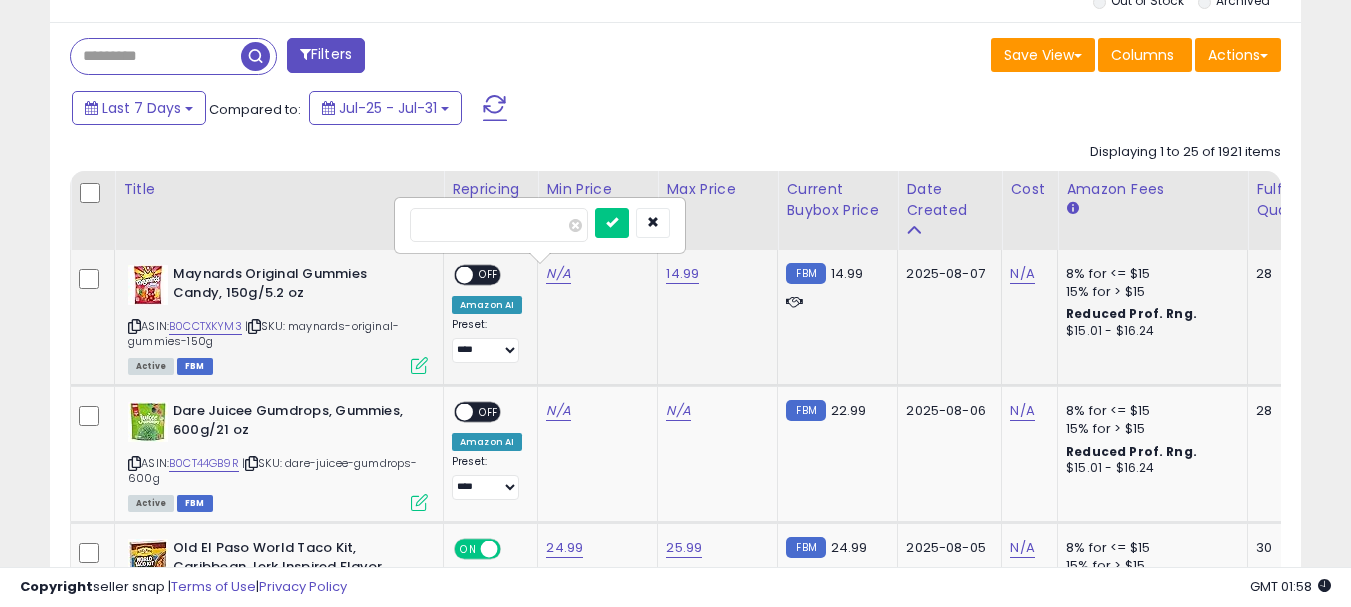 type on "*****" 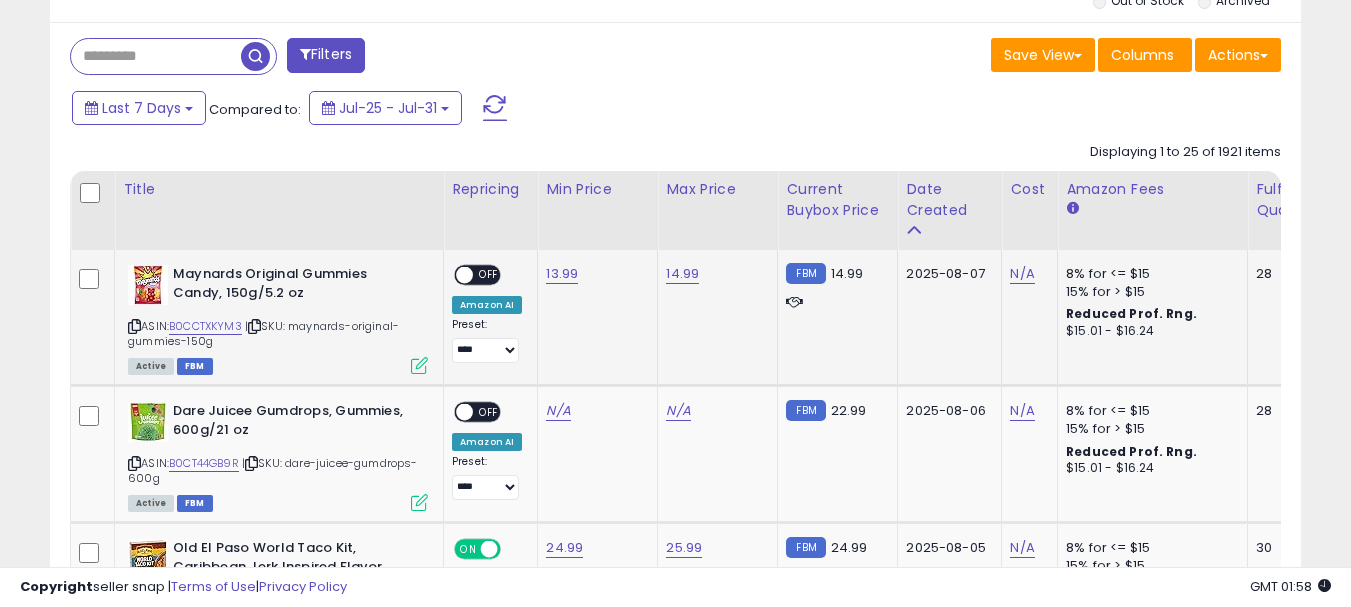 click on "OFF" at bounding box center (489, 275) 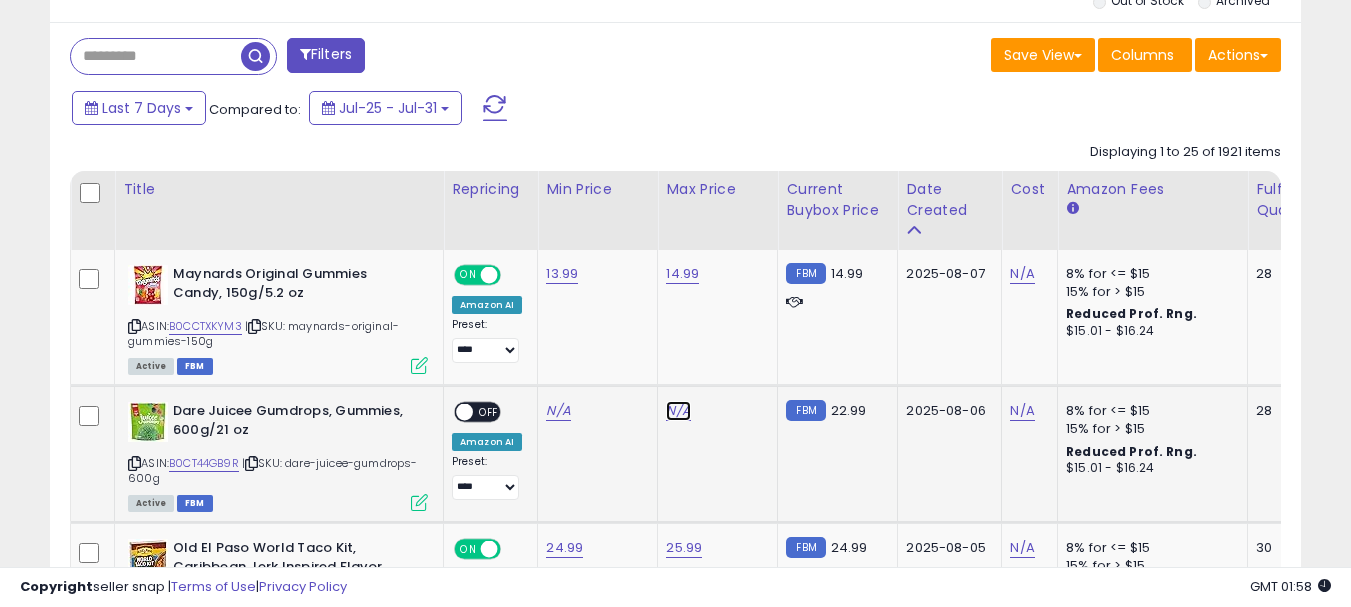 click on "N/A" at bounding box center [678, 411] 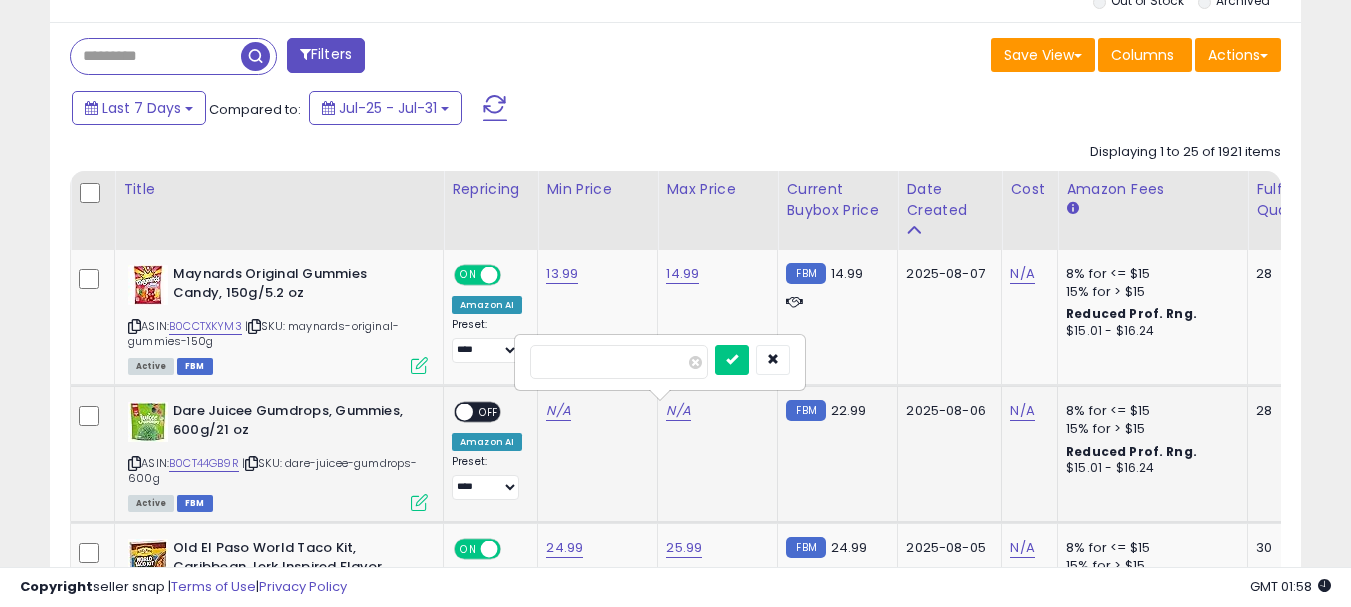 type on "*****" 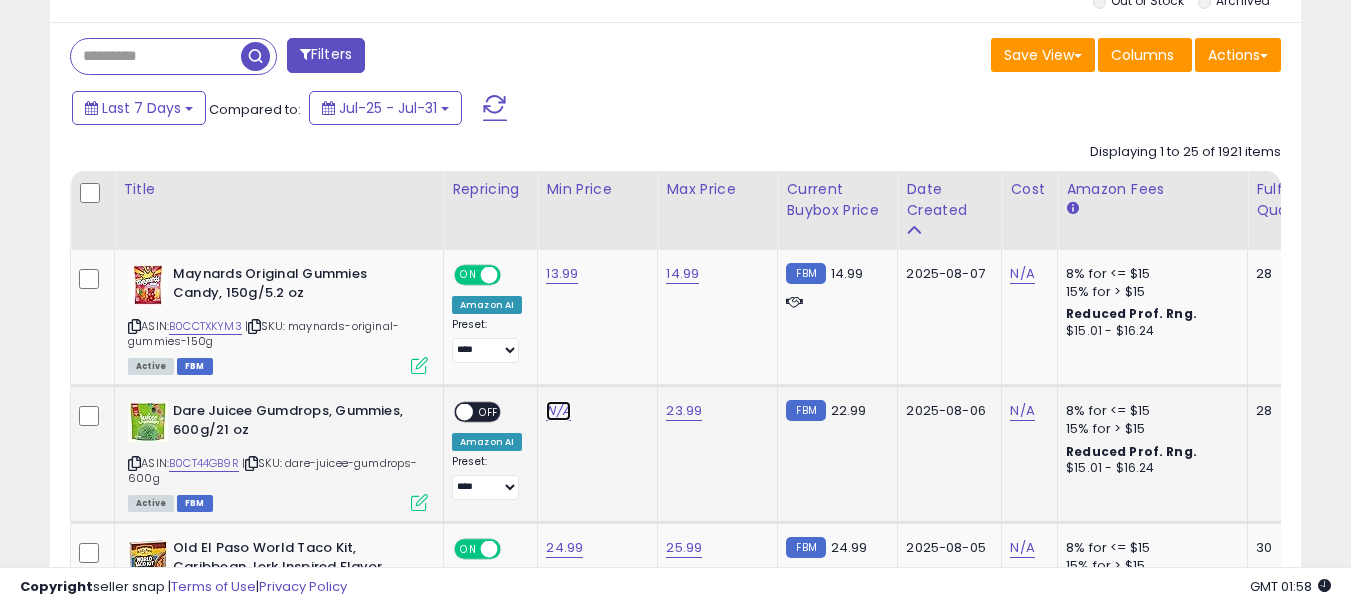 click on "N/A" at bounding box center (558, 411) 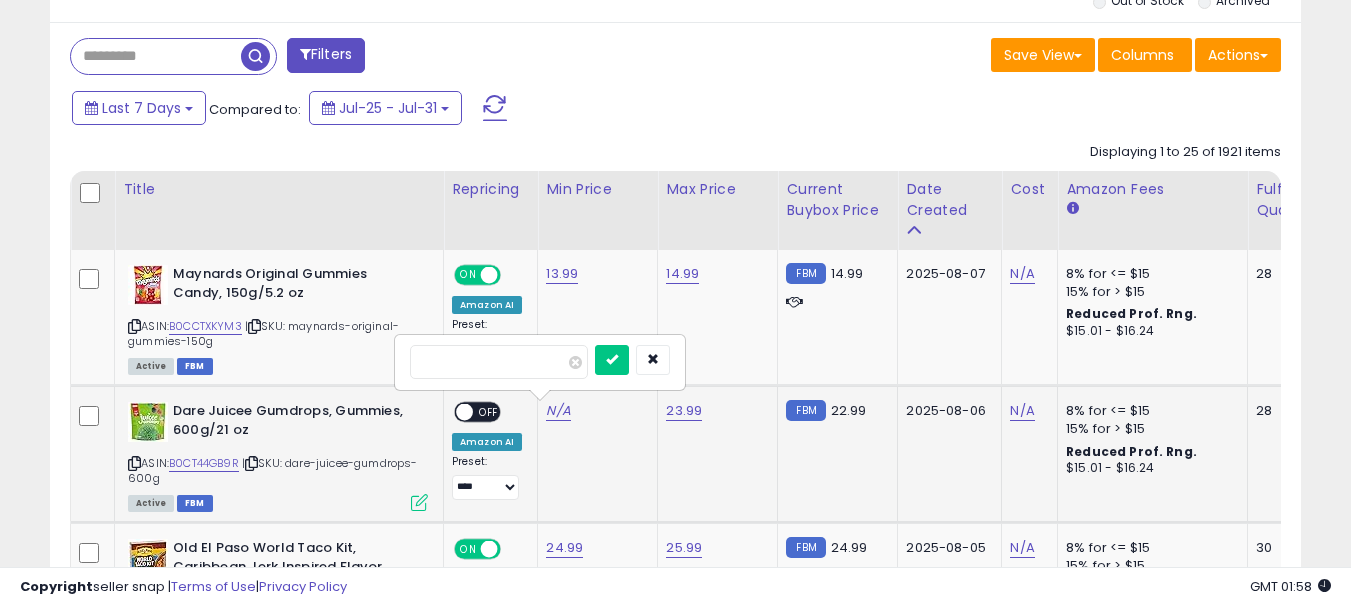 type on "*****" 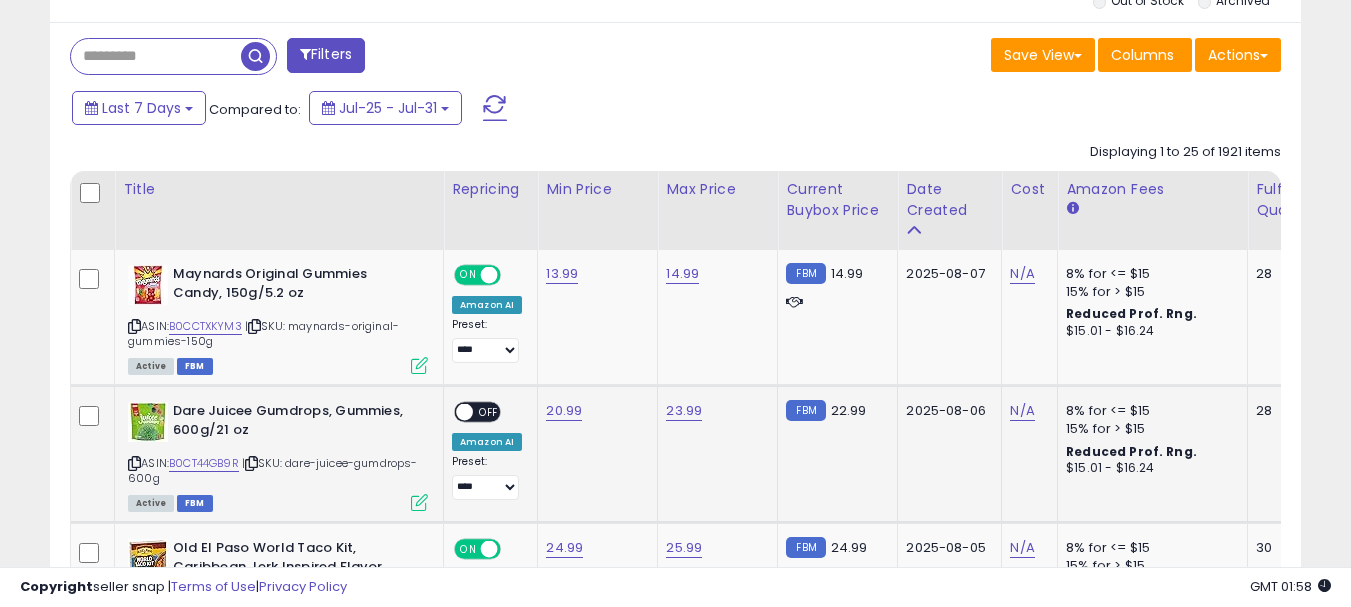 click on "OFF" at bounding box center (489, 412) 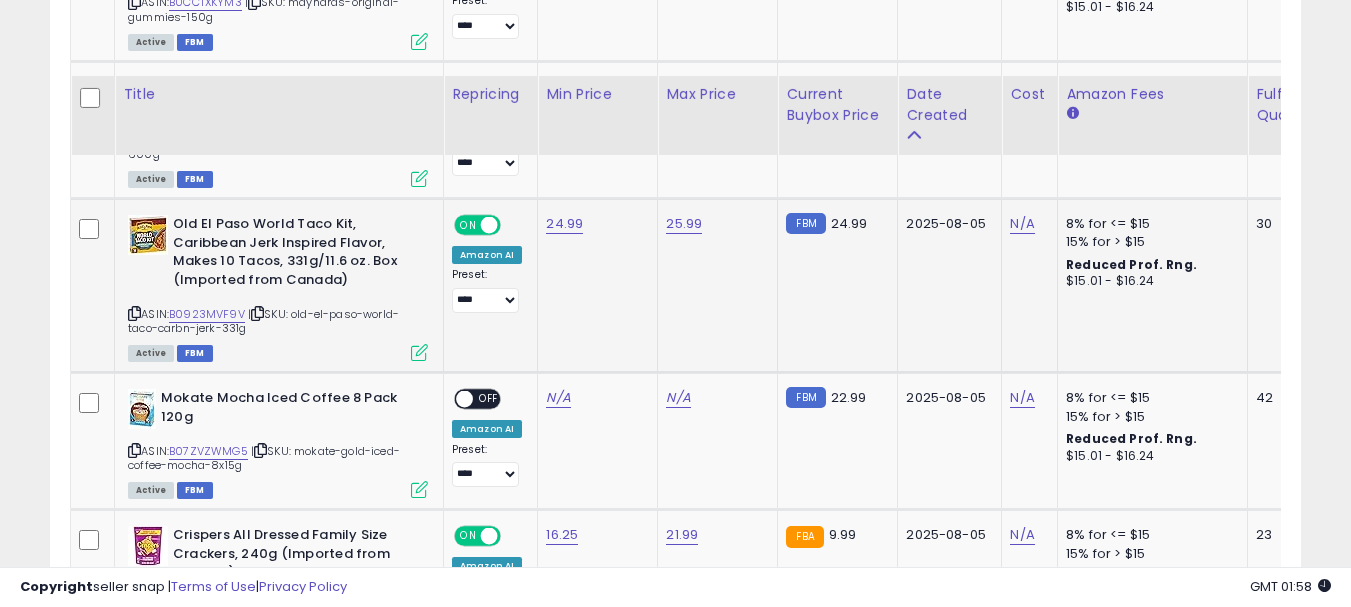 scroll, scrollTop: 1200, scrollLeft: 0, axis: vertical 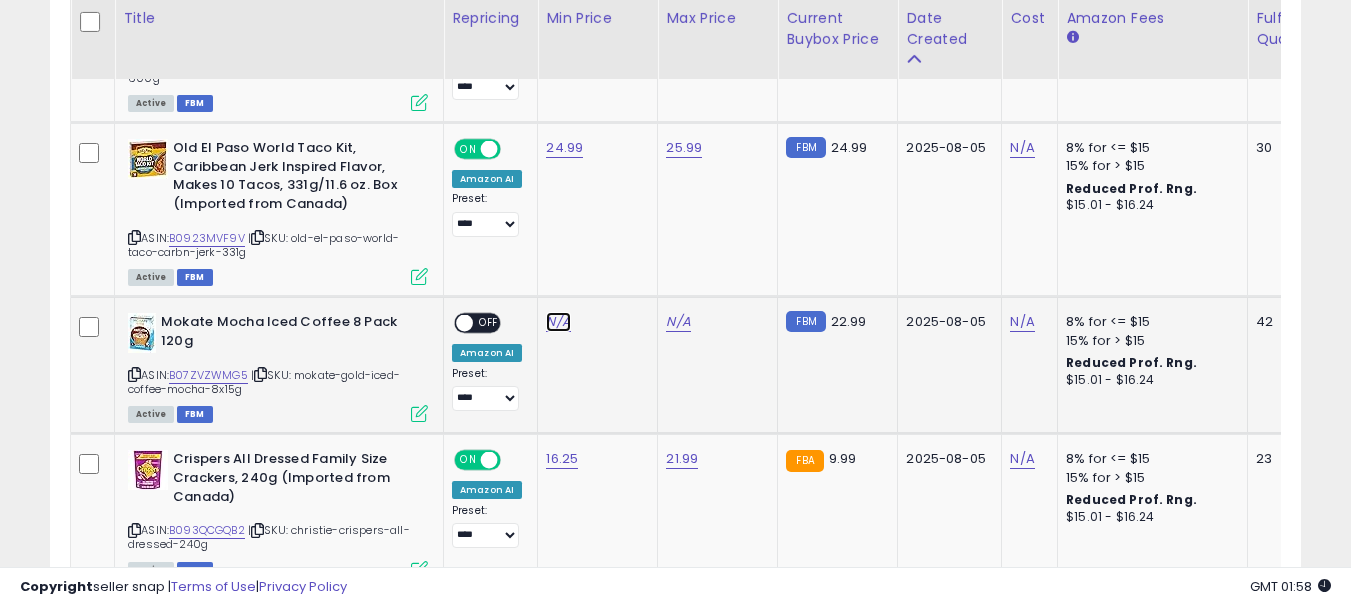 click on "N/A" at bounding box center [558, 322] 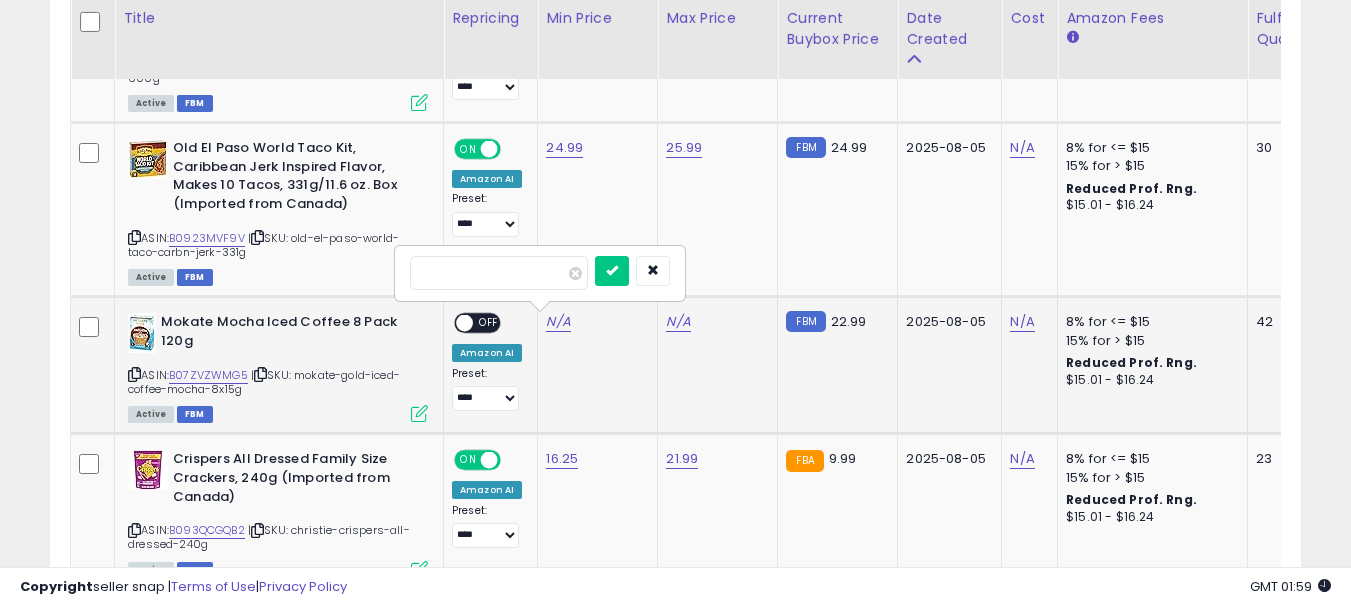 type on "*****" 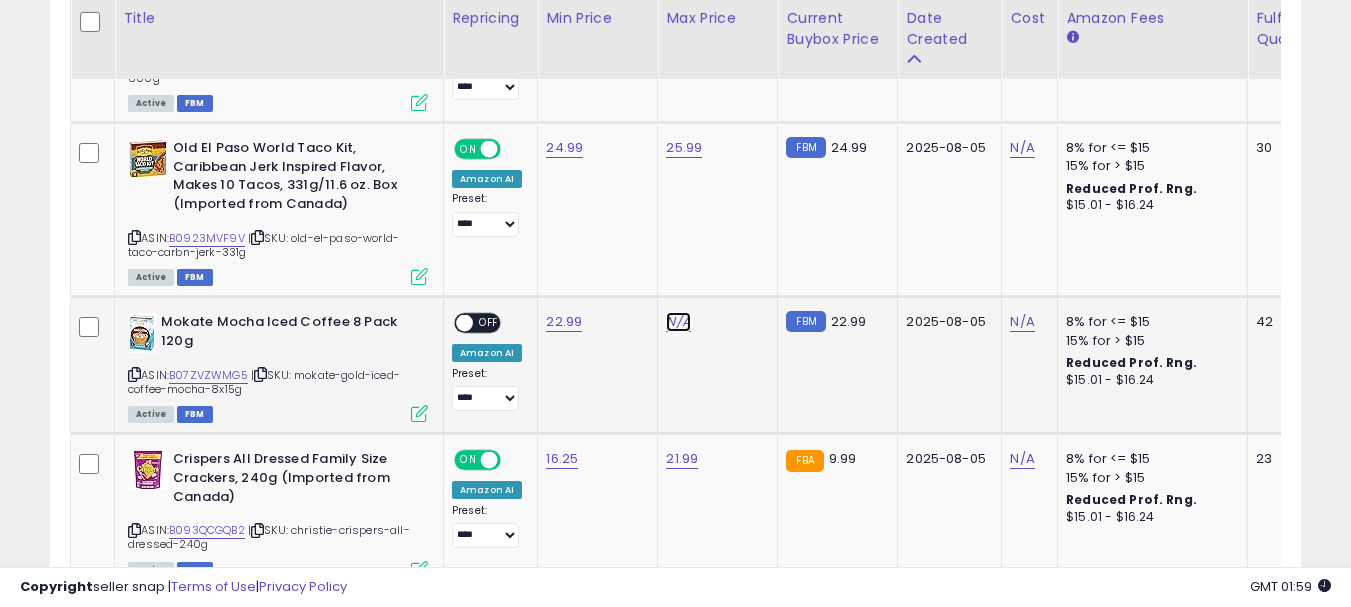 click on "N/A" at bounding box center (678, 322) 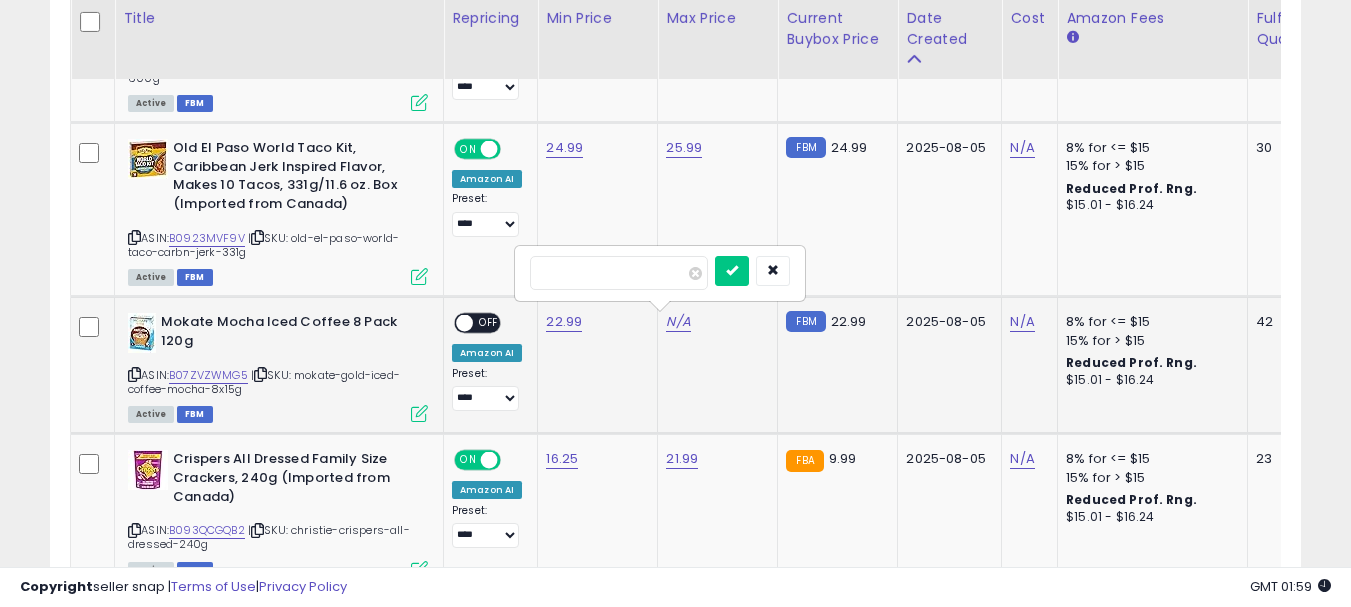 type on "*****" 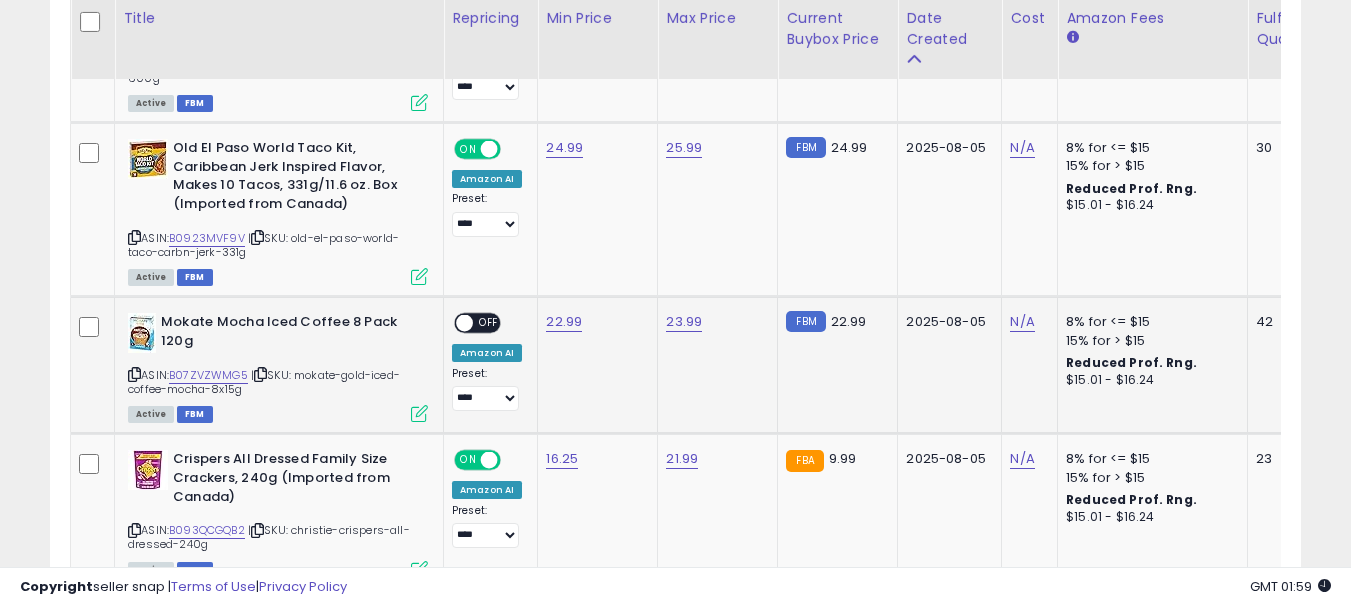 click on "OFF" at bounding box center [489, 323] 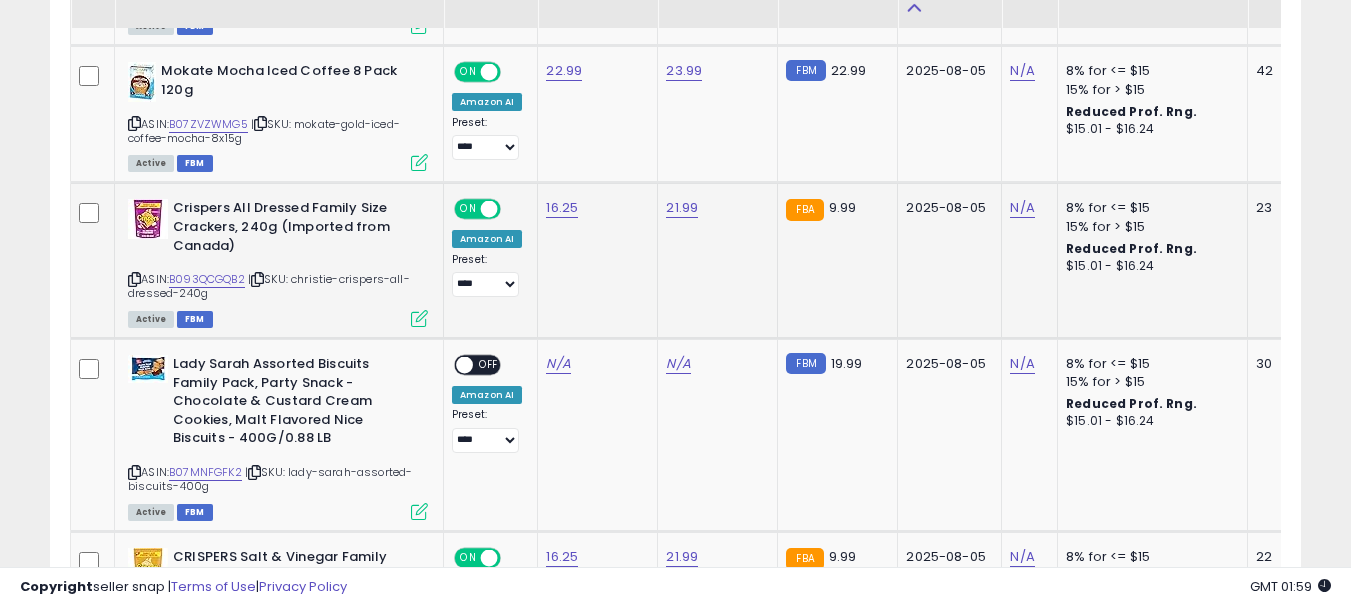scroll, scrollTop: 1500, scrollLeft: 0, axis: vertical 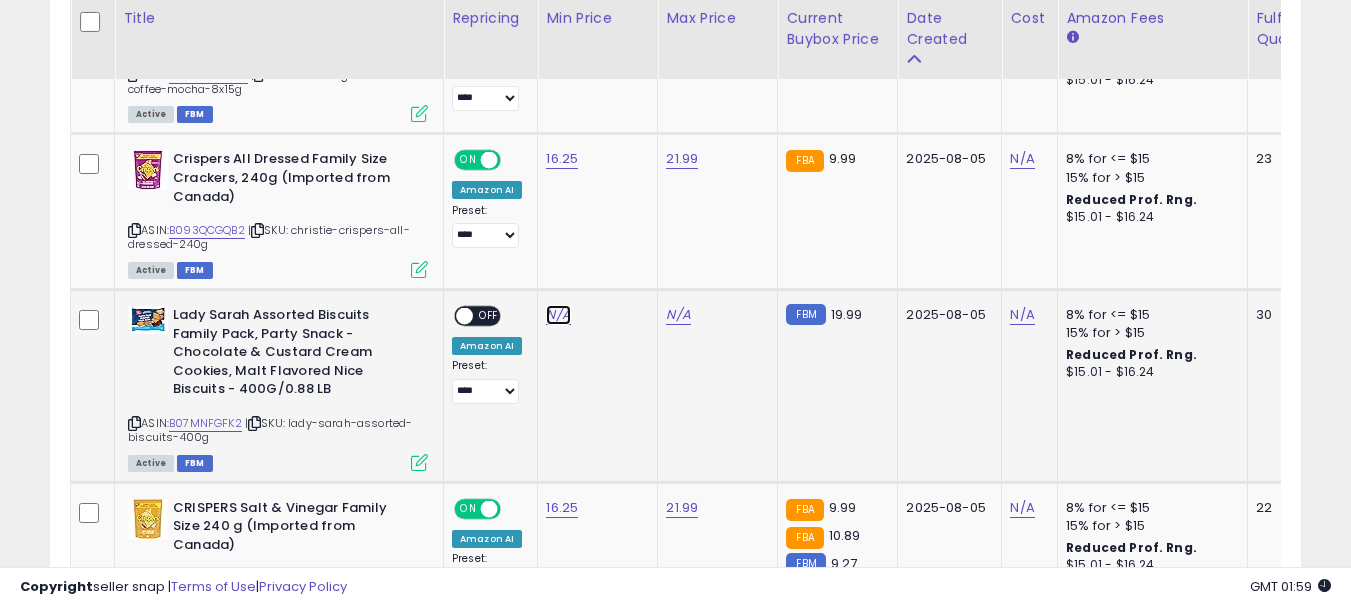 click on "N/A" at bounding box center (558, 315) 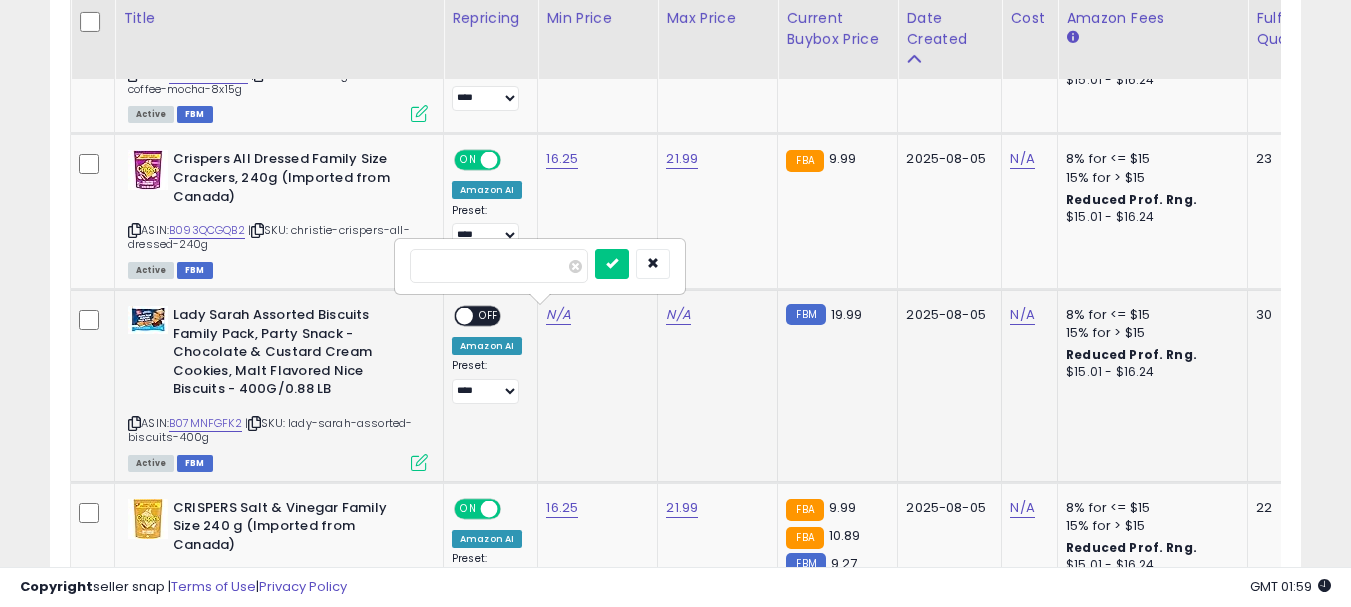 type on "*****" 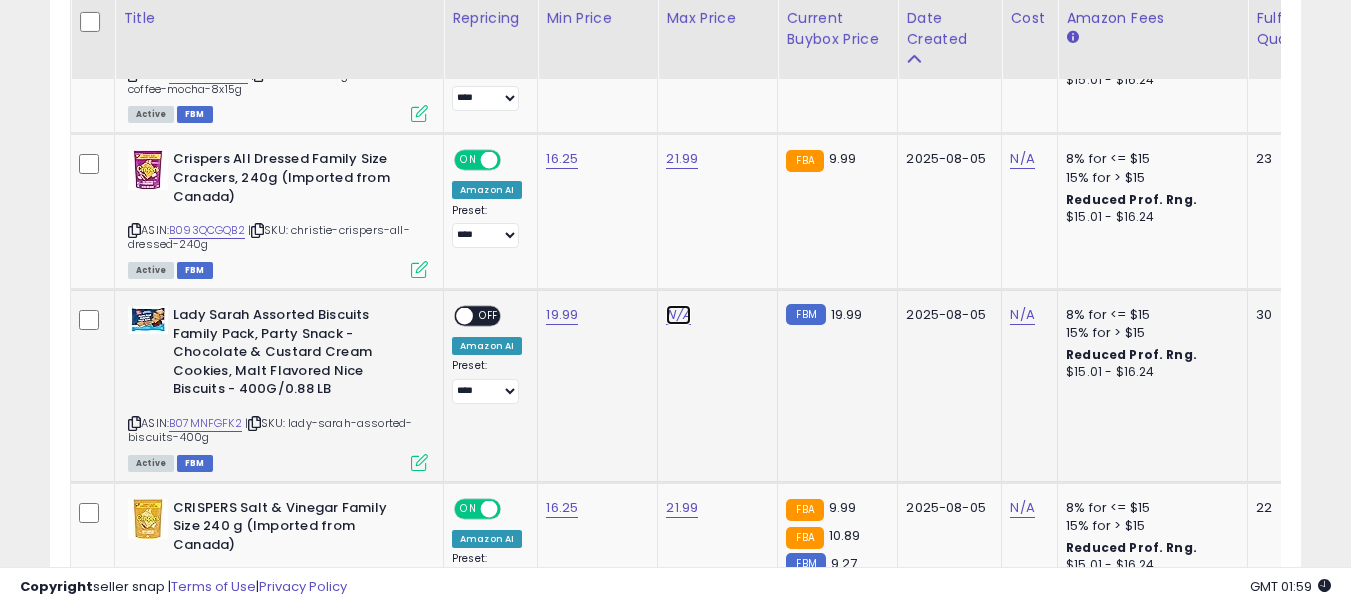 click on "N/A" at bounding box center [678, 315] 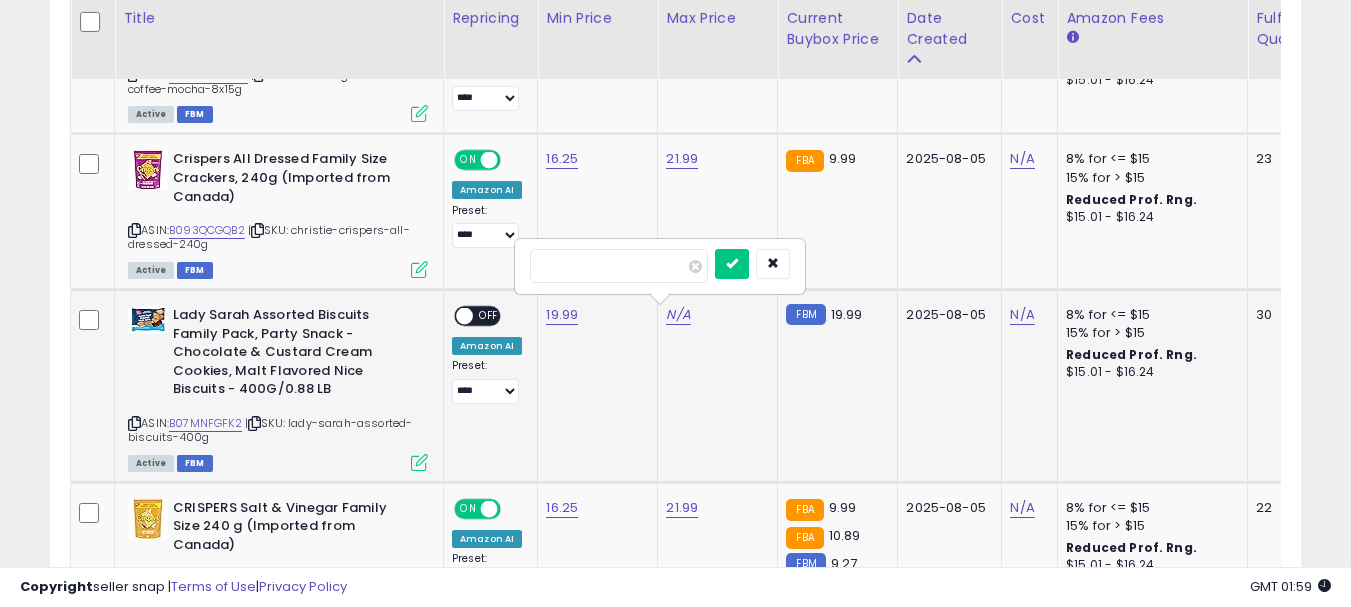 type on "*****" 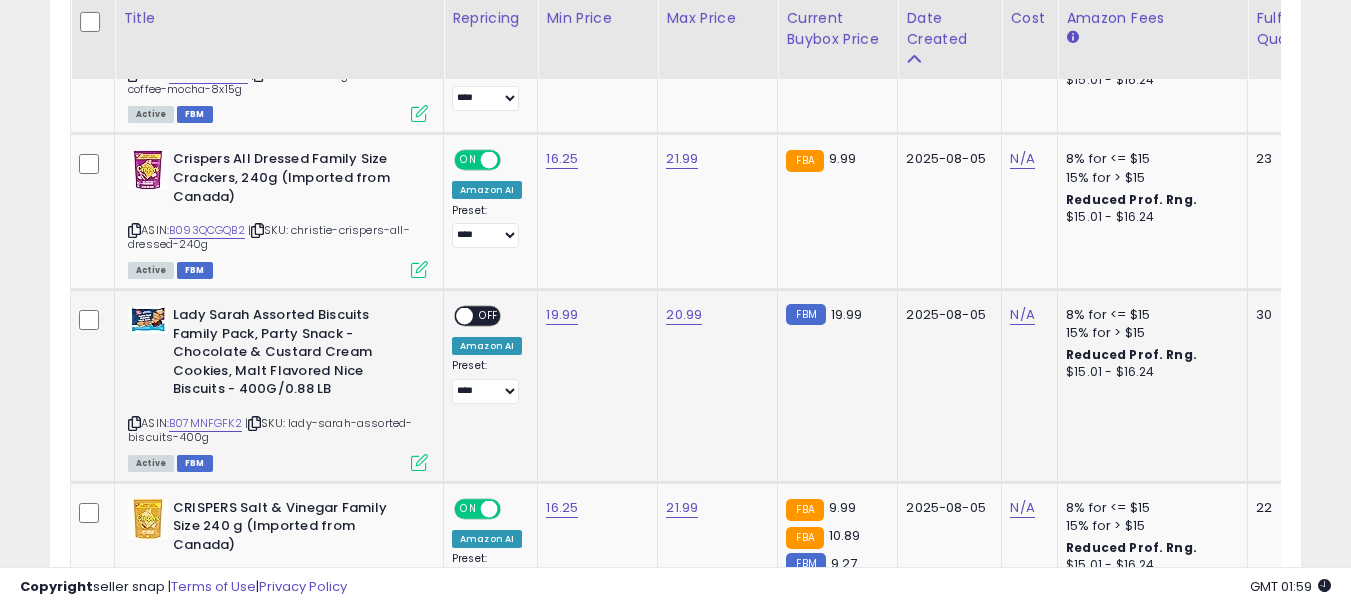 click on "OFF" at bounding box center [489, 316] 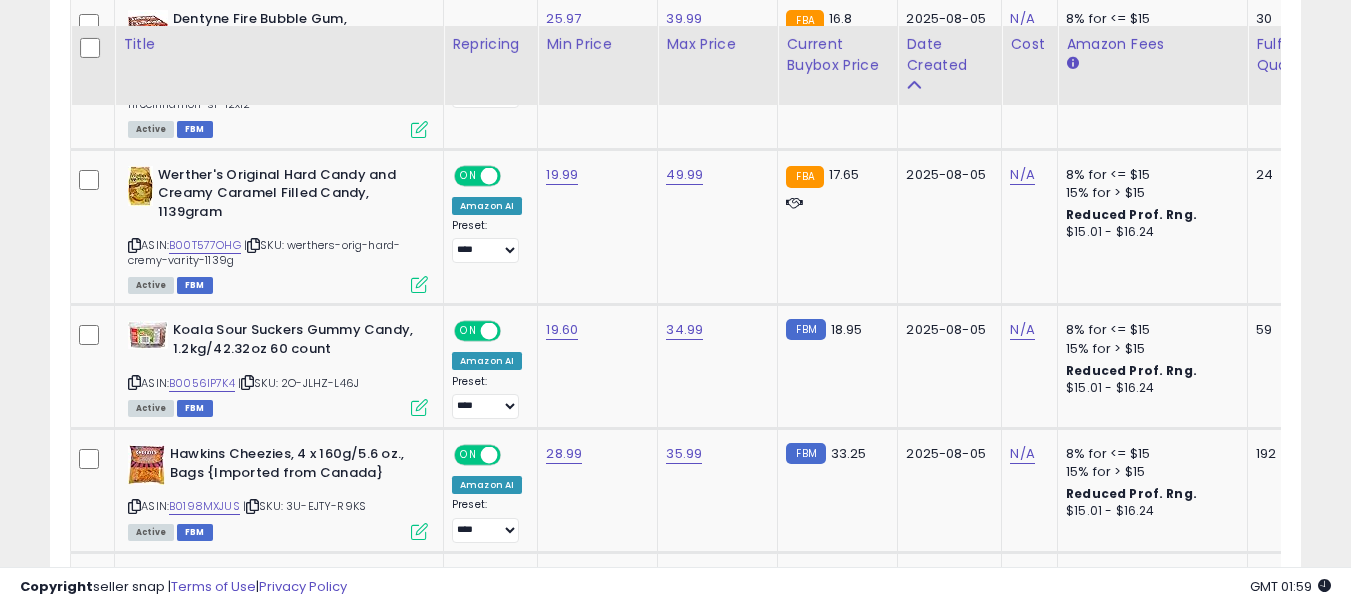 scroll, scrollTop: 2600, scrollLeft: 0, axis: vertical 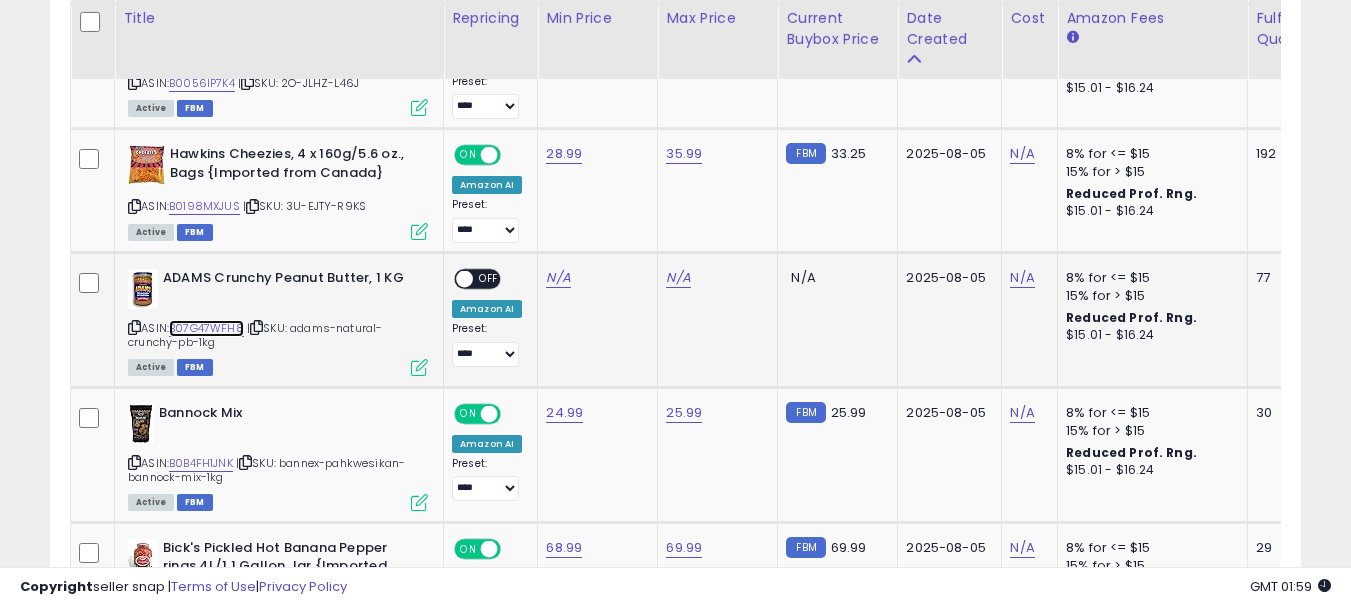 click on "B07G47WFH8" at bounding box center (206, 328) 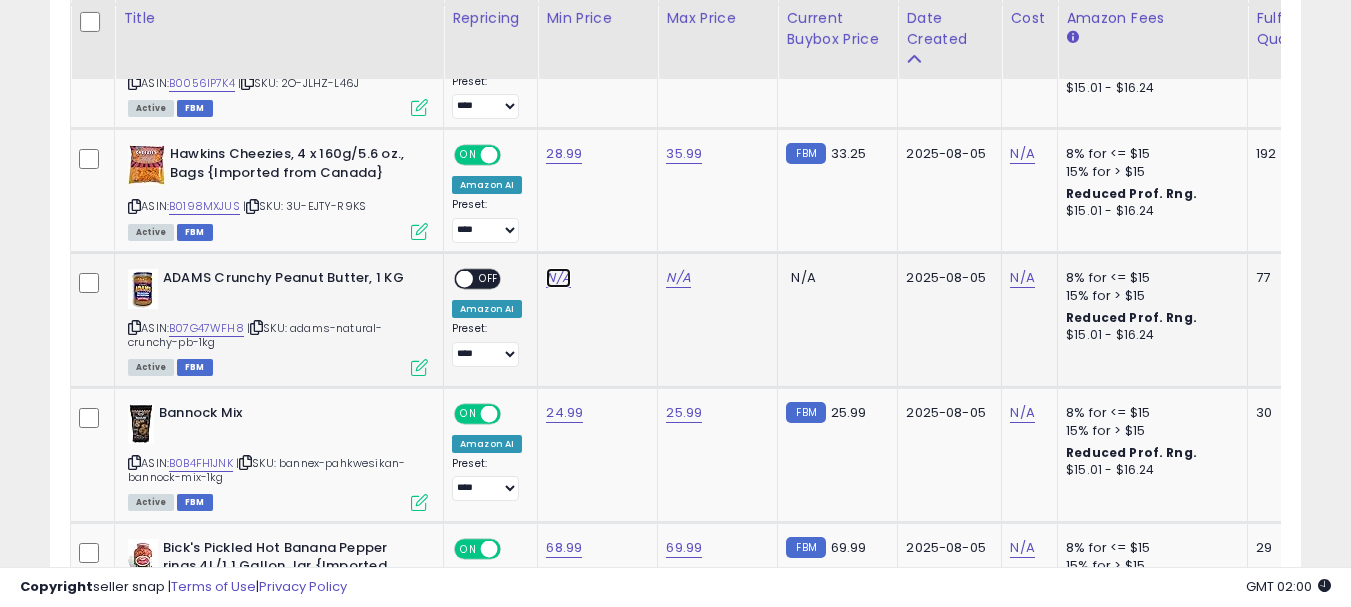 click on "N/A" at bounding box center (558, 278) 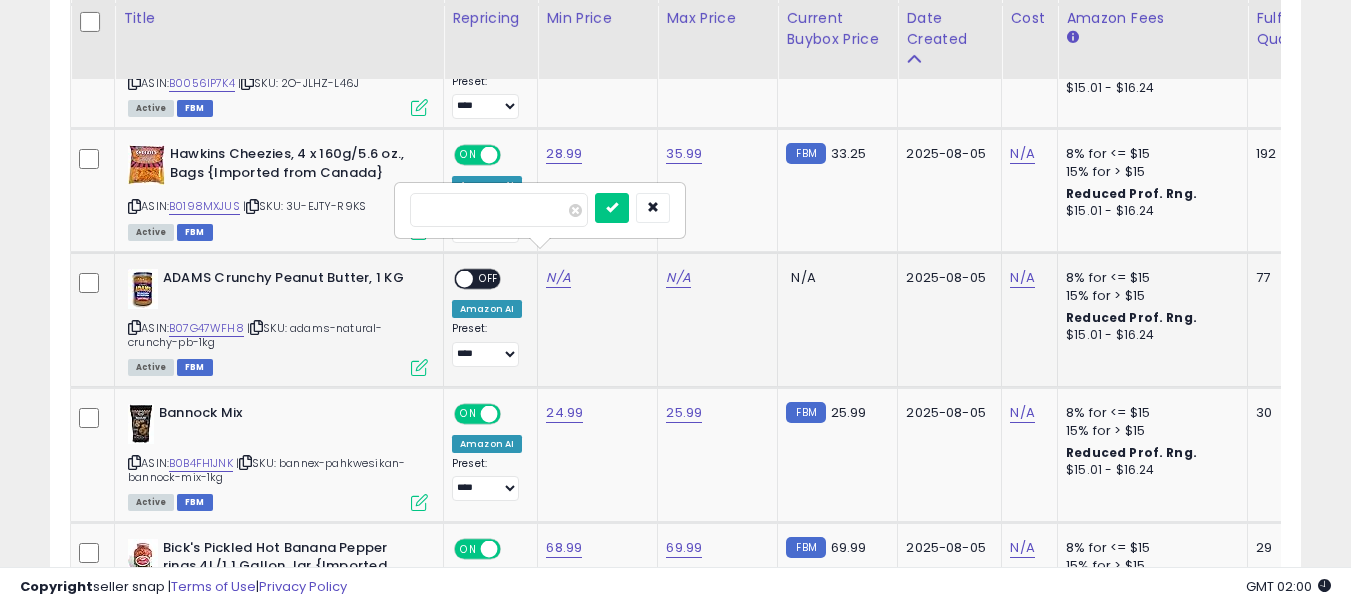 type on "*****" 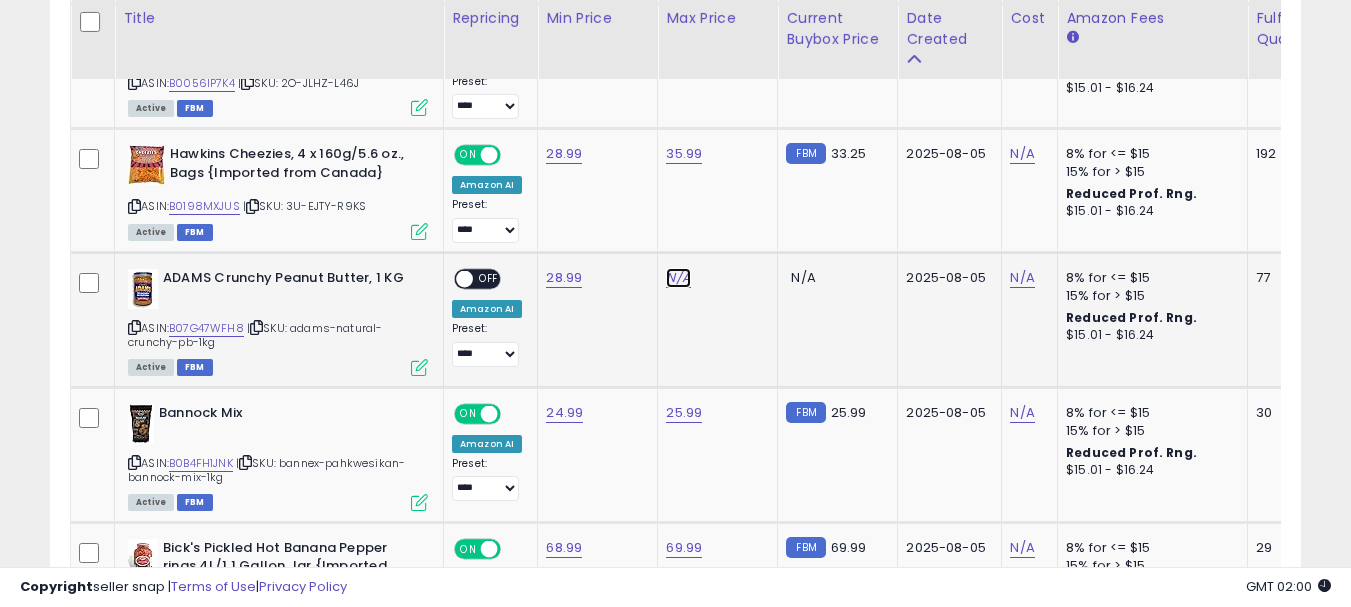 click on "N/A" at bounding box center [678, 278] 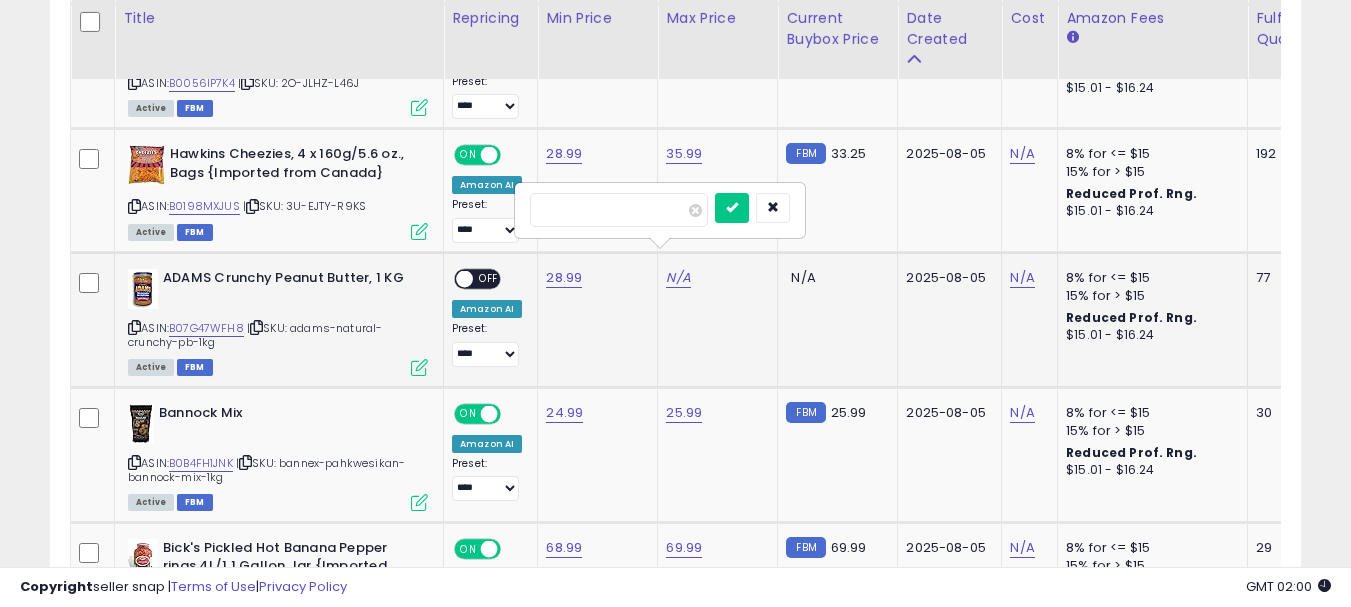 type on "*****" 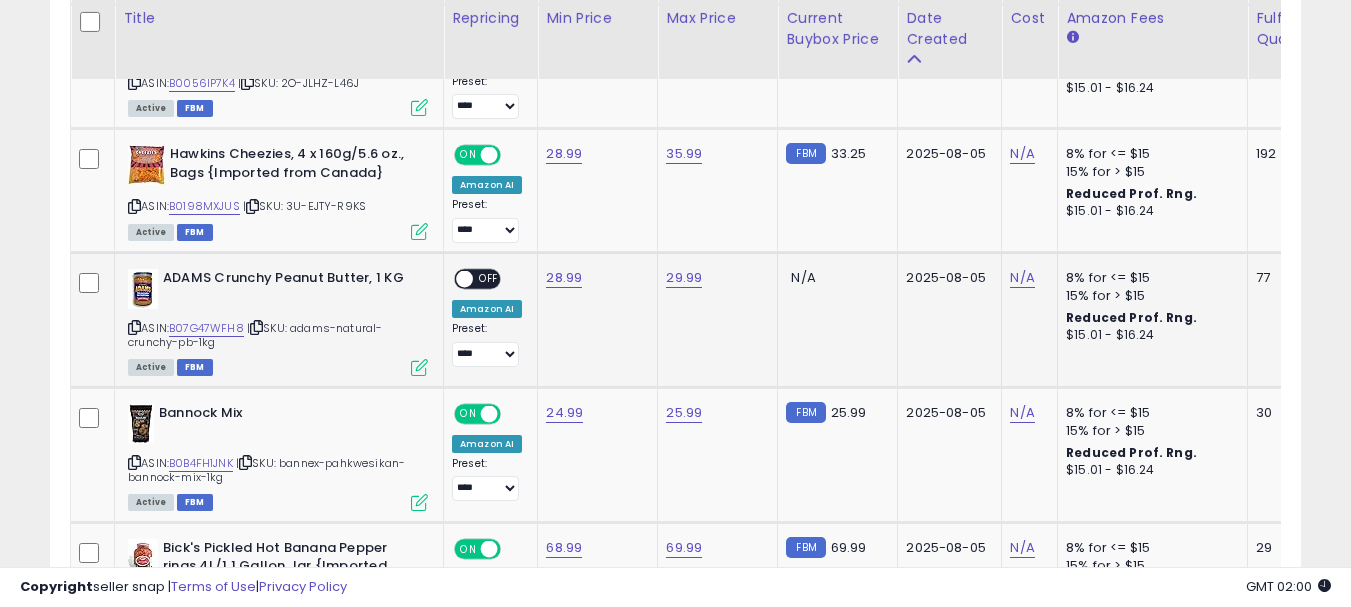 click on "OFF" at bounding box center (489, 278) 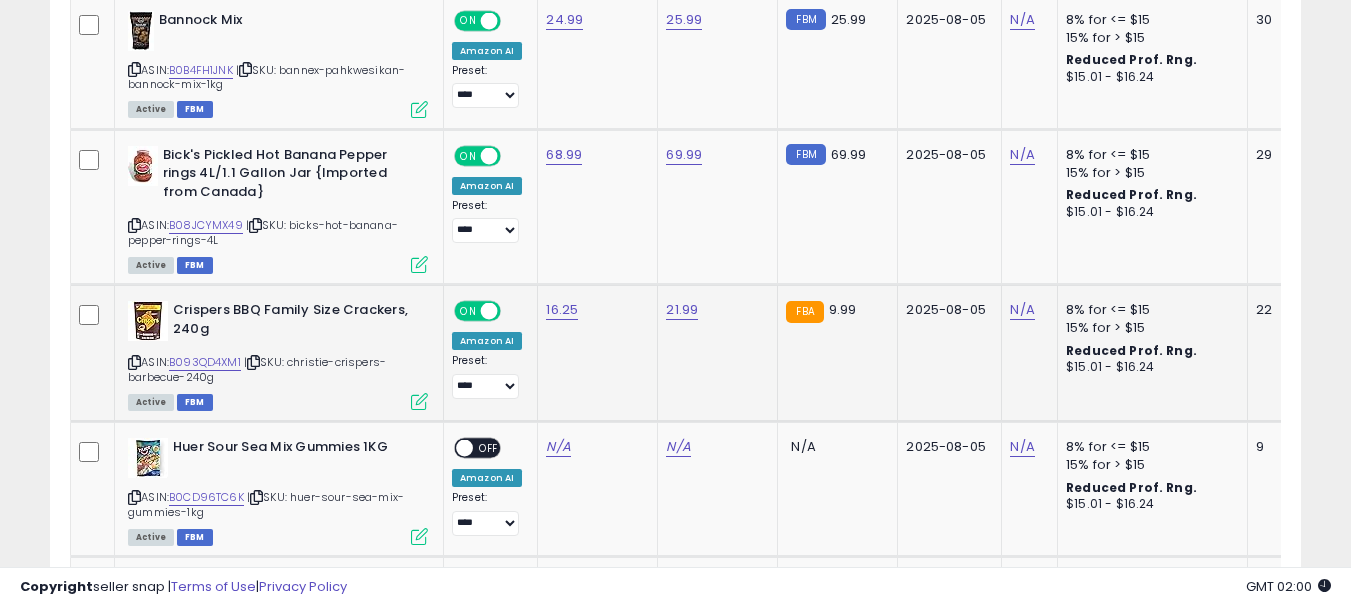 scroll, scrollTop: 3000, scrollLeft: 0, axis: vertical 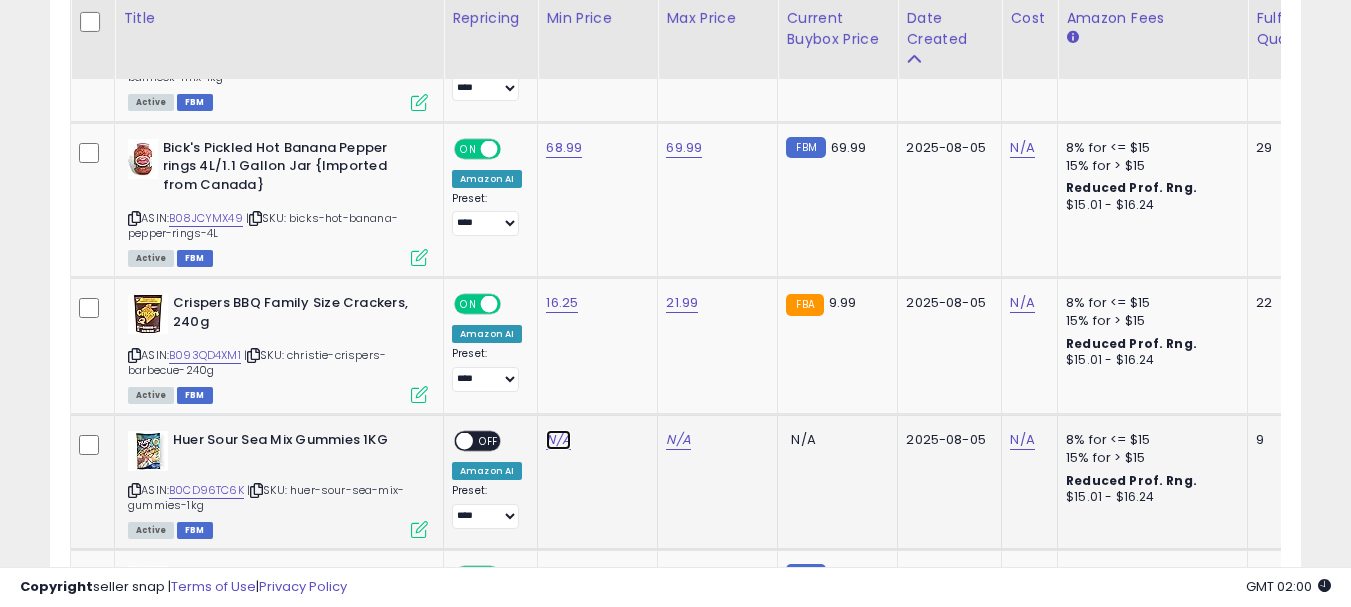 click on "N/A" at bounding box center (558, 440) 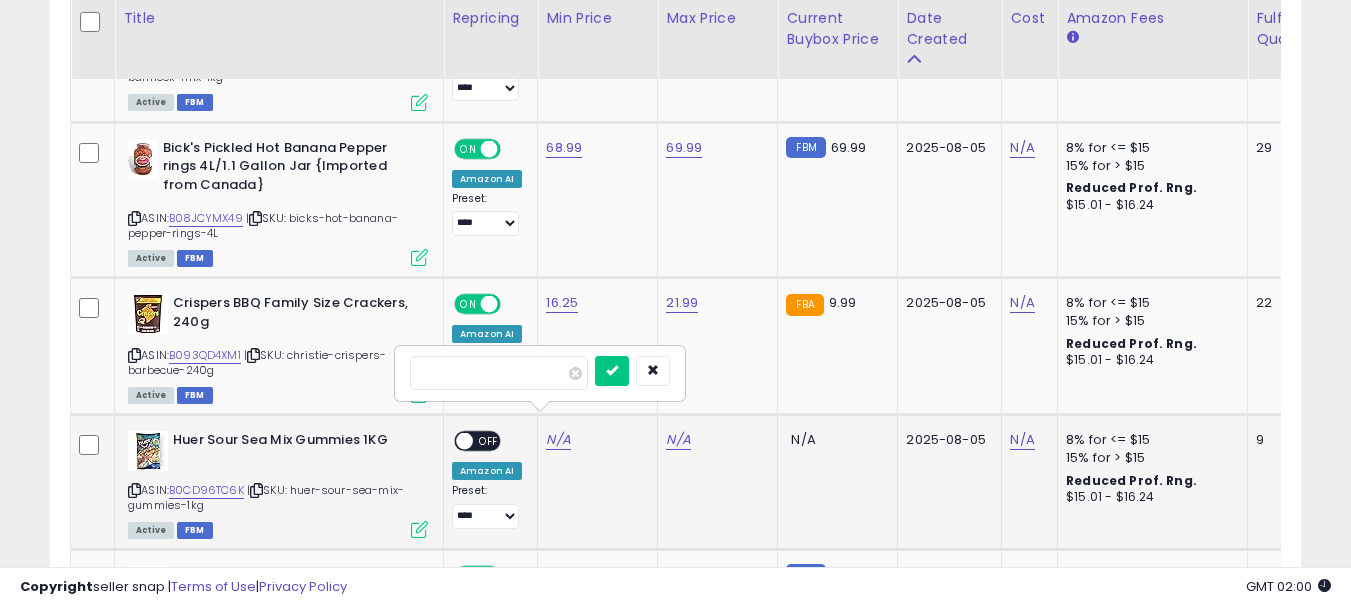 type on "*****" 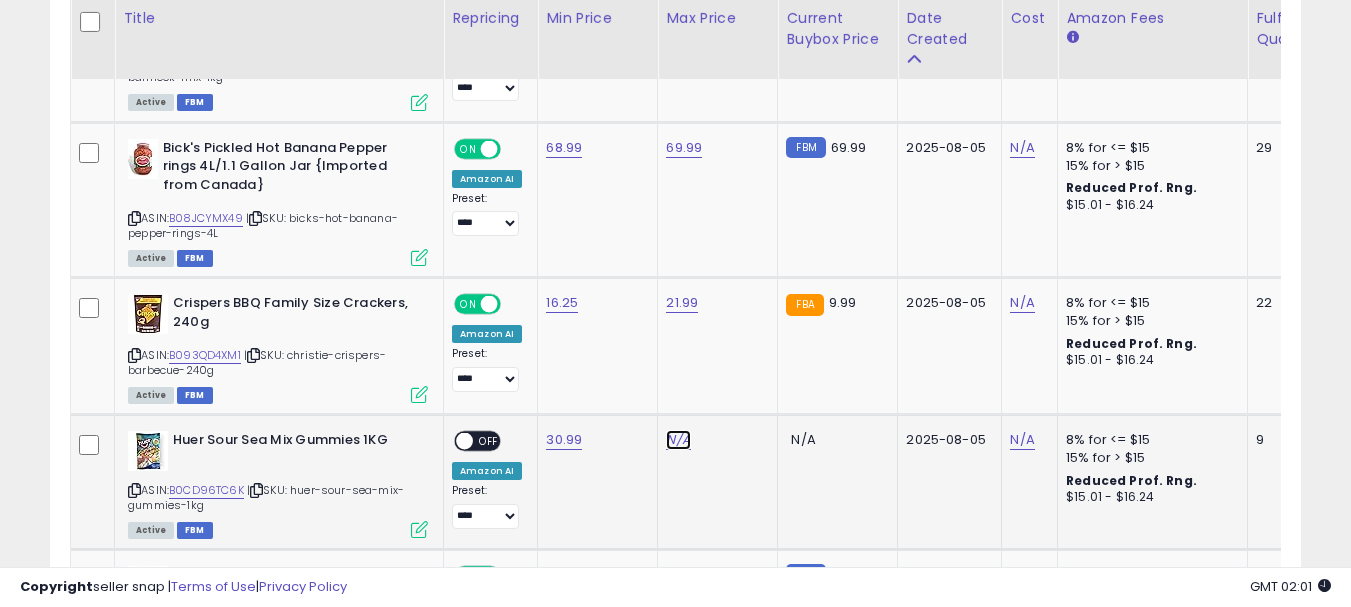 click on "N/A" at bounding box center [678, 440] 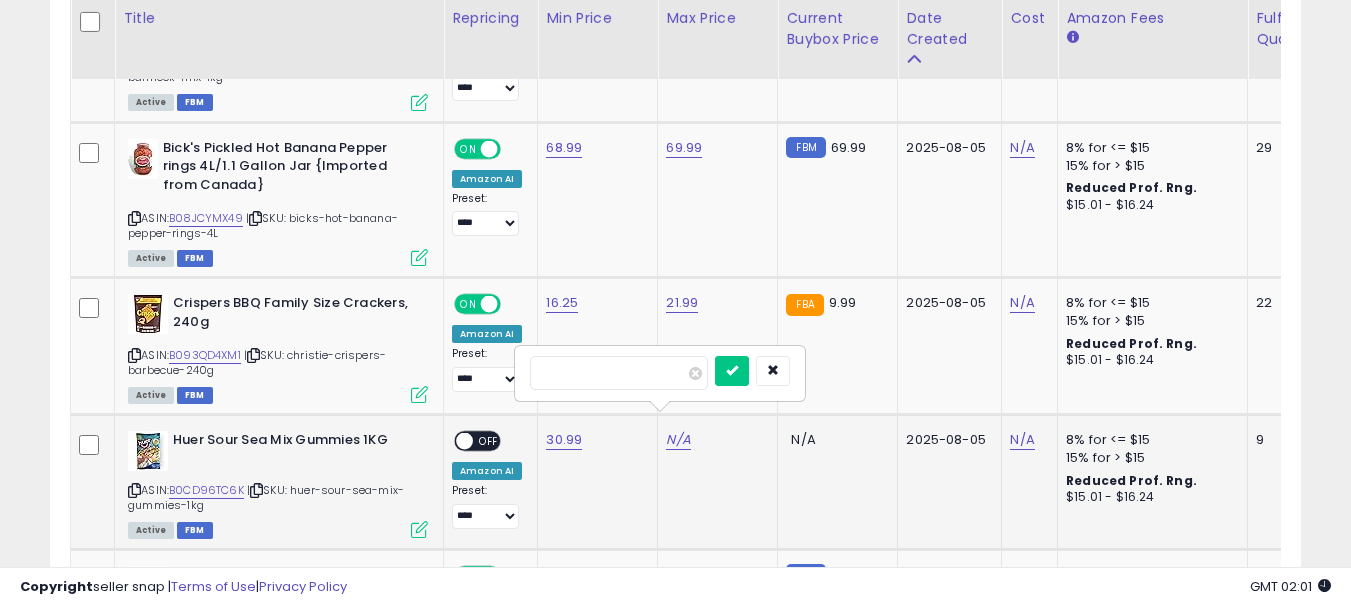 type on "*****" 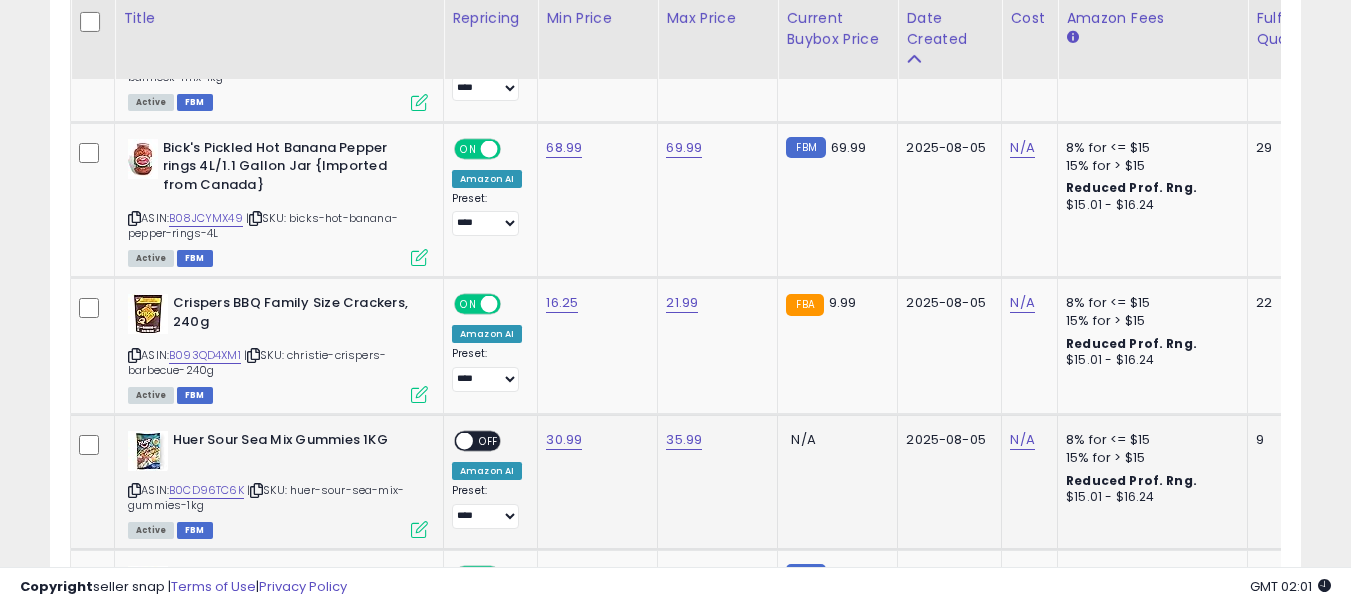 click on "OFF" at bounding box center (489, 441) 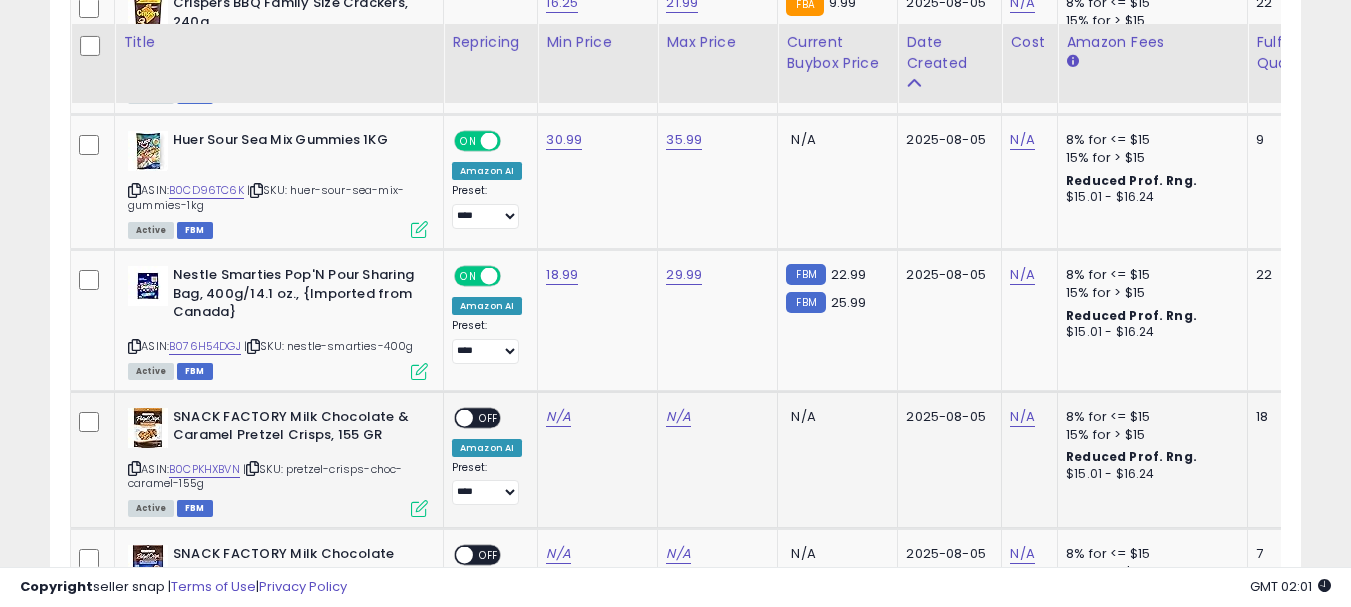 scroll, scrollTop: 3400, scrollLeft: 0, axis: vertical 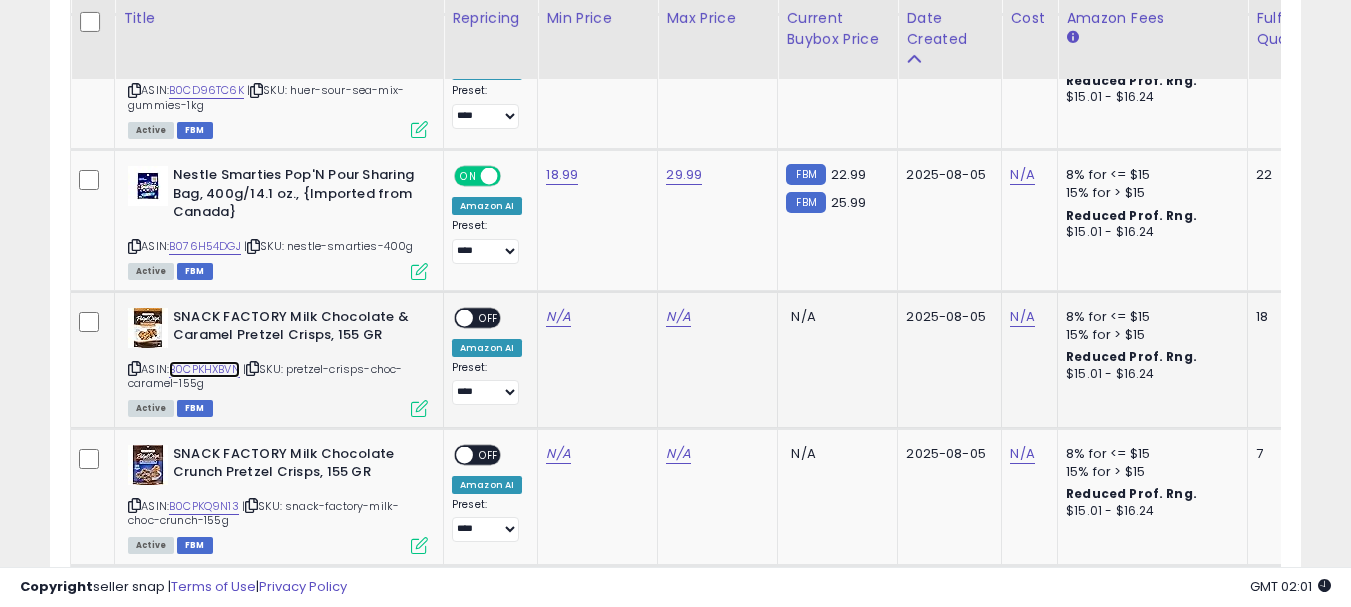 click on "B0CPKHXBVN" at bounding box center (204, 369) 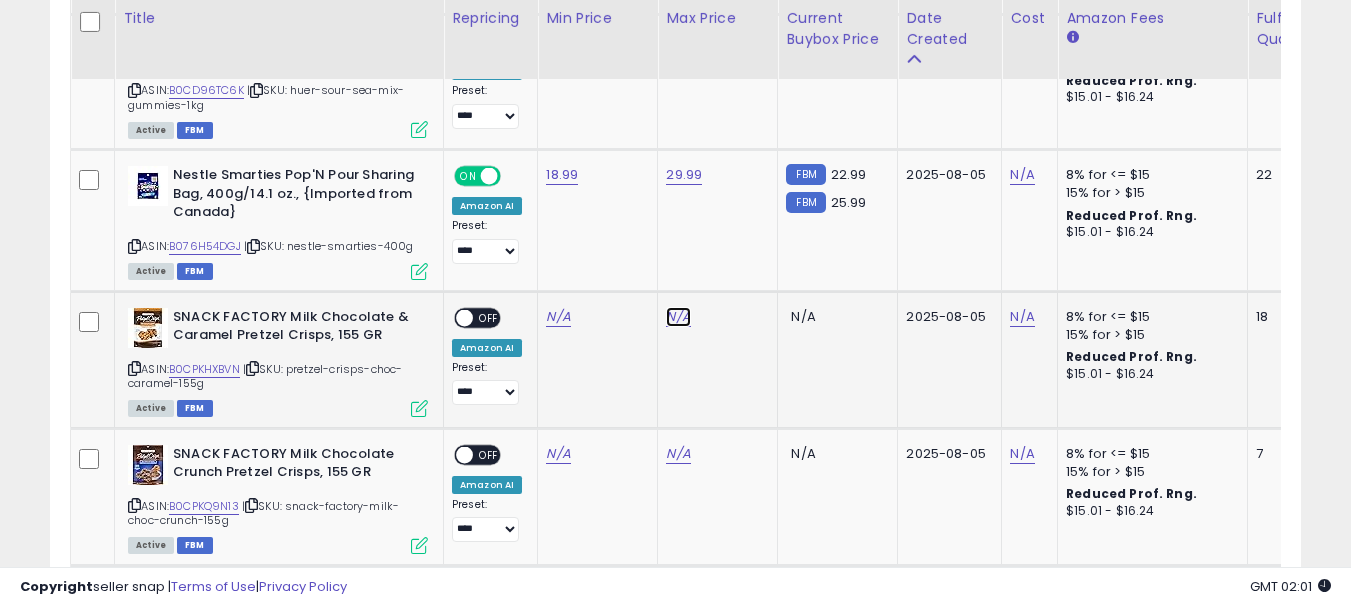 click on "N/A" at bounding box center (678, 317) 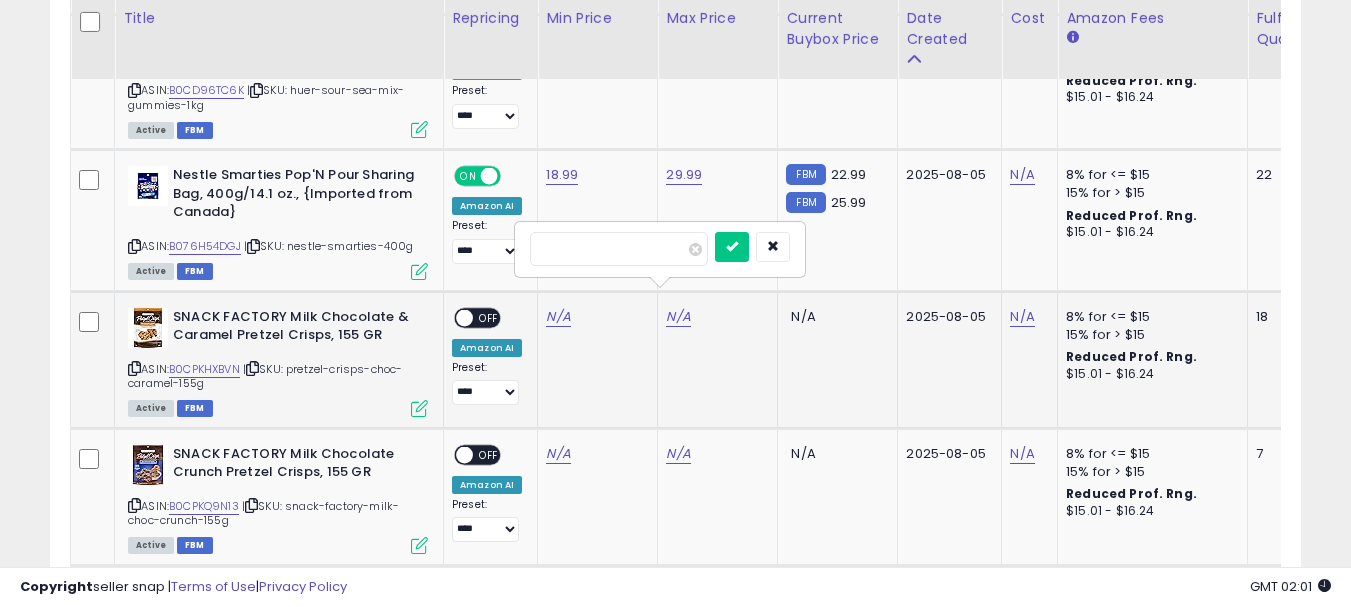 type on "*****" 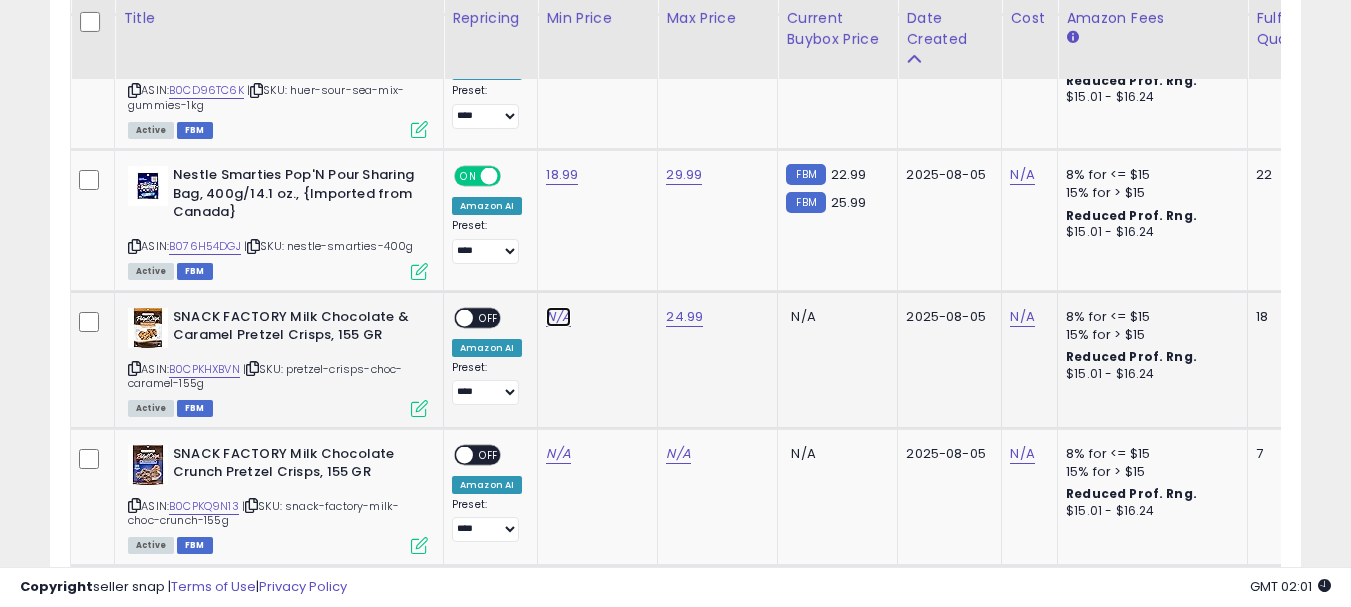 click on "N/A" at bounding box center (558, 317) 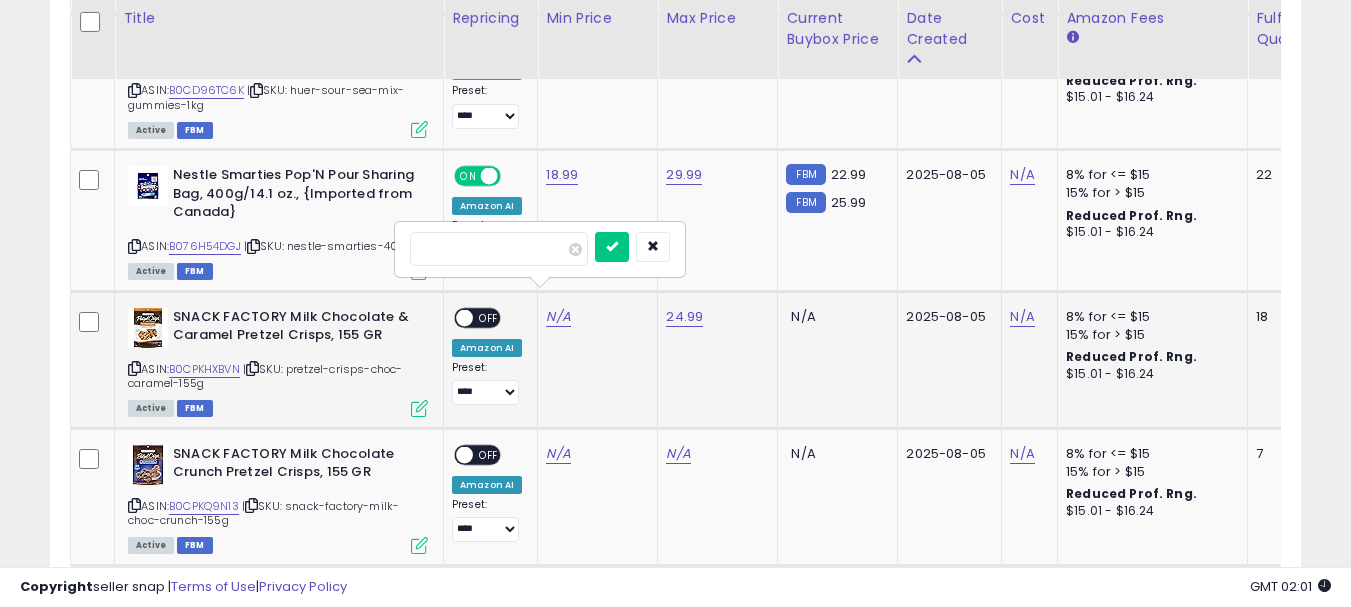 type on "*****" 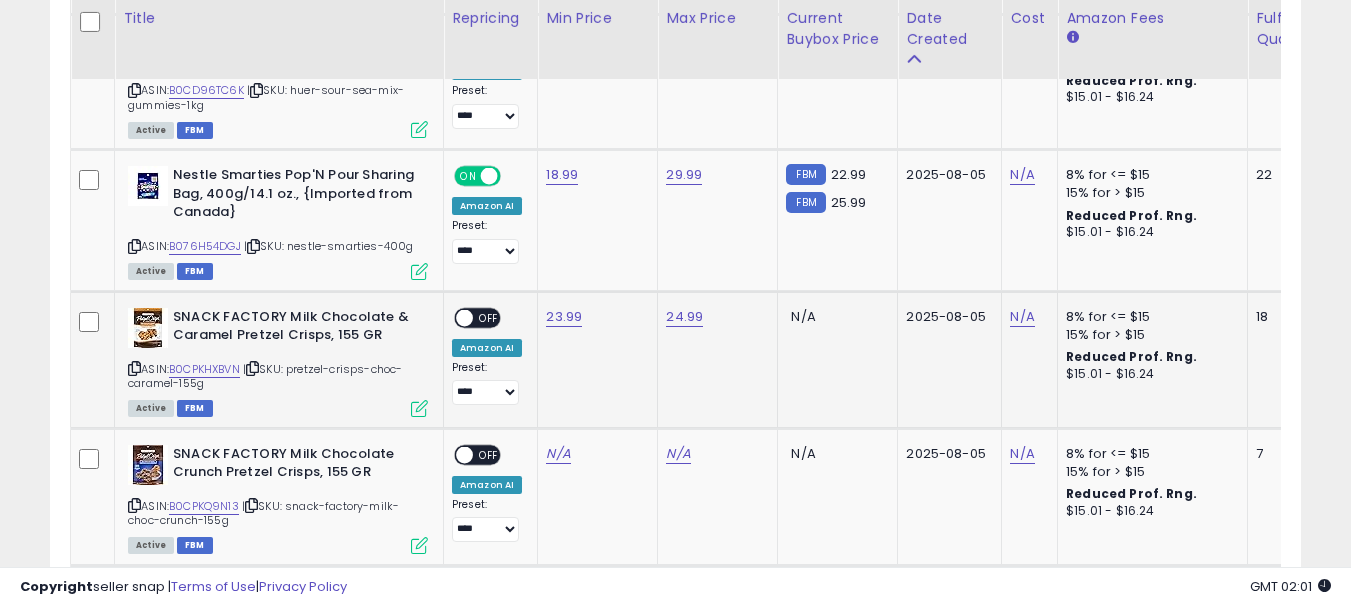click on "OFF" at bounding box center (489, 317) 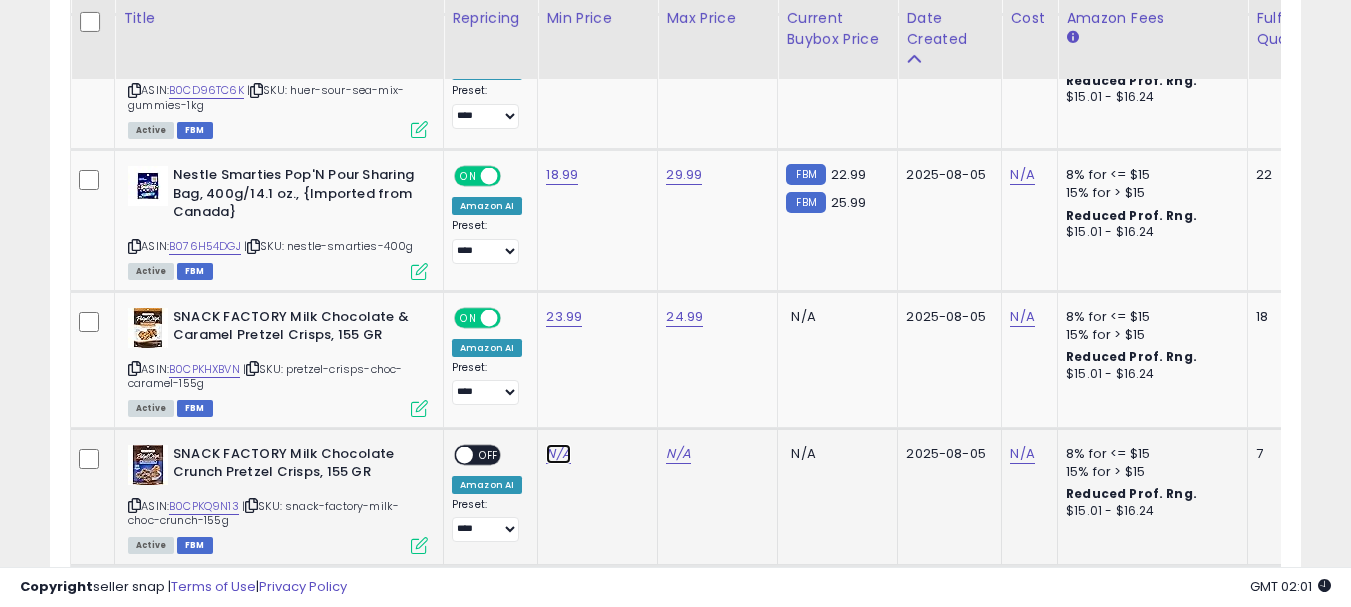 click on "N/A" at bounding box center (558, 454) 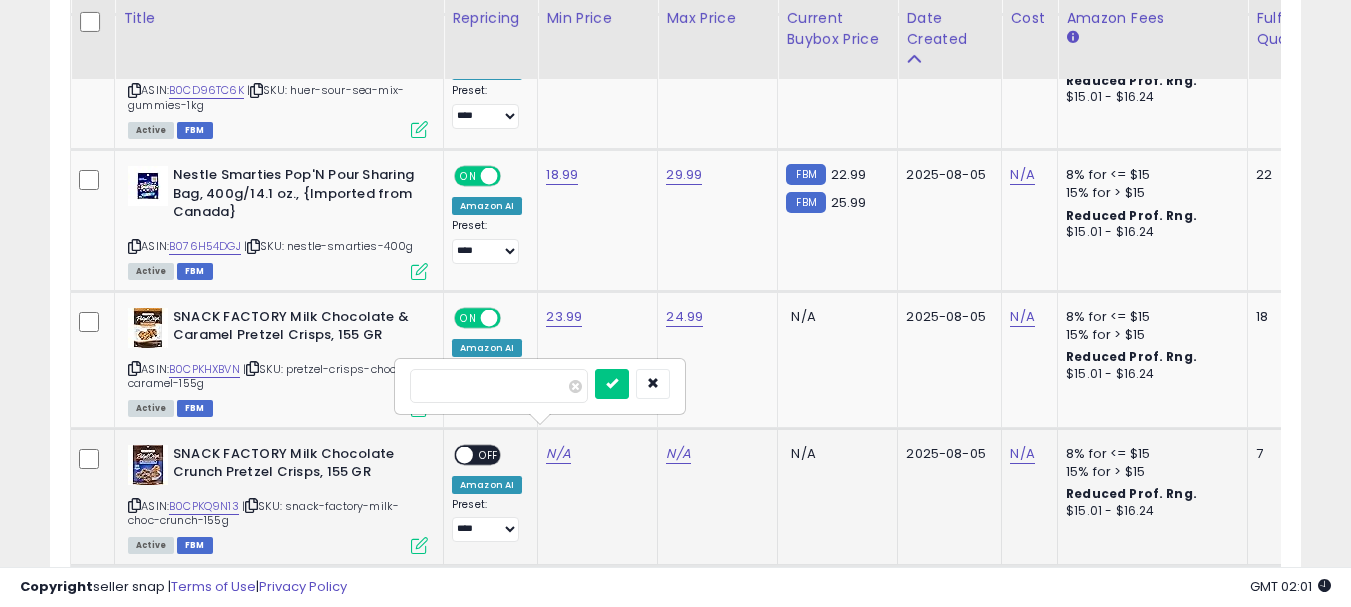type on "*****" 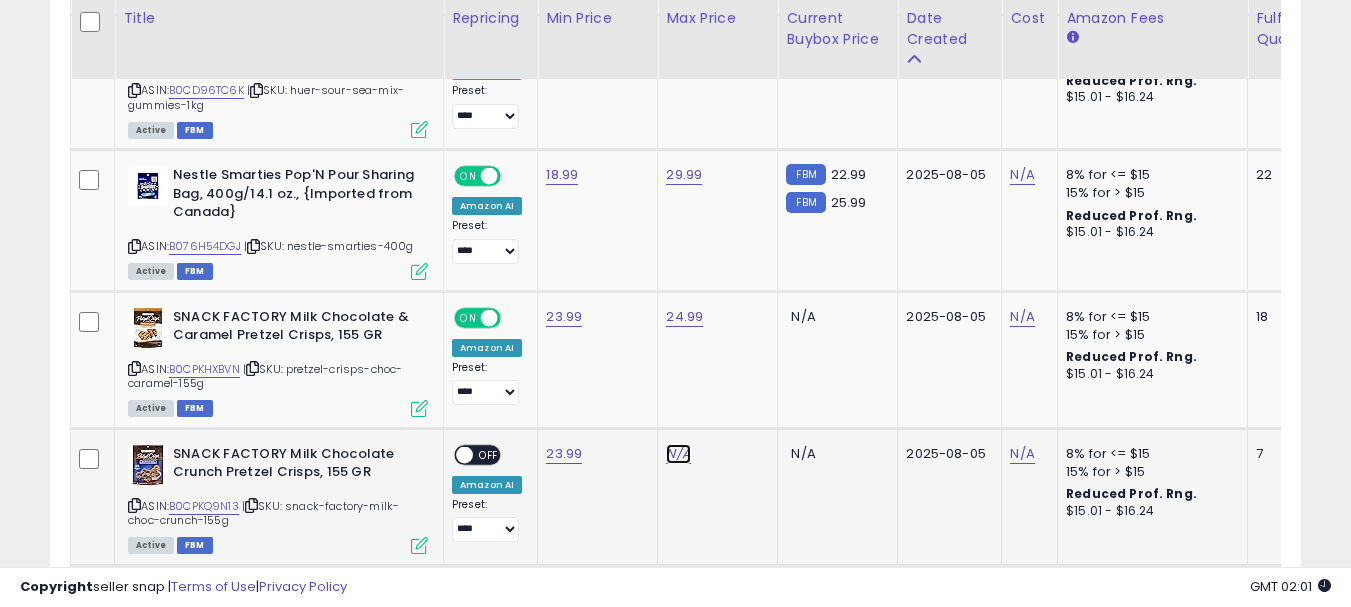 click on "N/A" at bounding box center [678, 454] 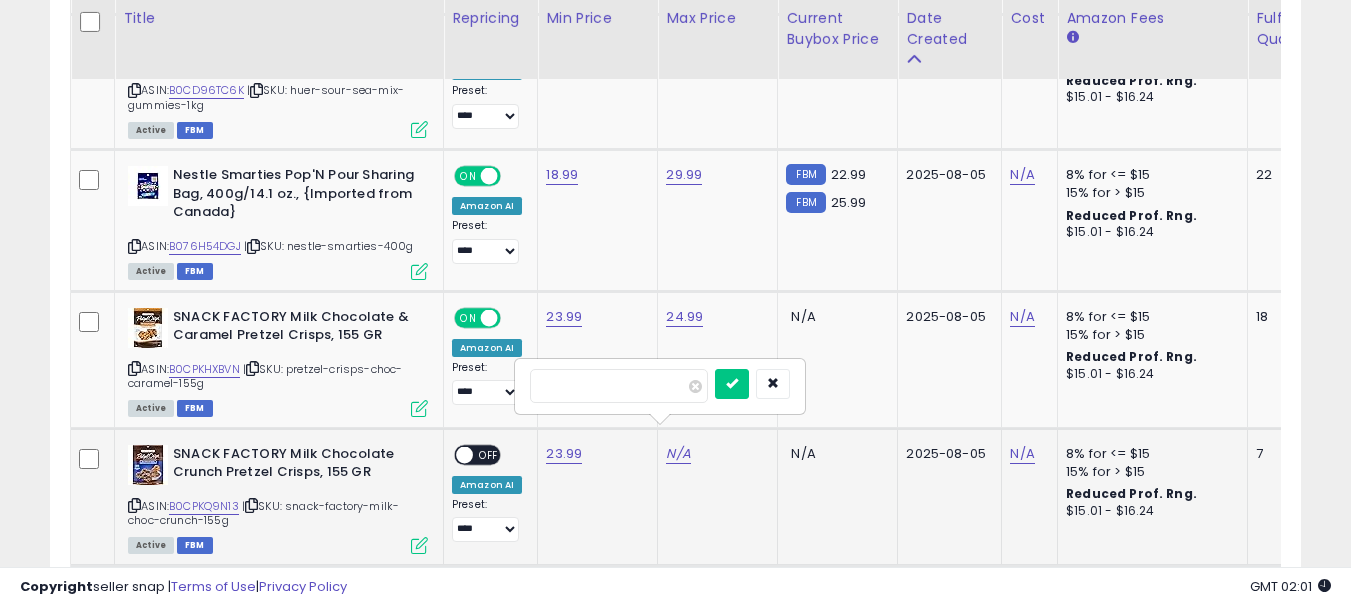 type on "*****" 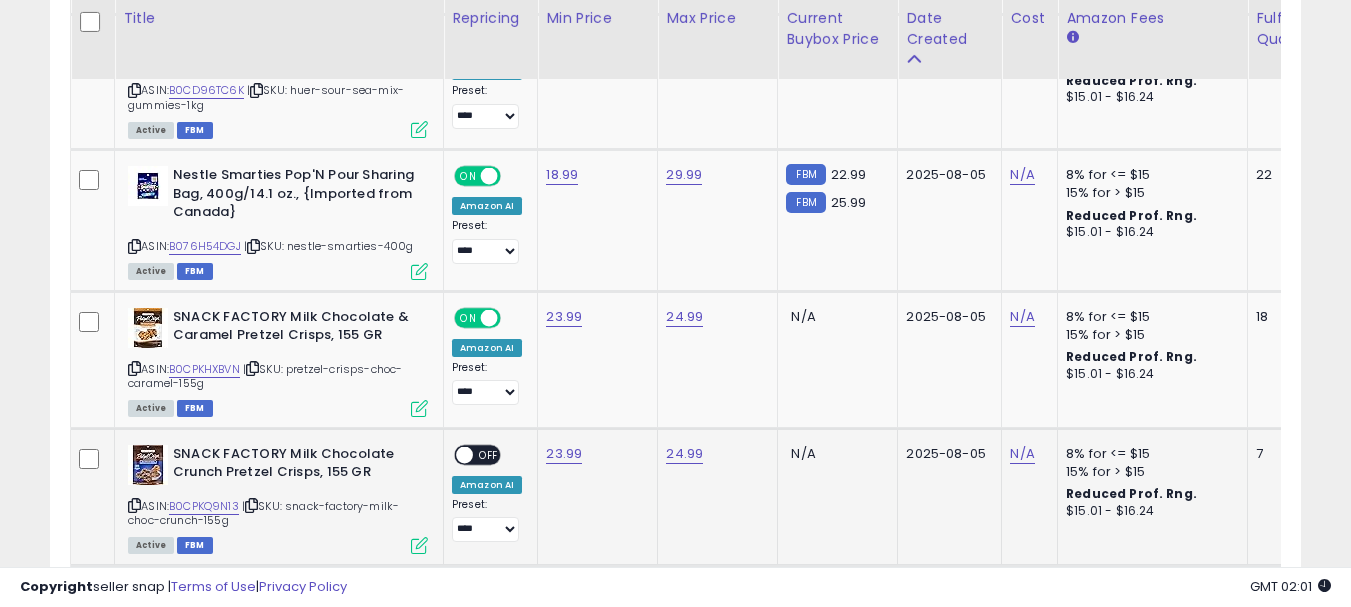 click on "OFF" at bounding box center (489, 454) 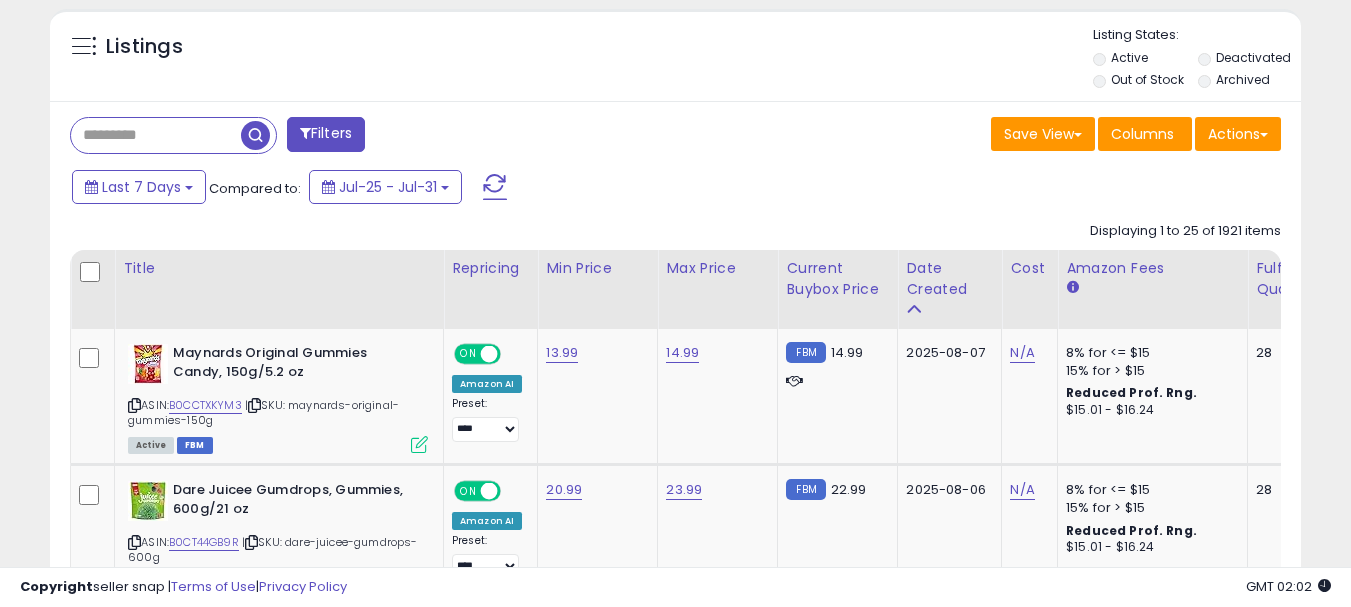 scroll, scrollTop: 800, scrollLeft: 0, axis: vertical 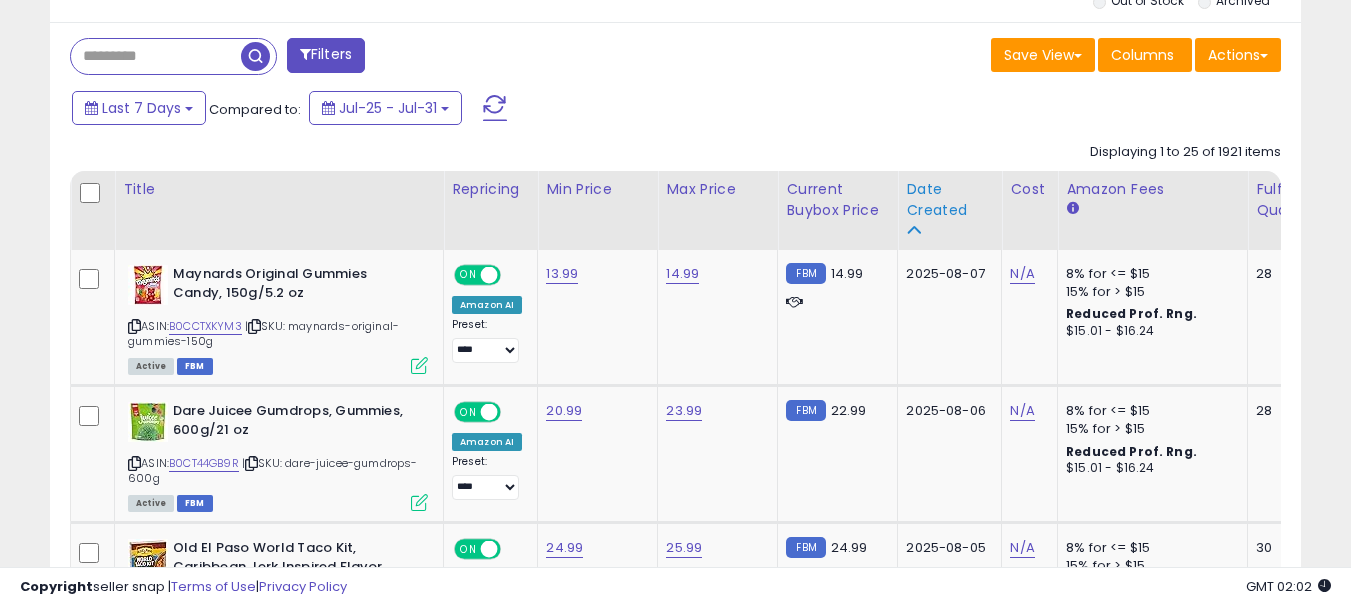 click on "Date Created" at bounding box center (949, 200) 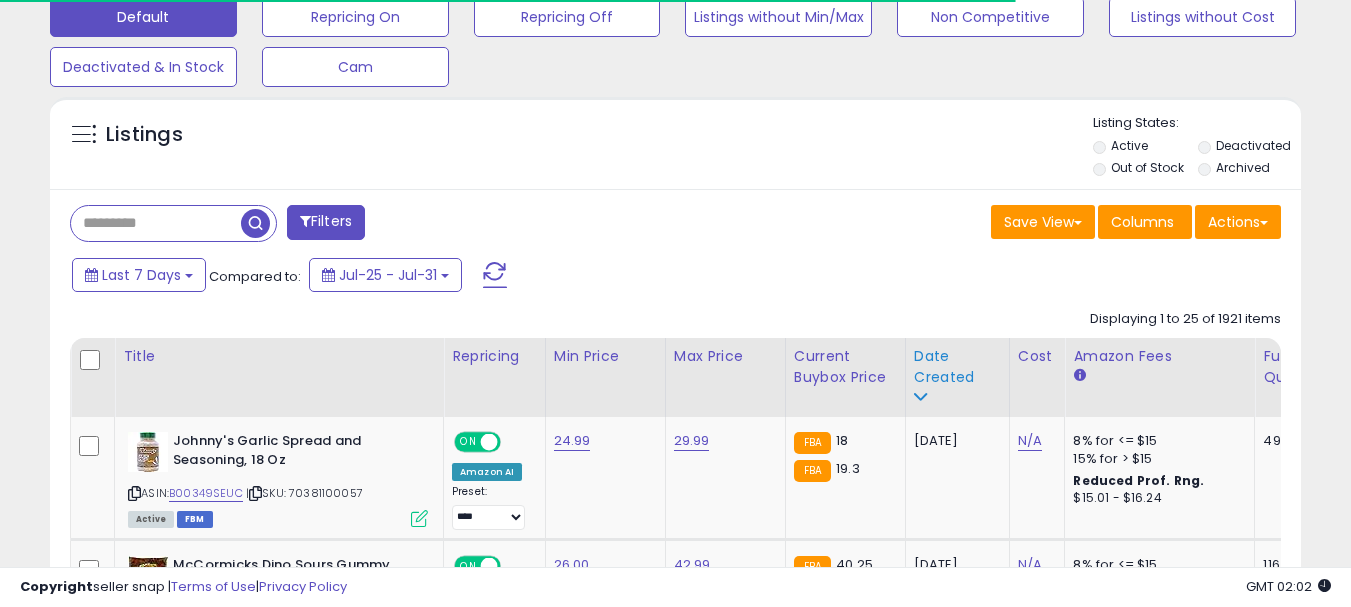 scroll, scrollTop: 800, scrollLeft: 0, axis: vertical 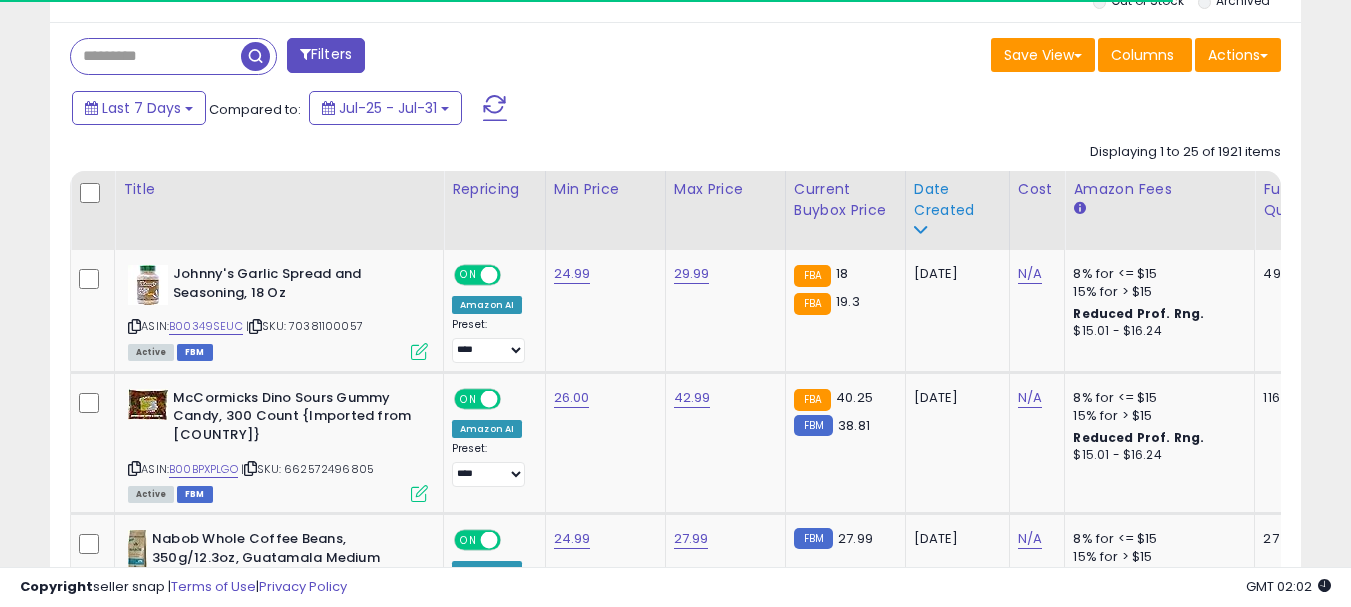 click on "Date Created" at bounding box center (957, 200) 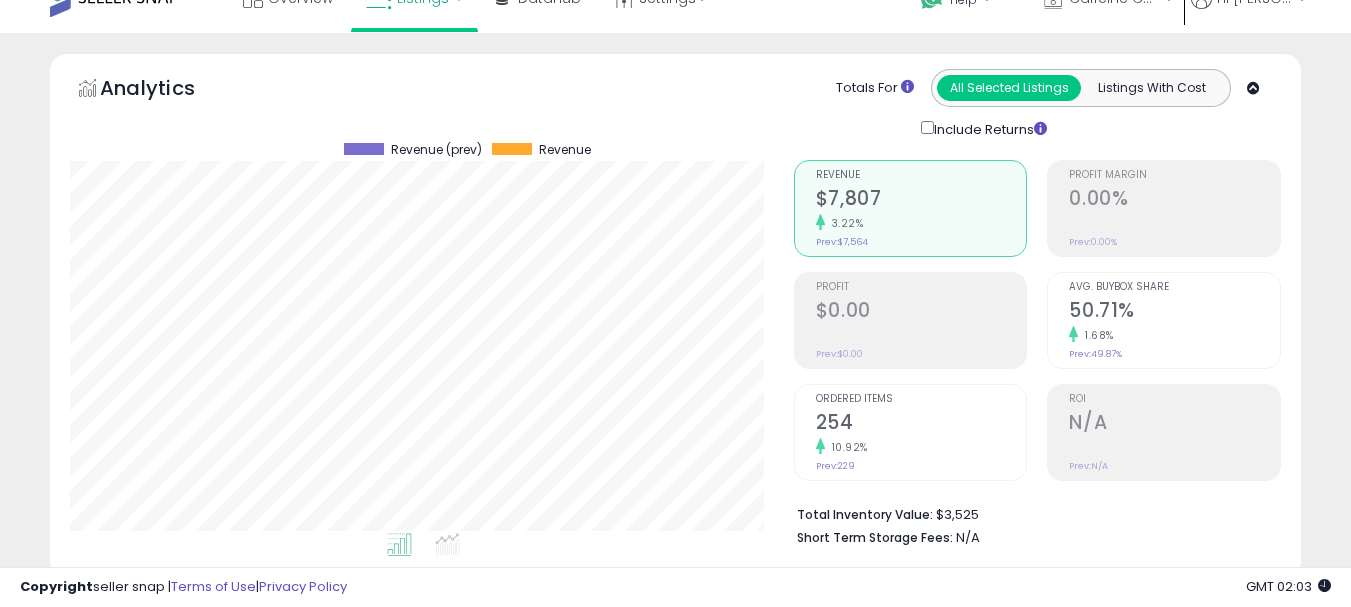 scroll, scrollTop: 0, scrollLeft: 0, axis: both 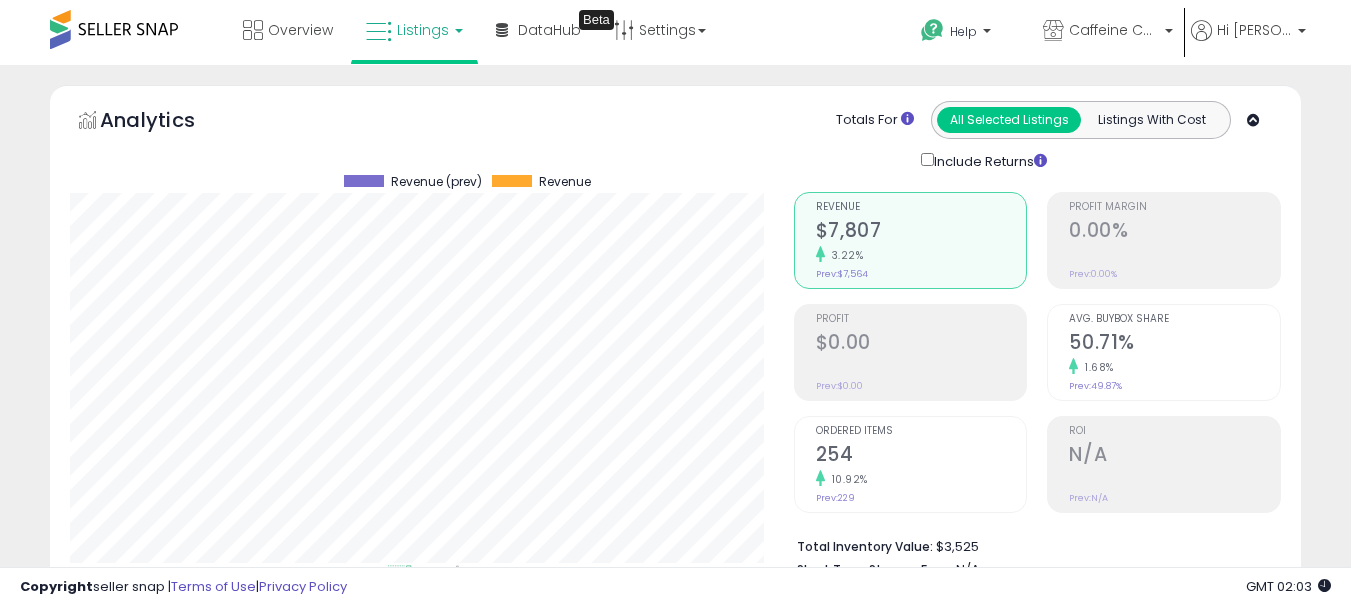 click on "Listings" at bounding box center (423, 30) 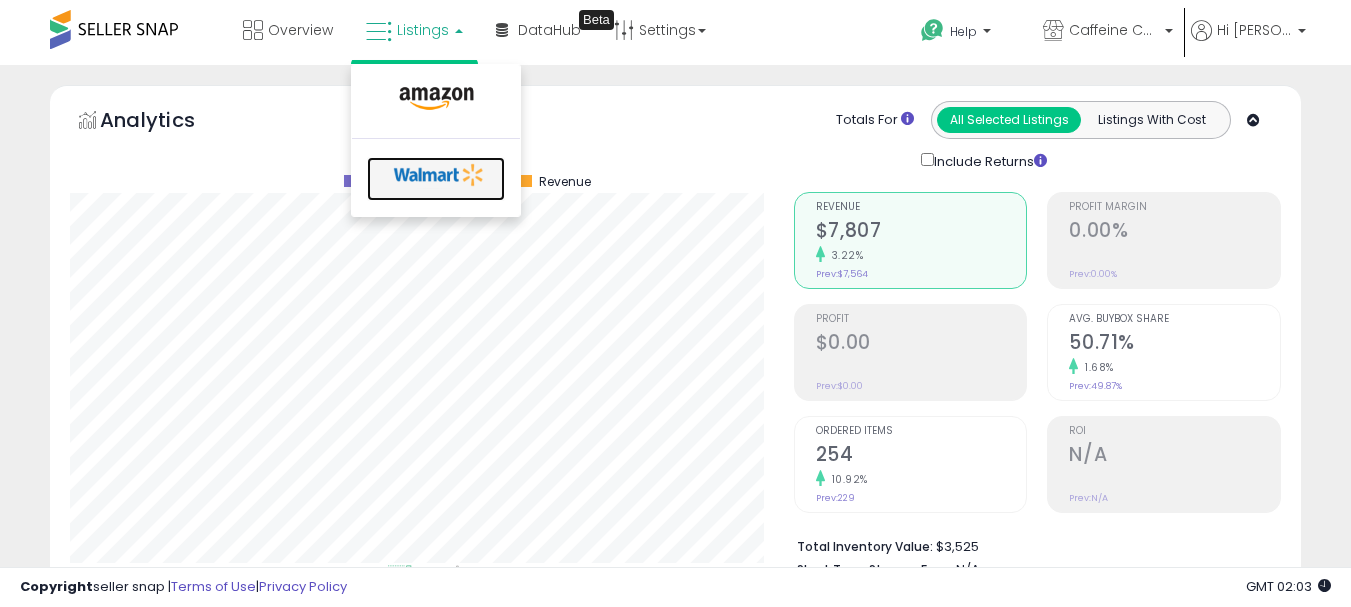 click at bounding box center (439, 175) 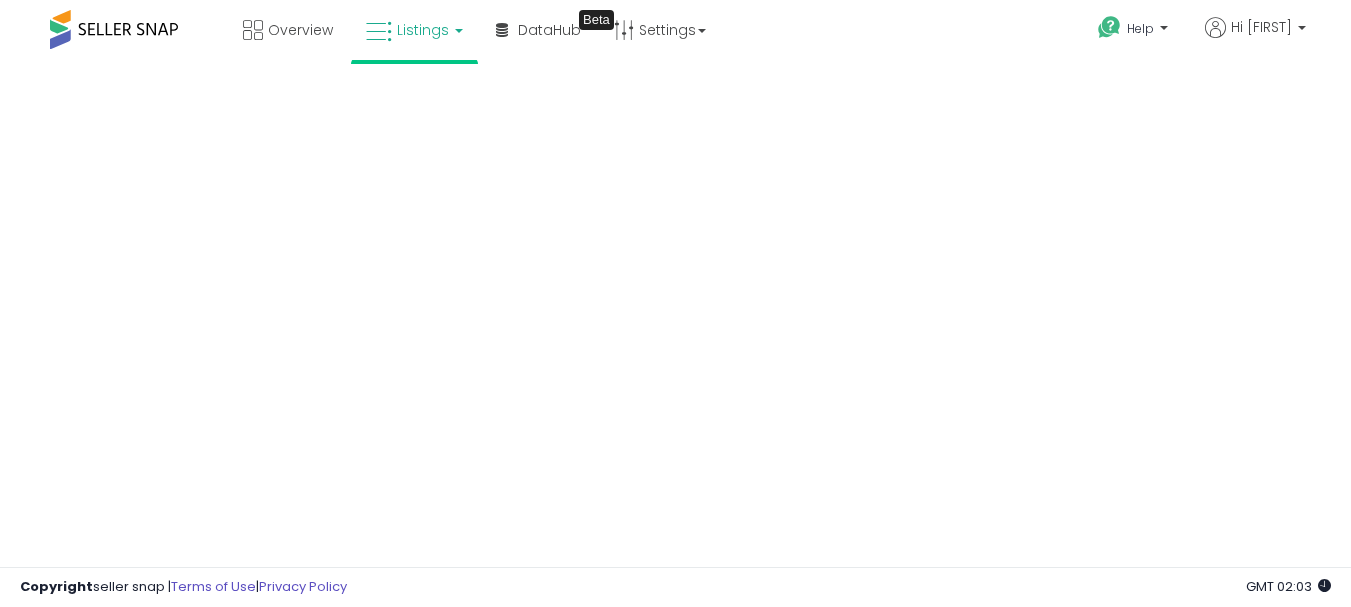 scroll, scrollTop: 0, scrollLeft: 0, axis: both 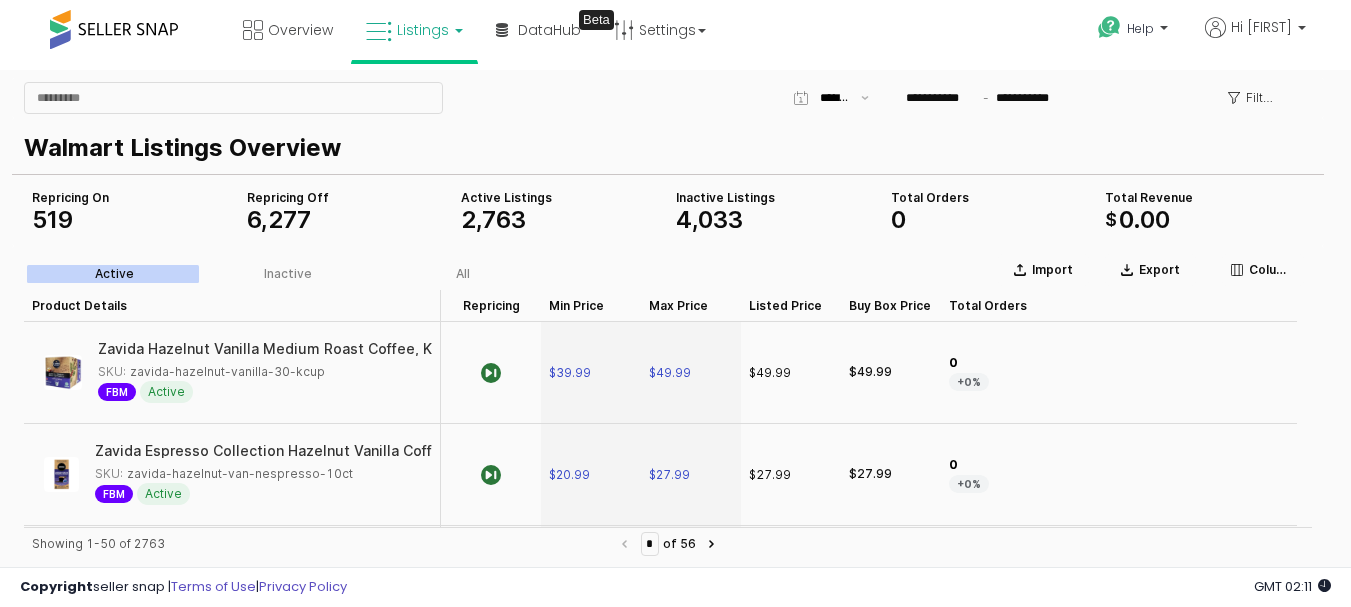 click on "Listings" at bounding box center [414, 30] 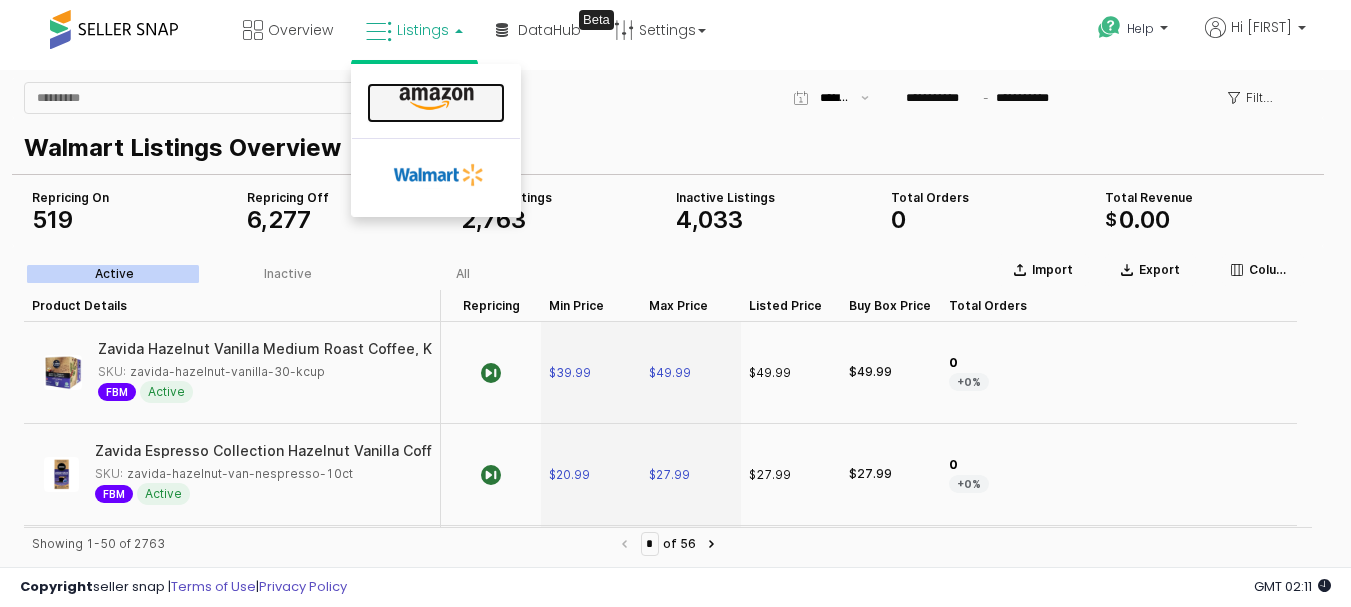 click at bounding box center (436, 99) 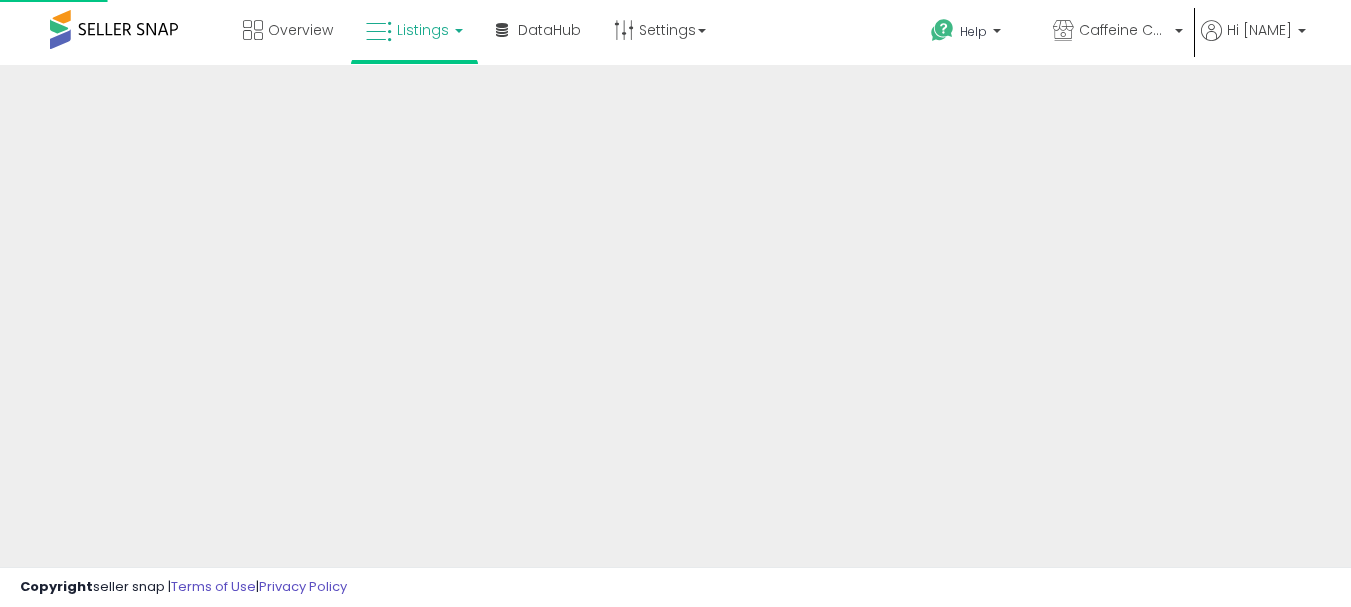 scroll, scrollTop: 0, scrollLeft: 0, axis: both 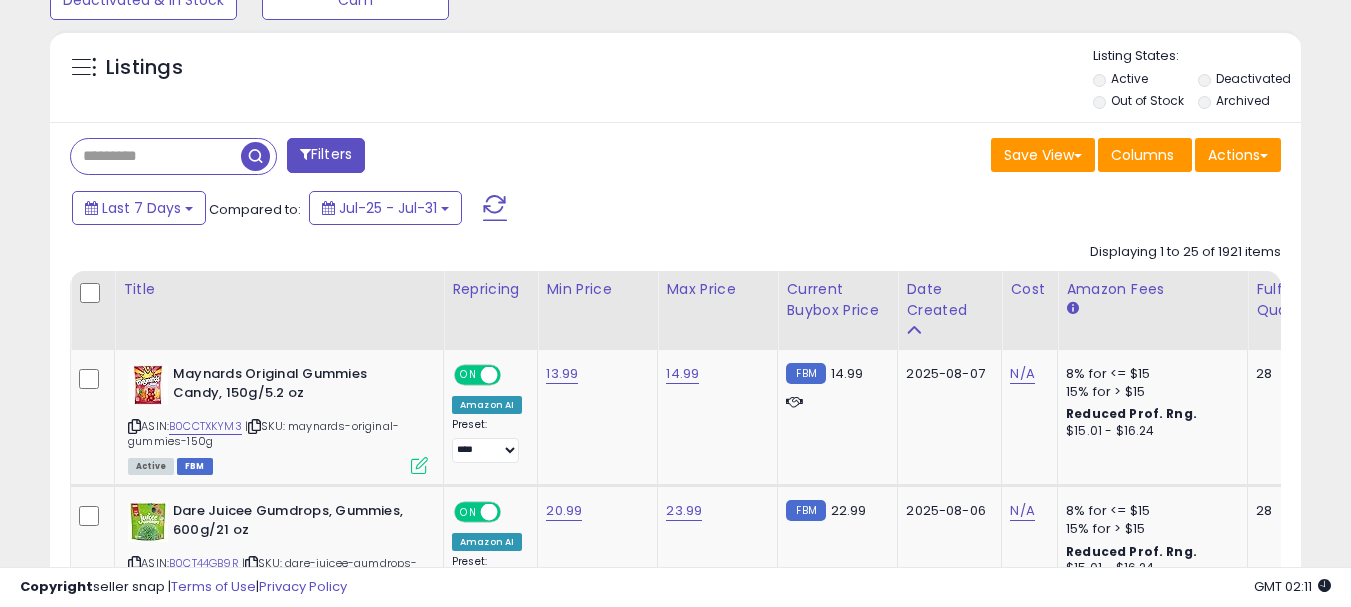 click at bounding box center [156, 156] 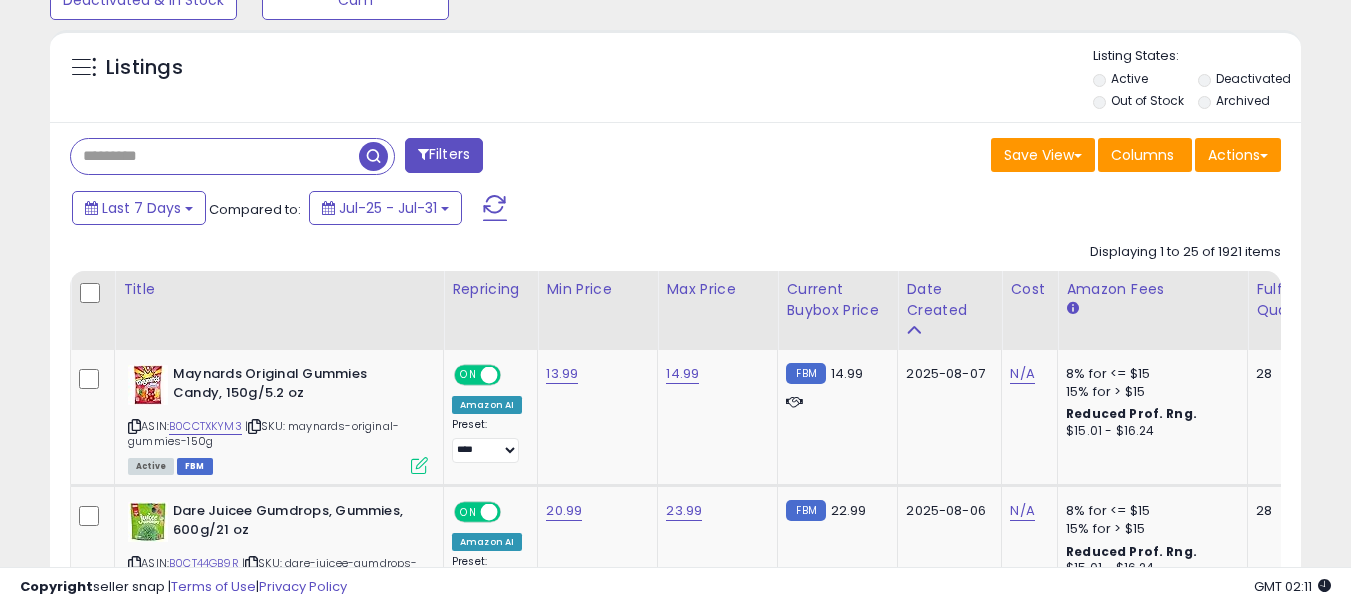 paste on "**********" 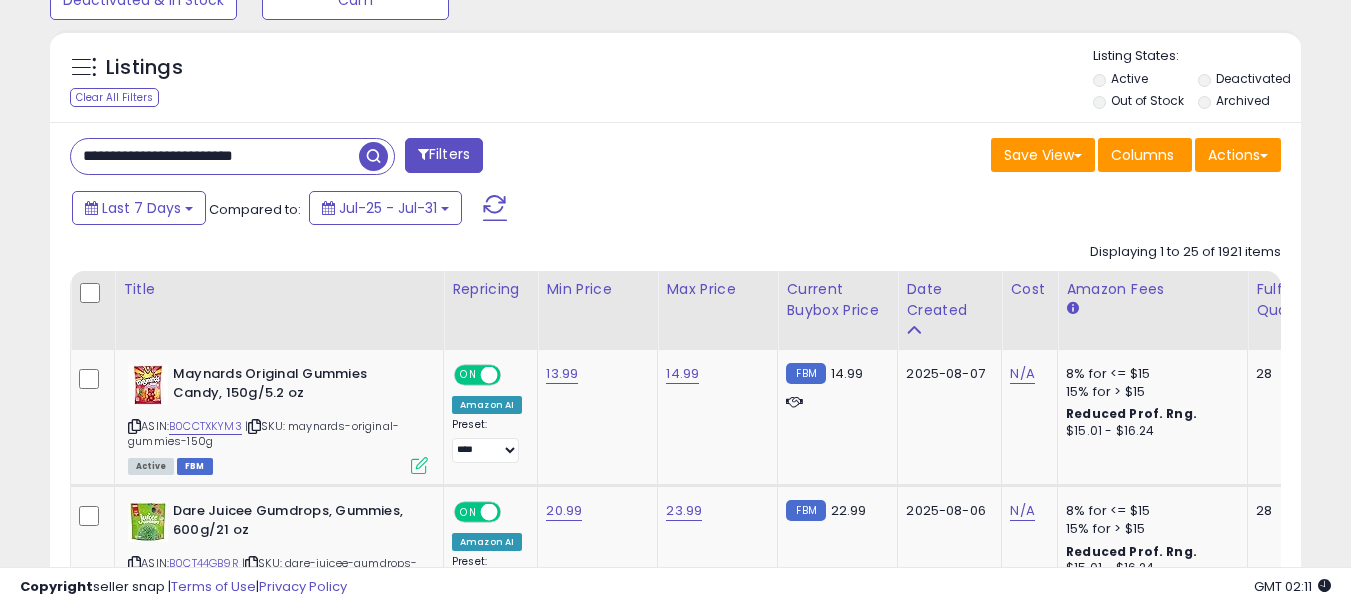 type on "**********" 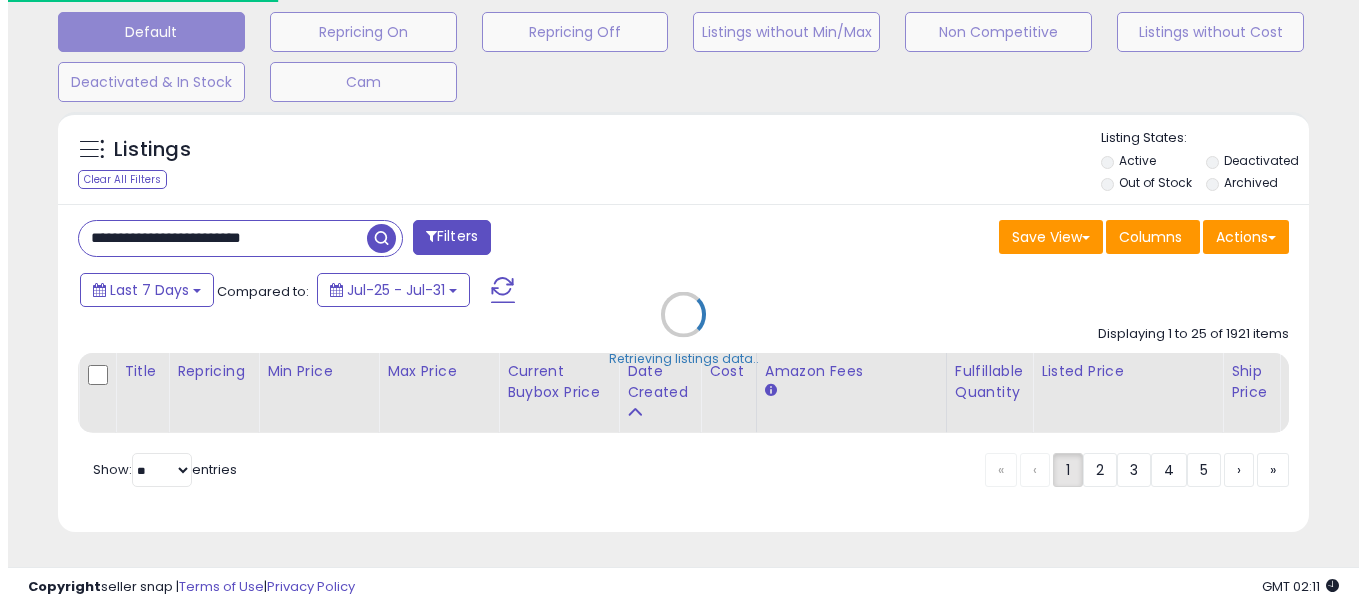 scroll, scrollTop: 633, scrollLeft: 0, axis: vertical 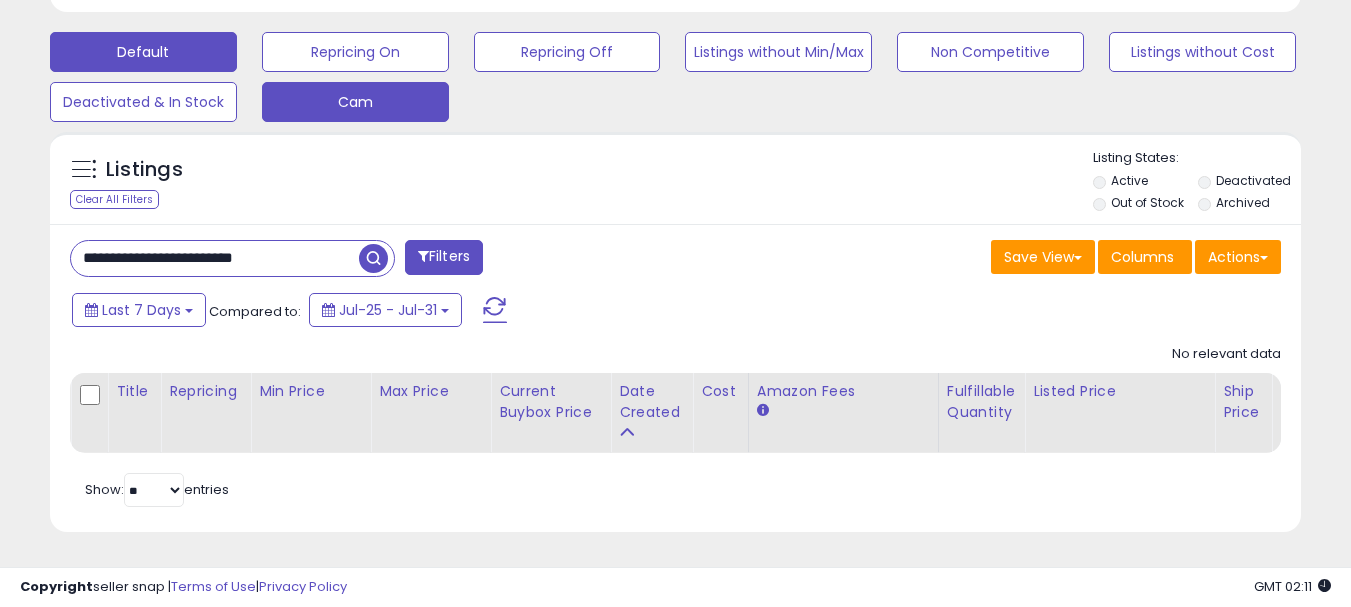 click on "Cam" at bounding box center (355, 52) 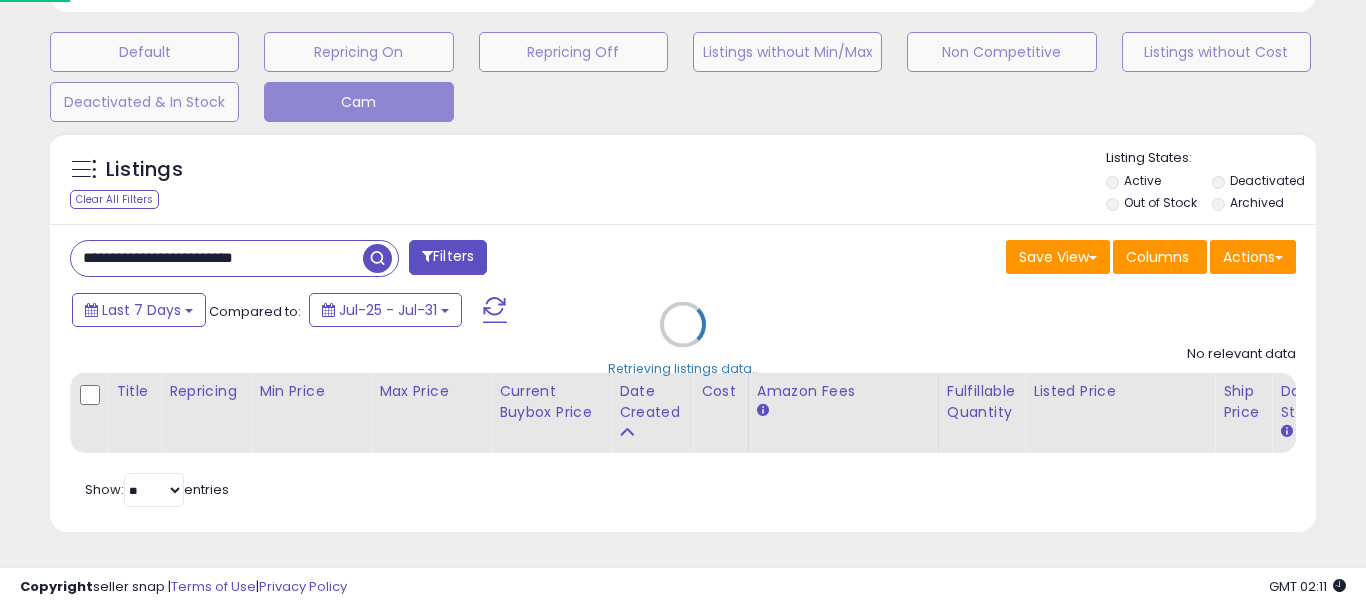scroll, scrollTop: 999590, scrollLeft: 999267, axis: both 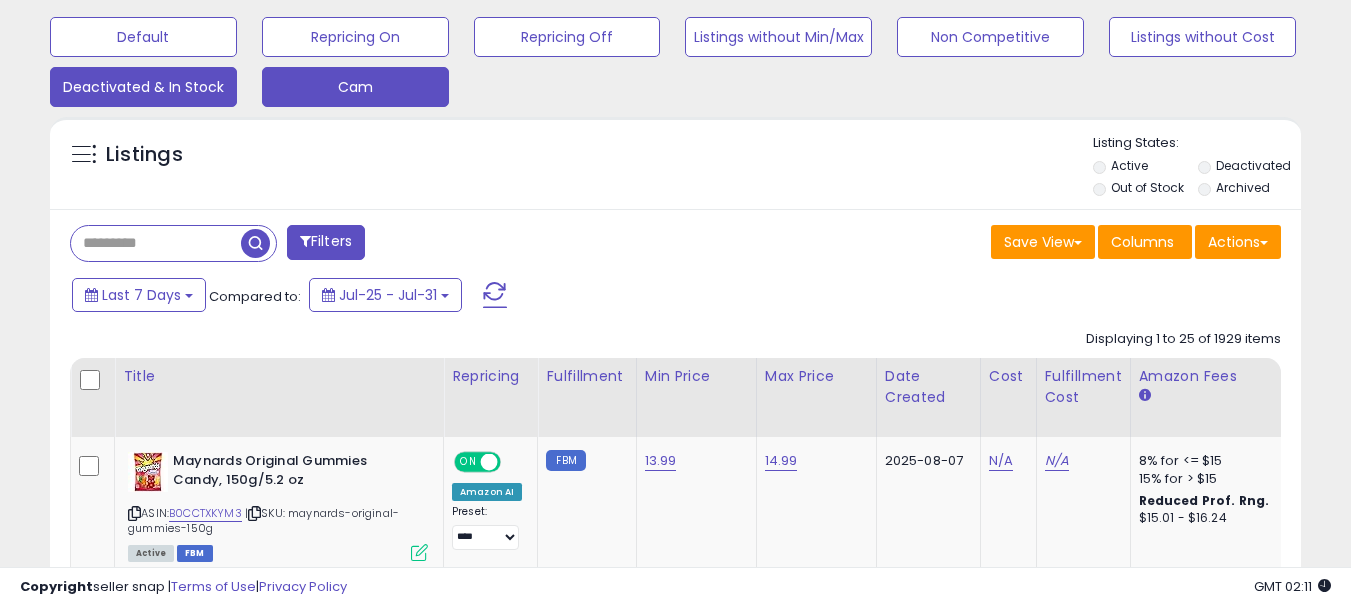 click on "Deactivated & In Stock" at bounding box center [143, 37] 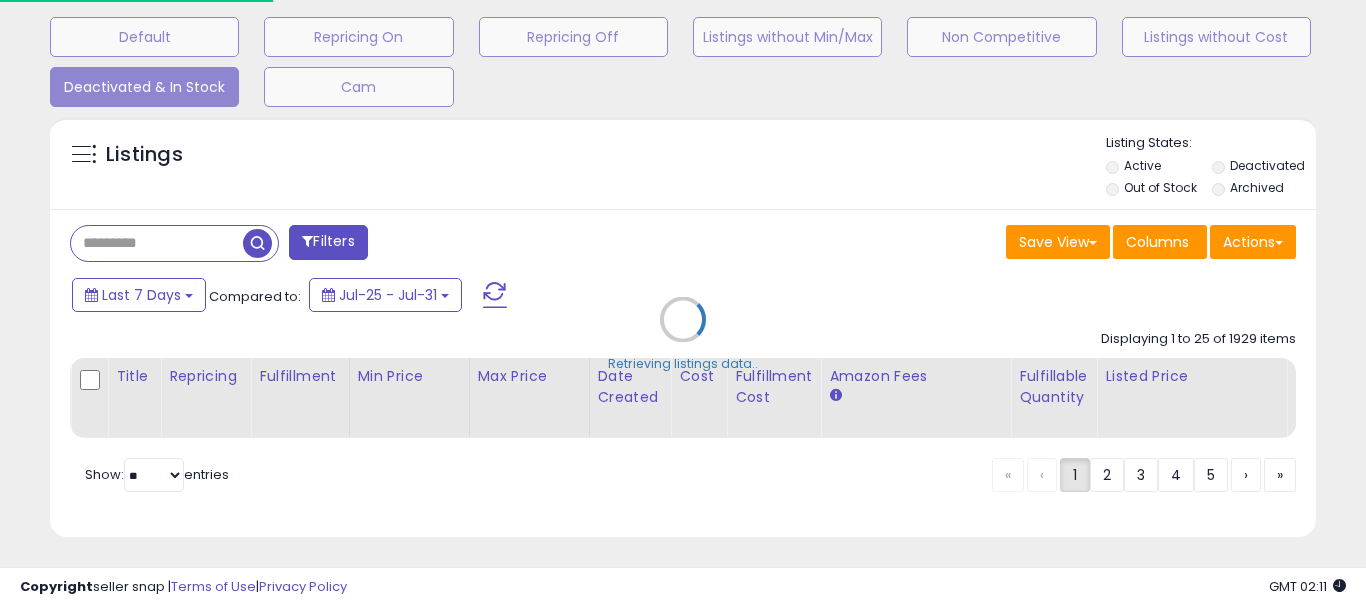 scroll, scrollTop: 999590, scrollLeft: 999267, axis: both 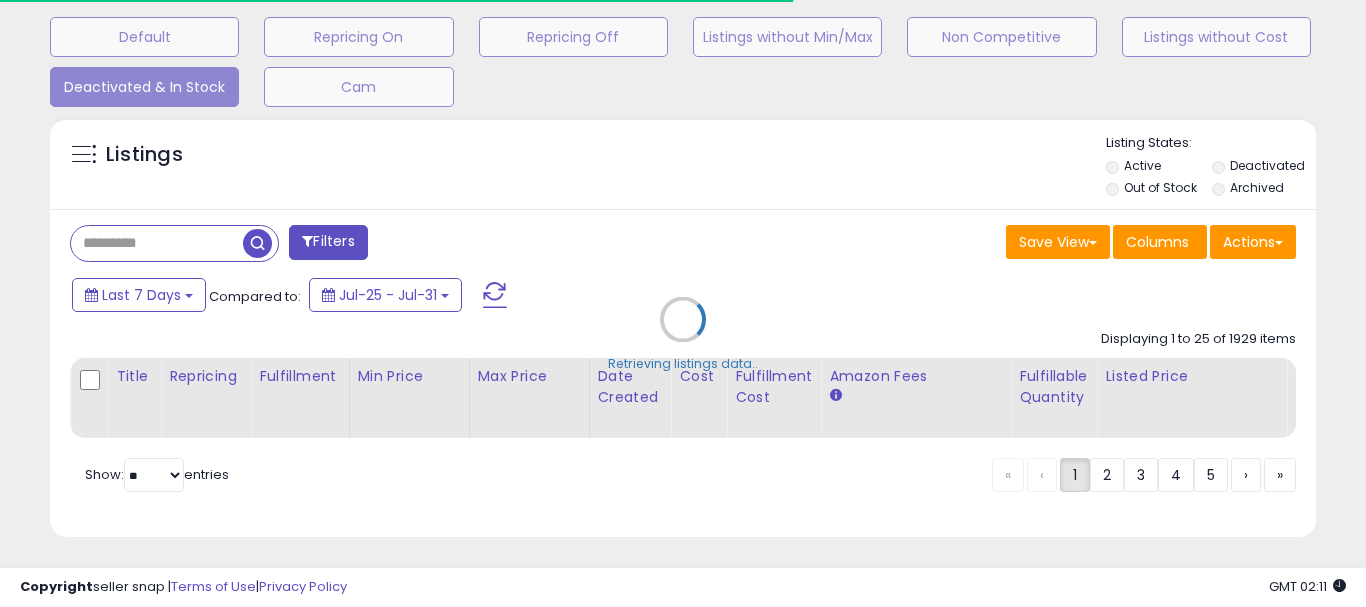 click on "Retrieving listings data.." at bounding box center [683, 334] 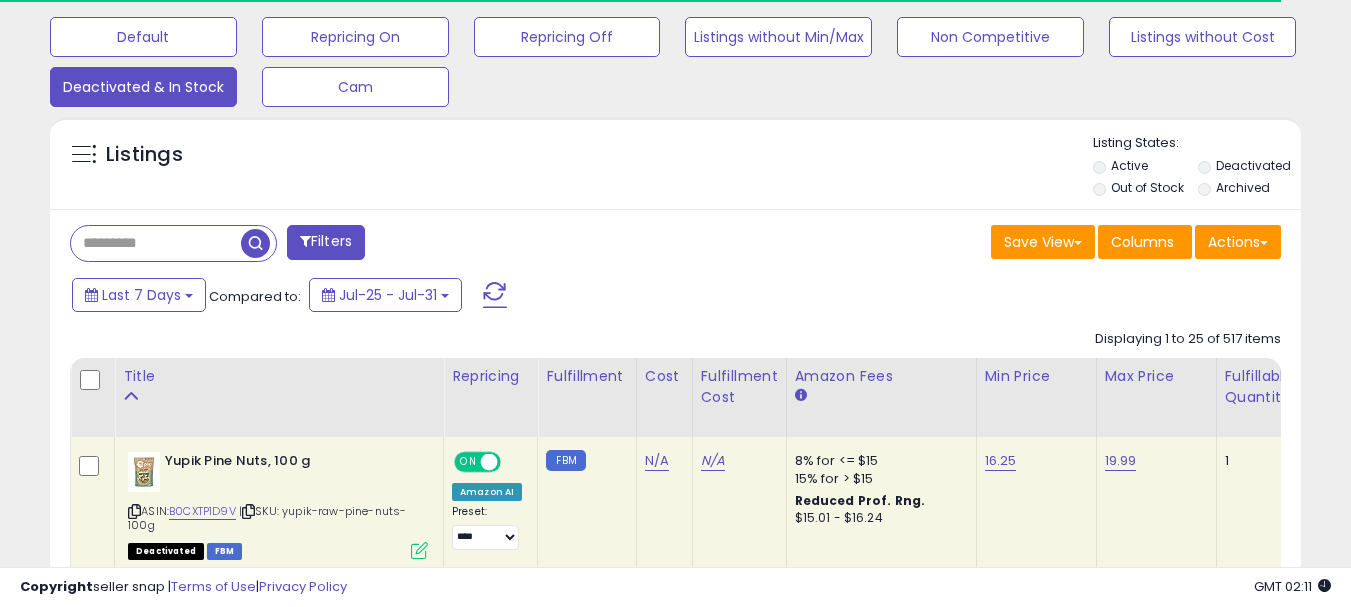 scroll, scrollTop: 410, scrollLeft: 724, axis: both 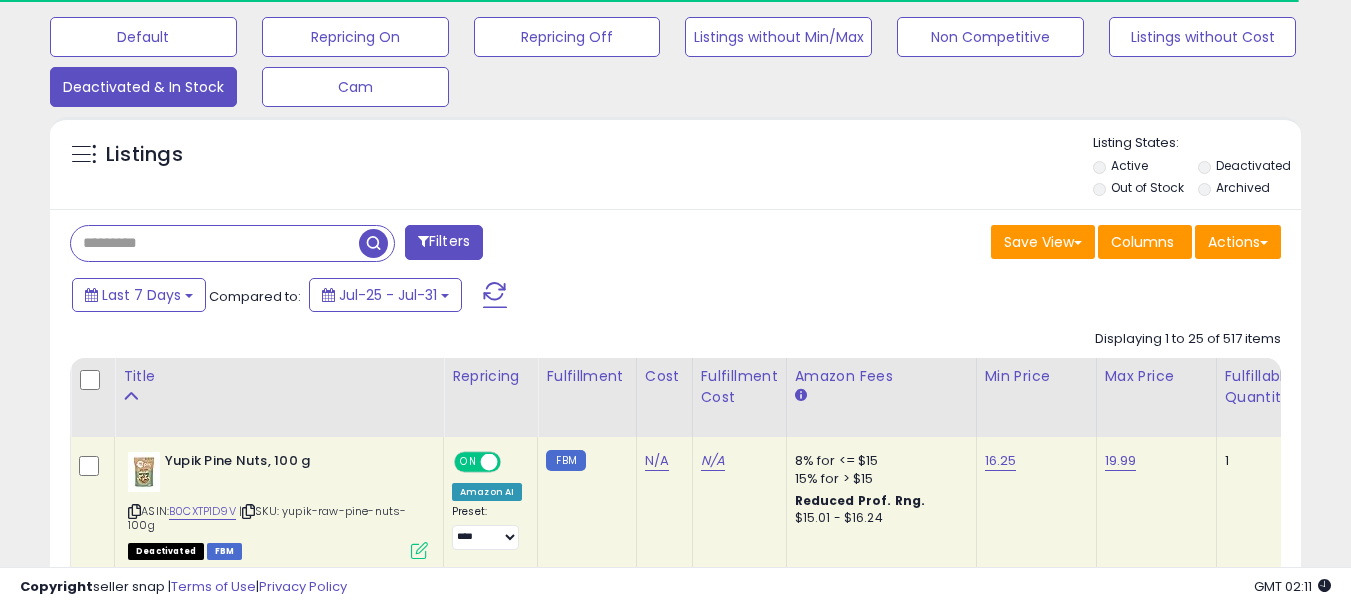 click at bounding box center [215, 243] 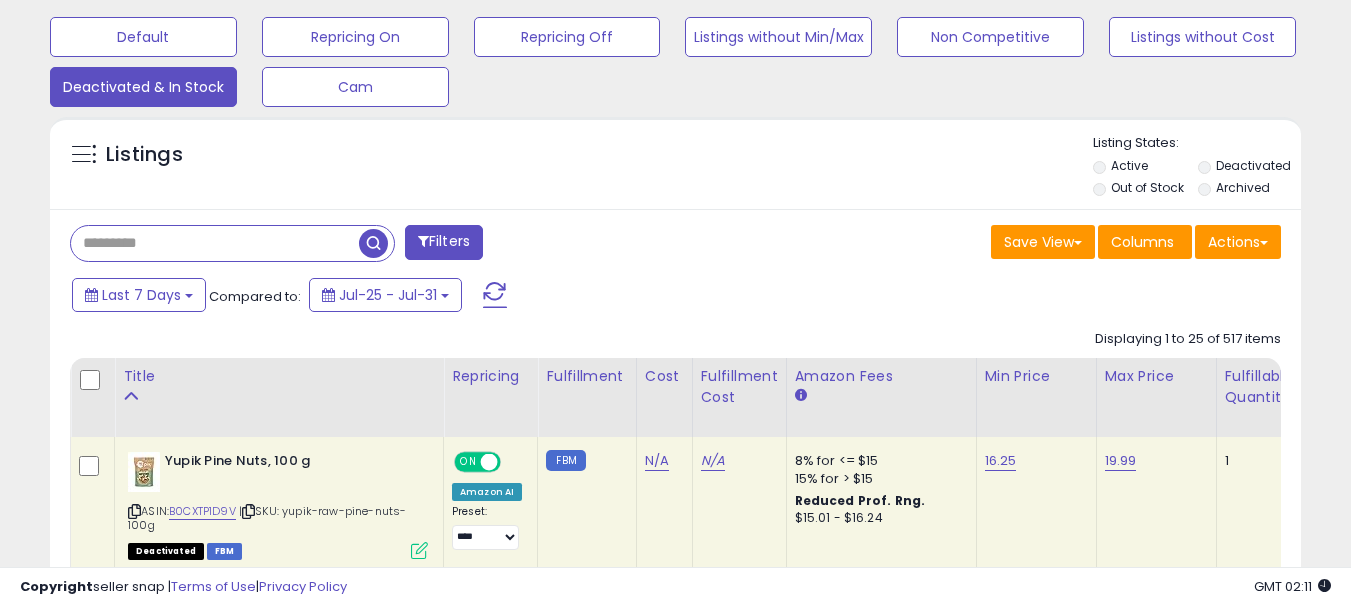 scroll, scrollTop: 999590, scrollLeft: 999276, axis: both 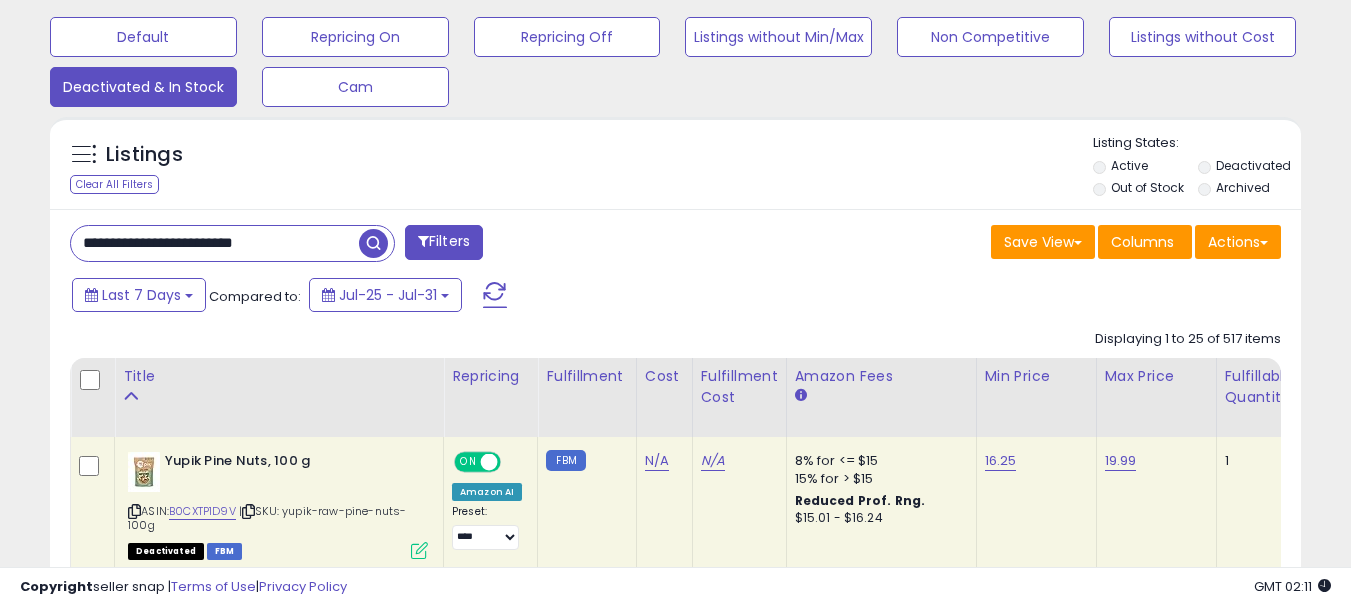 type on "**********" 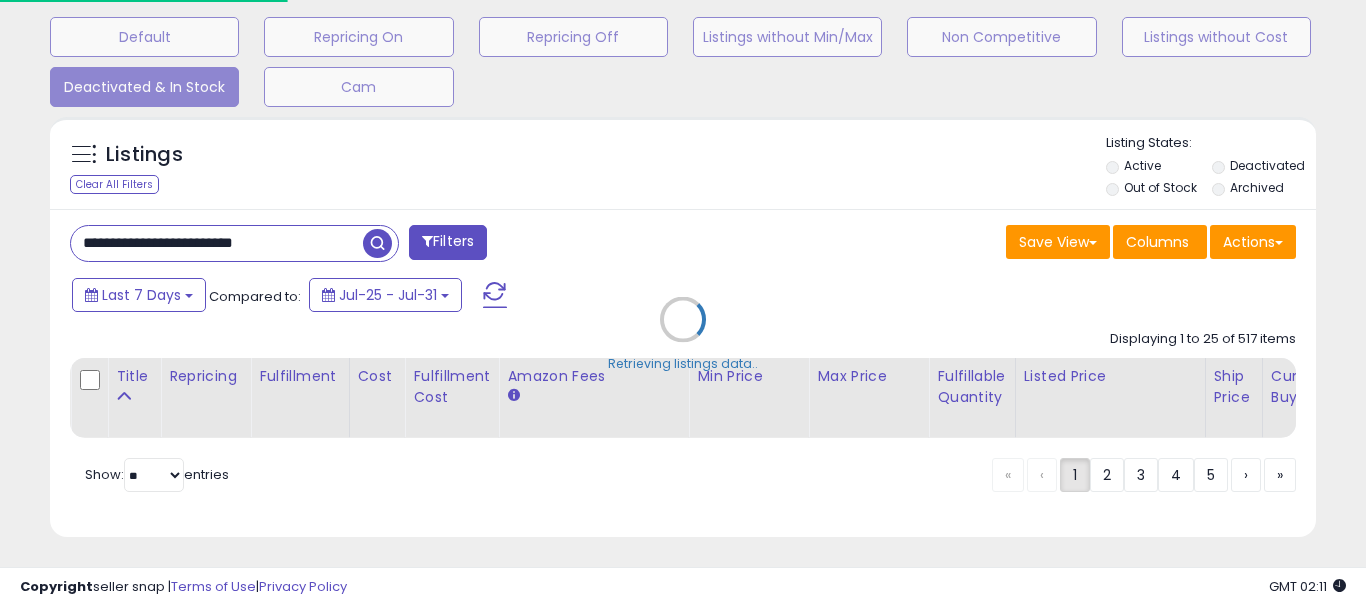 scroll, scrollTop: 999590, scrollLeft: 999267, axis: both 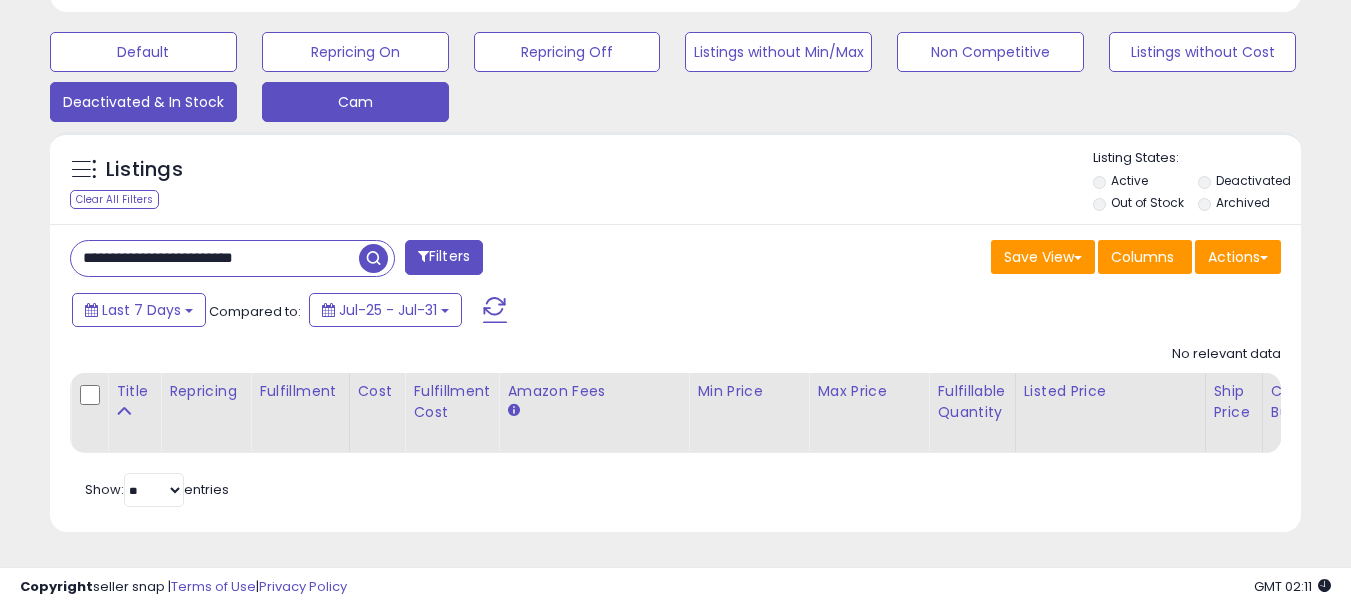 click on "Cam" at bounding box center (143, 52) 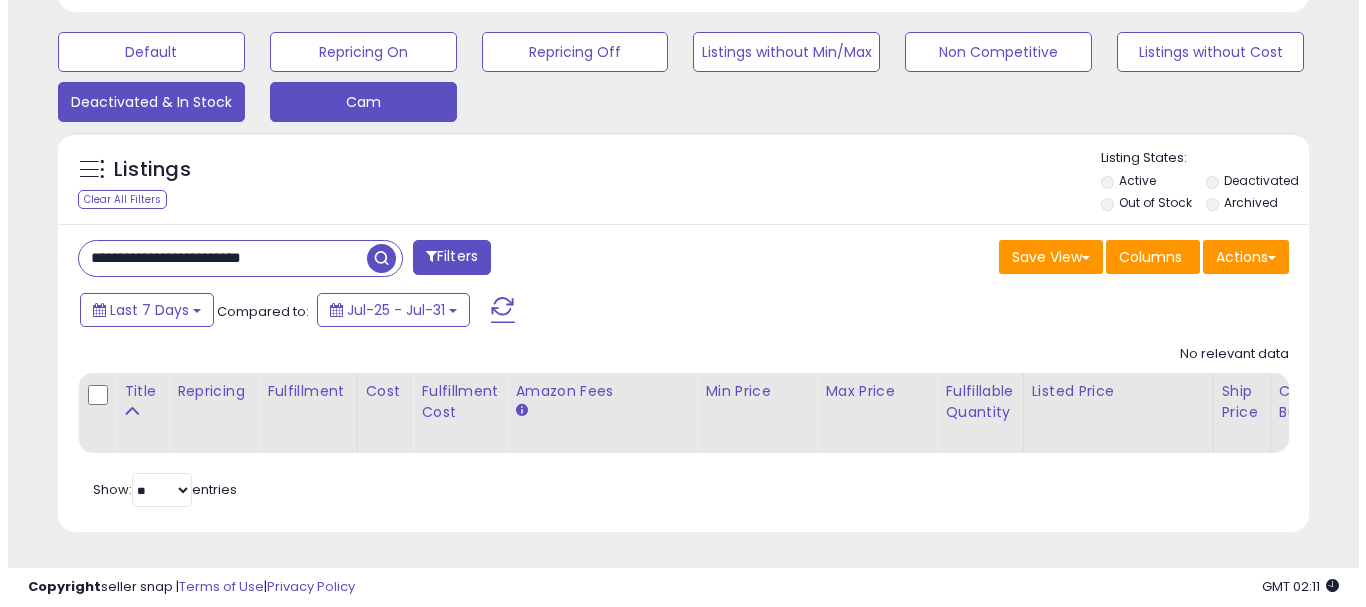 scroll 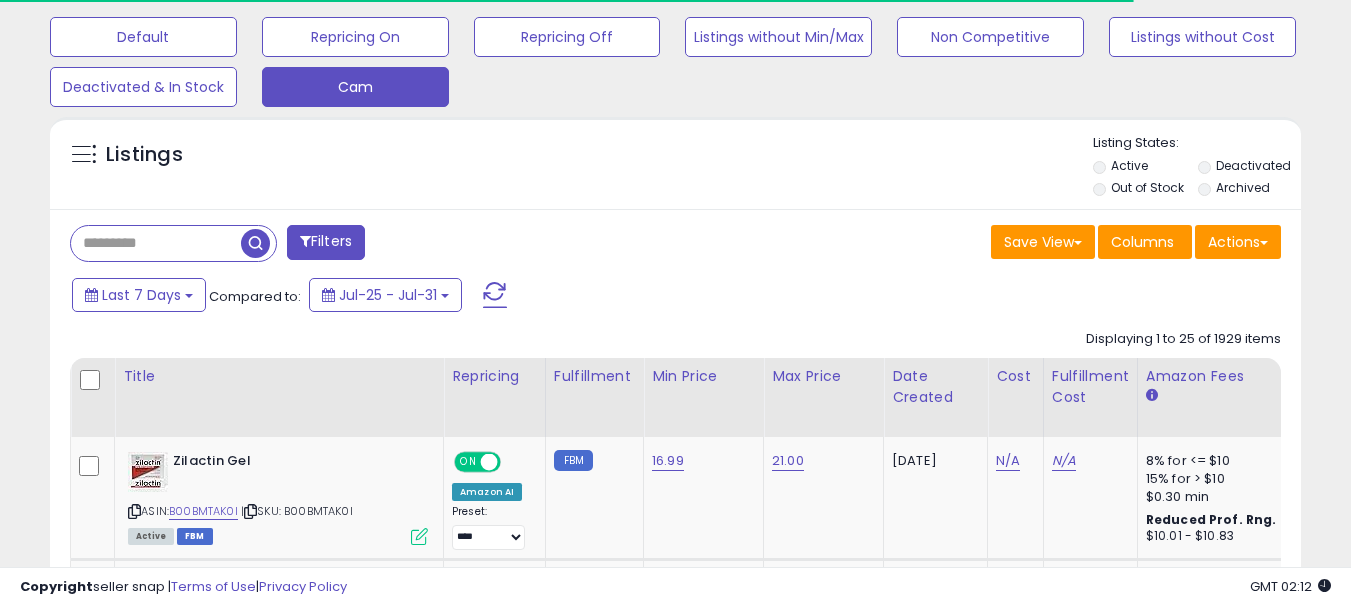 click at bounding box center (156, 243) 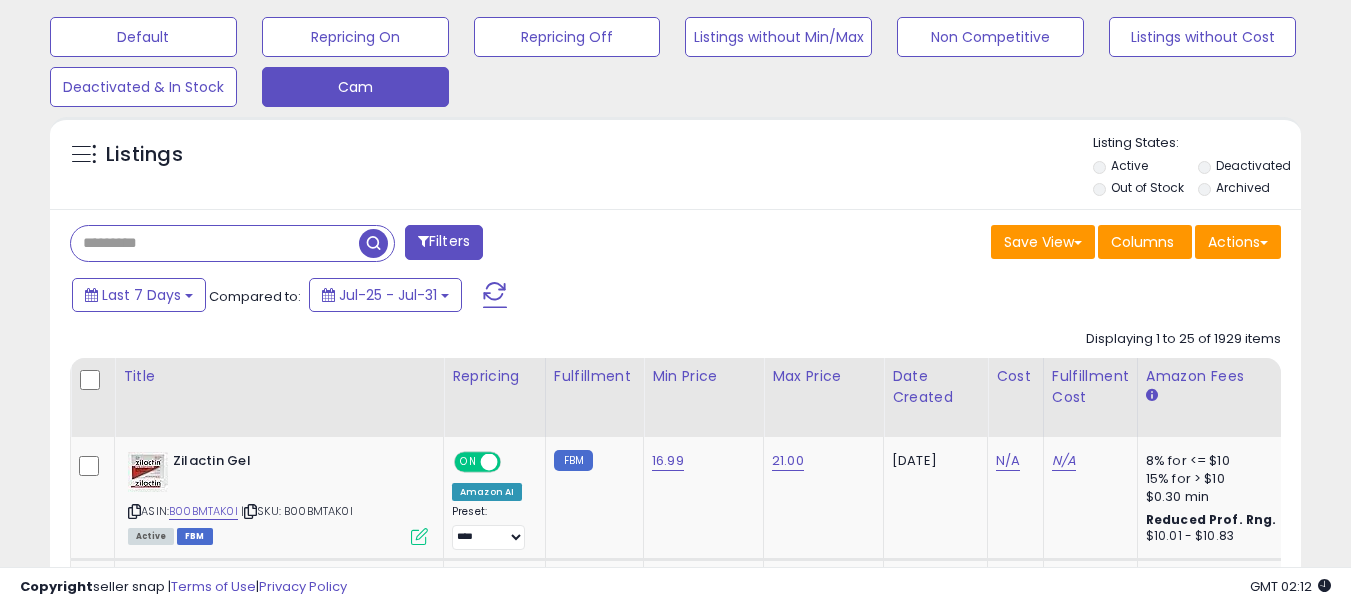paste on "**********" 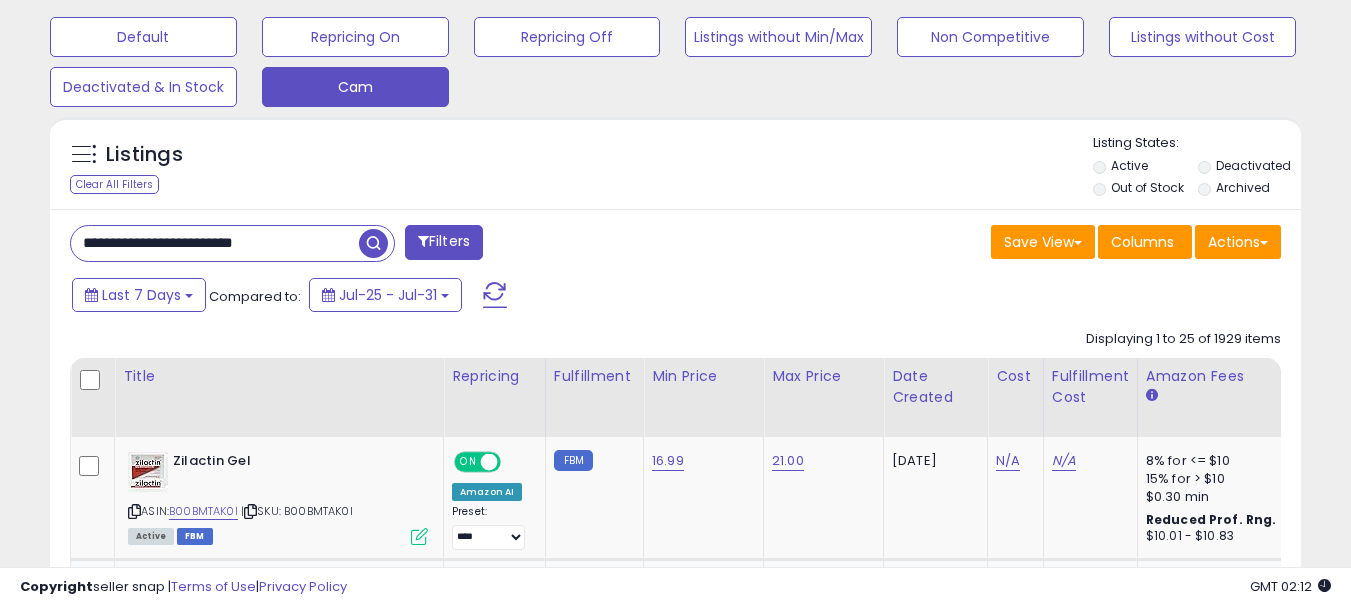 type on "**********" 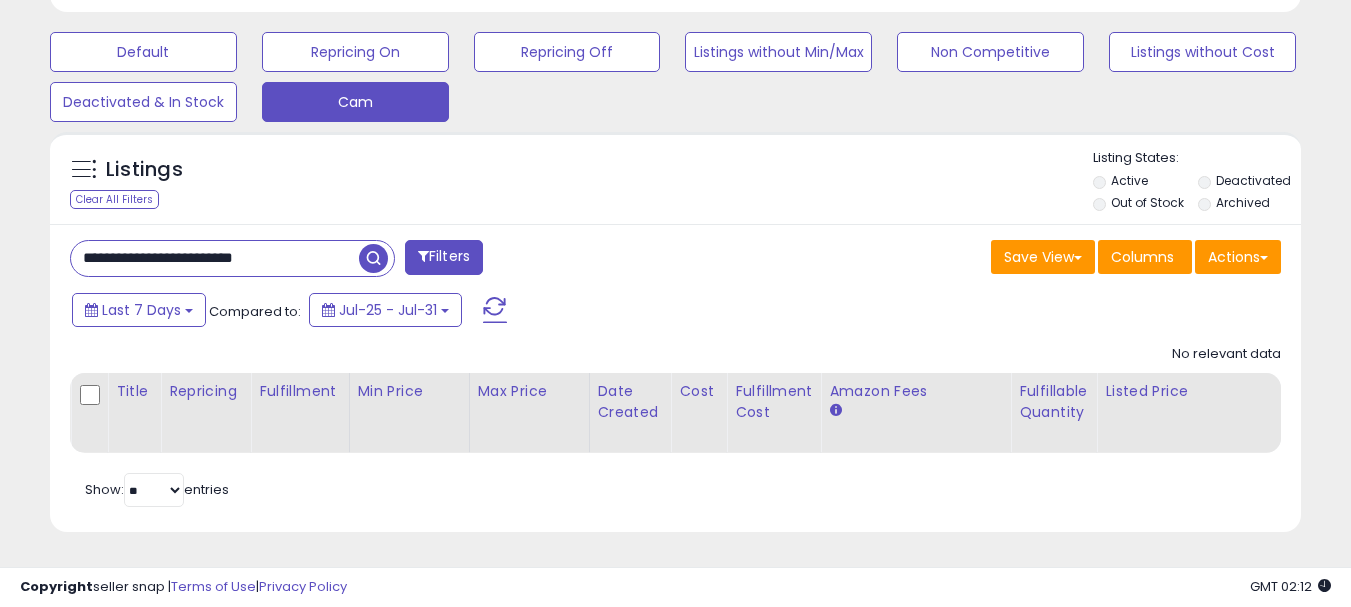 click at bounding box center [373, 258] 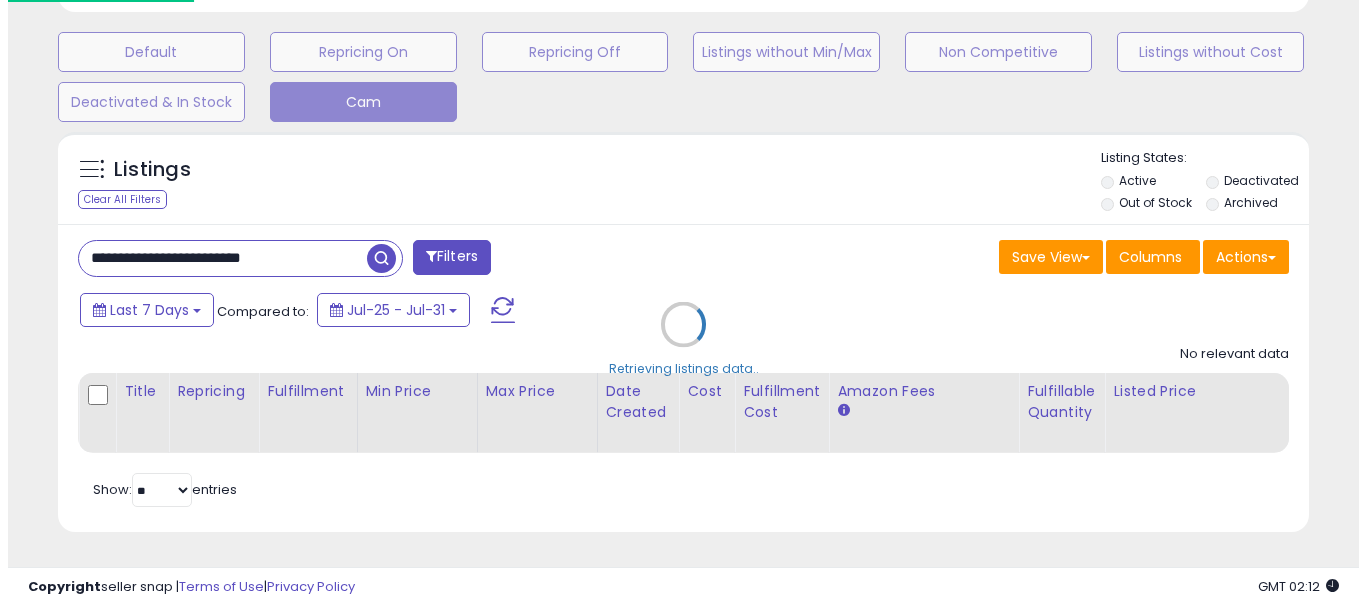 scroll, scrollTop: 999590, scrollLeft: 999267, axis: both 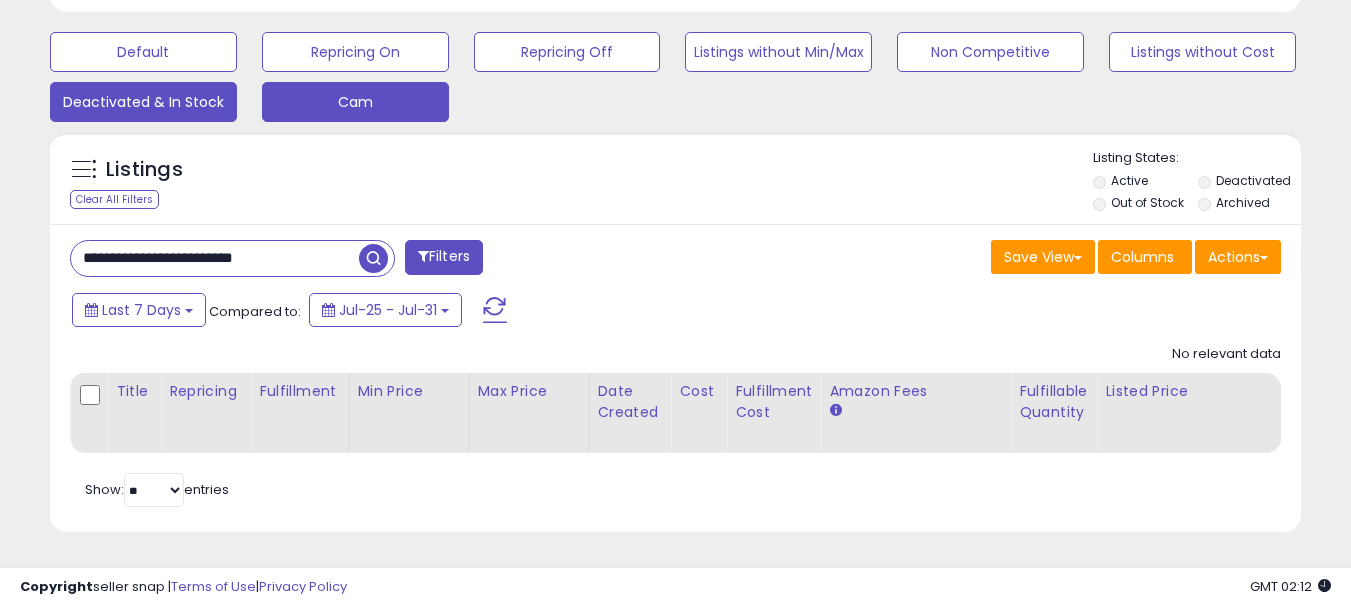 click on "Deactivated & In Stock" at bounding box center (143, 52) 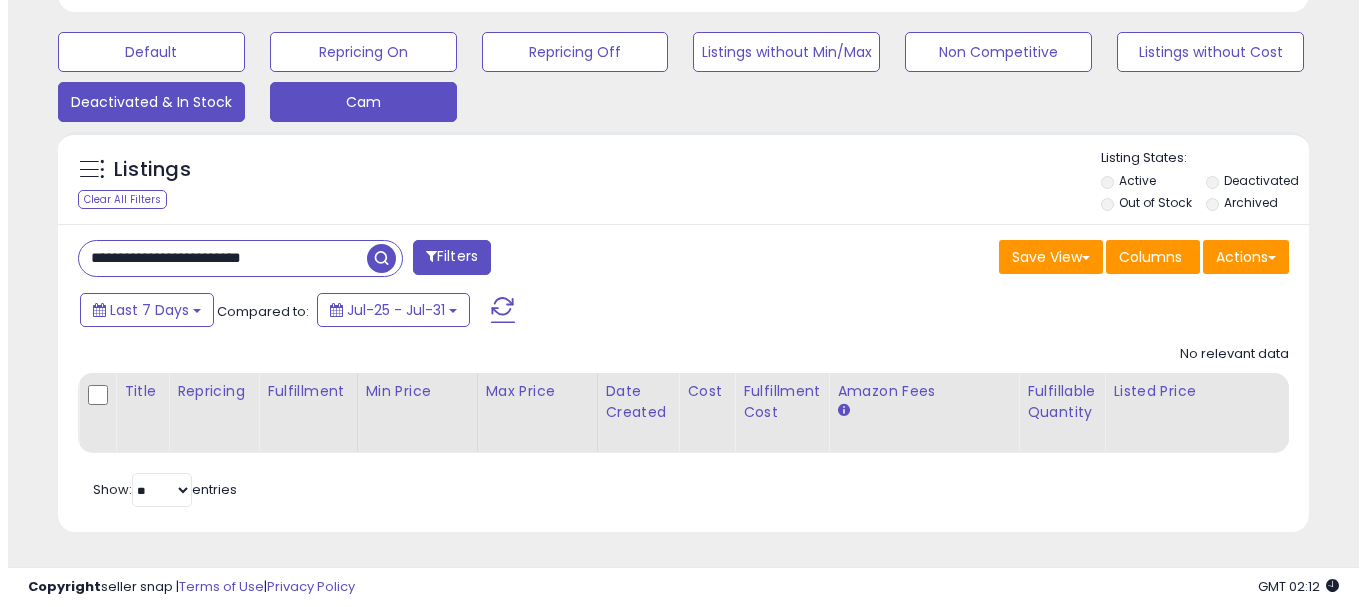 scroll, scrollTop: 999590, scrollLeft: 999267, axis: both 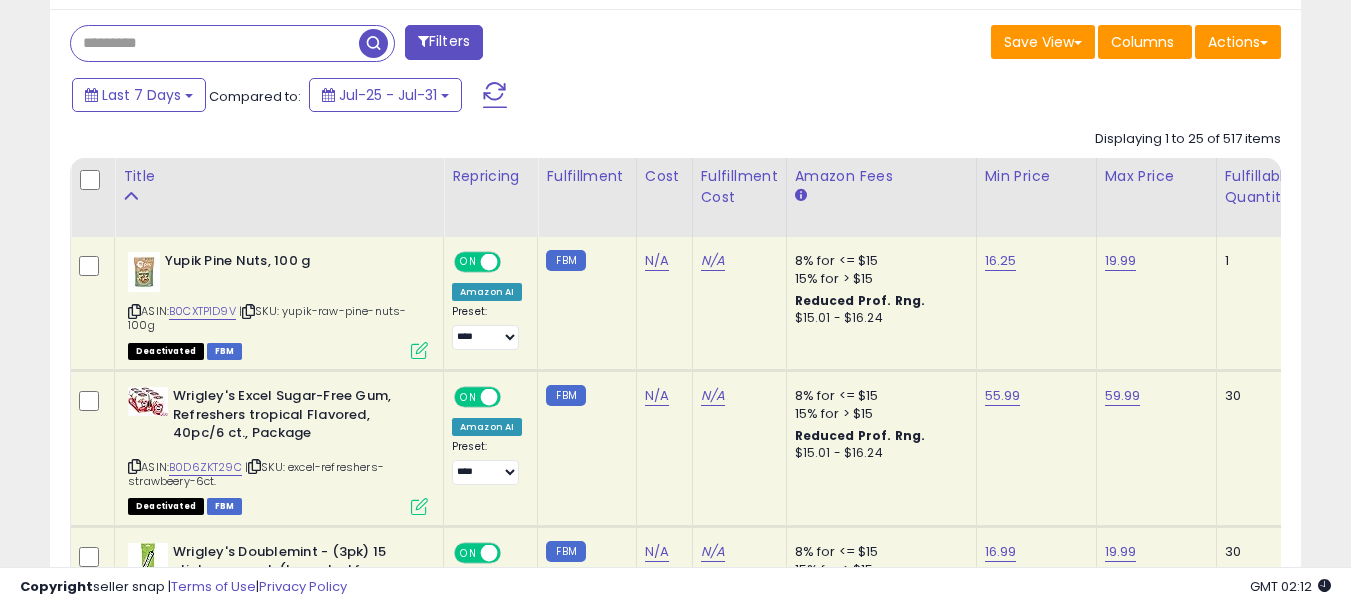 click at bounding box center (215, 43) 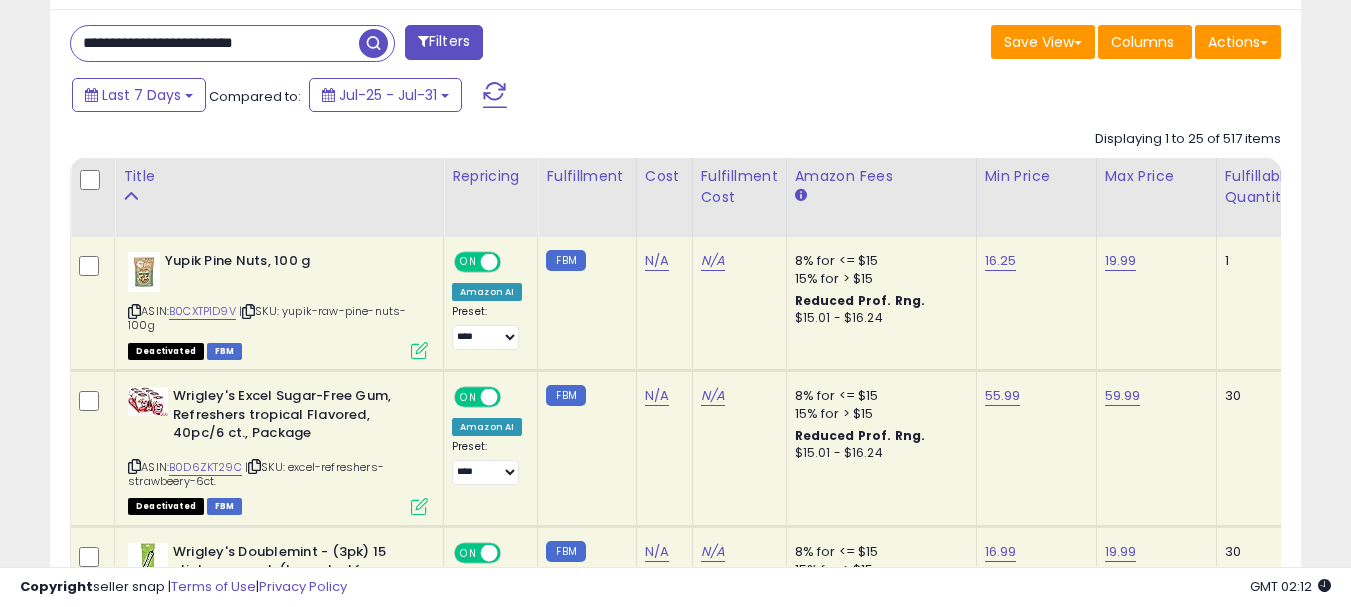 click at bounding box center [373, 43] 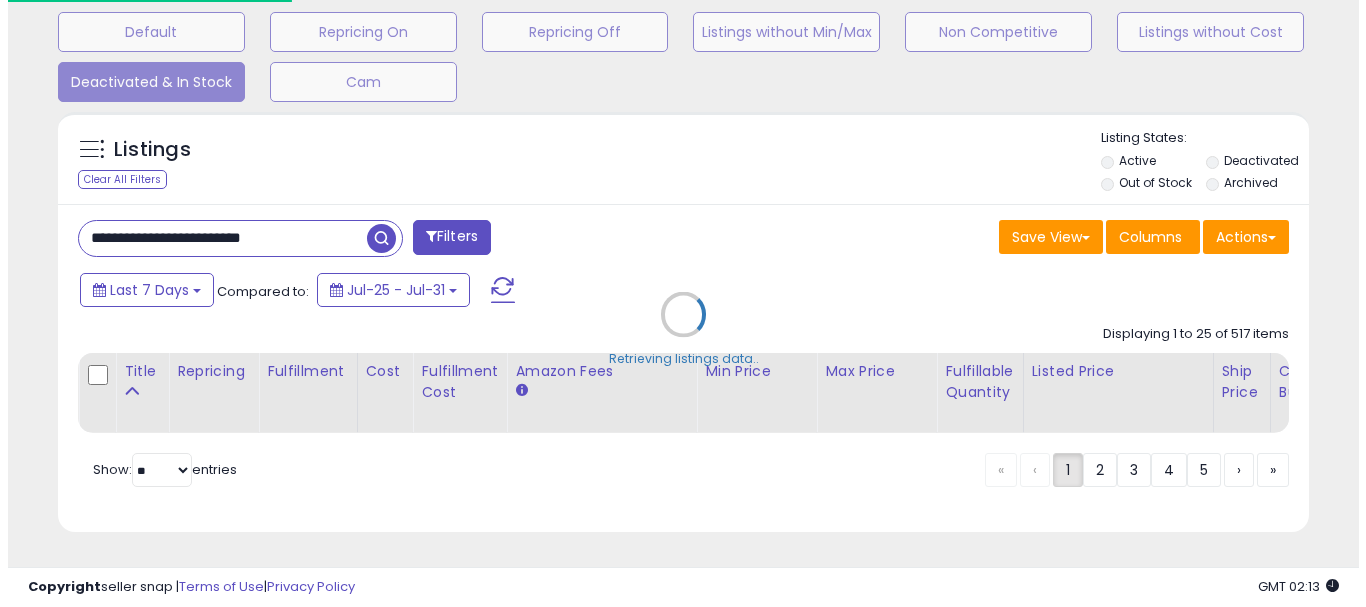 scroll, scrollTop: 633, scrollLeft: 0, axis: vertical 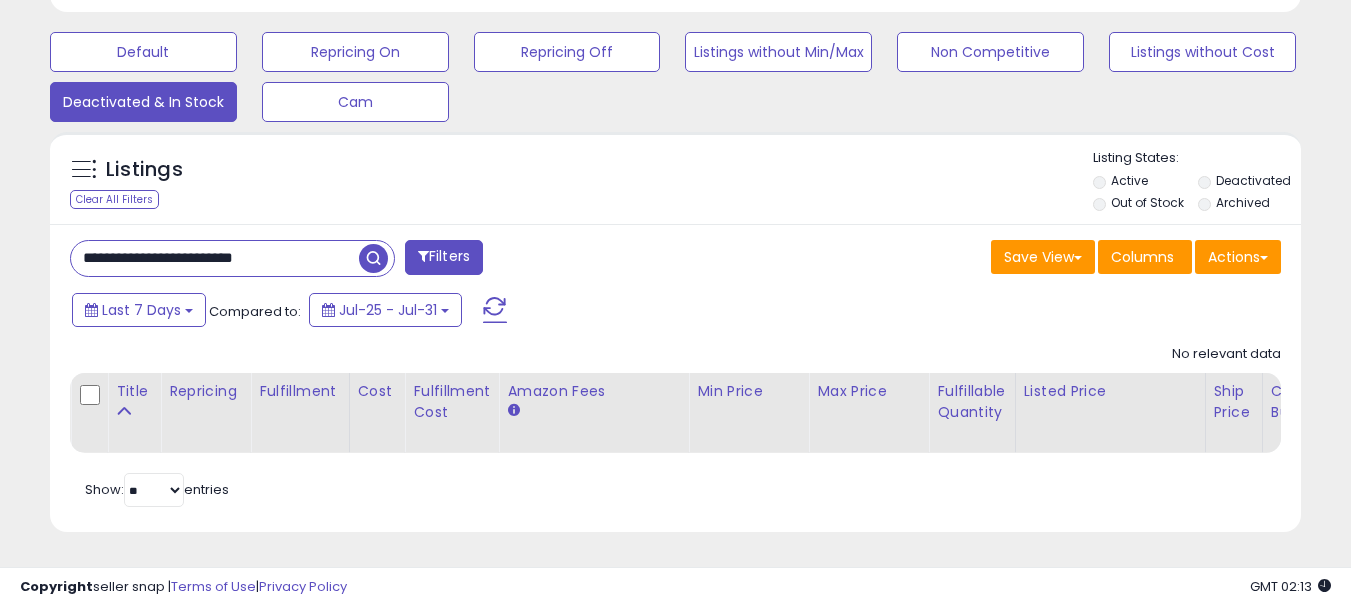 drag, startPoint x: 303, startPoint y: 243, endPoint x: 18, endPoint y: 235, distance: 285.11224 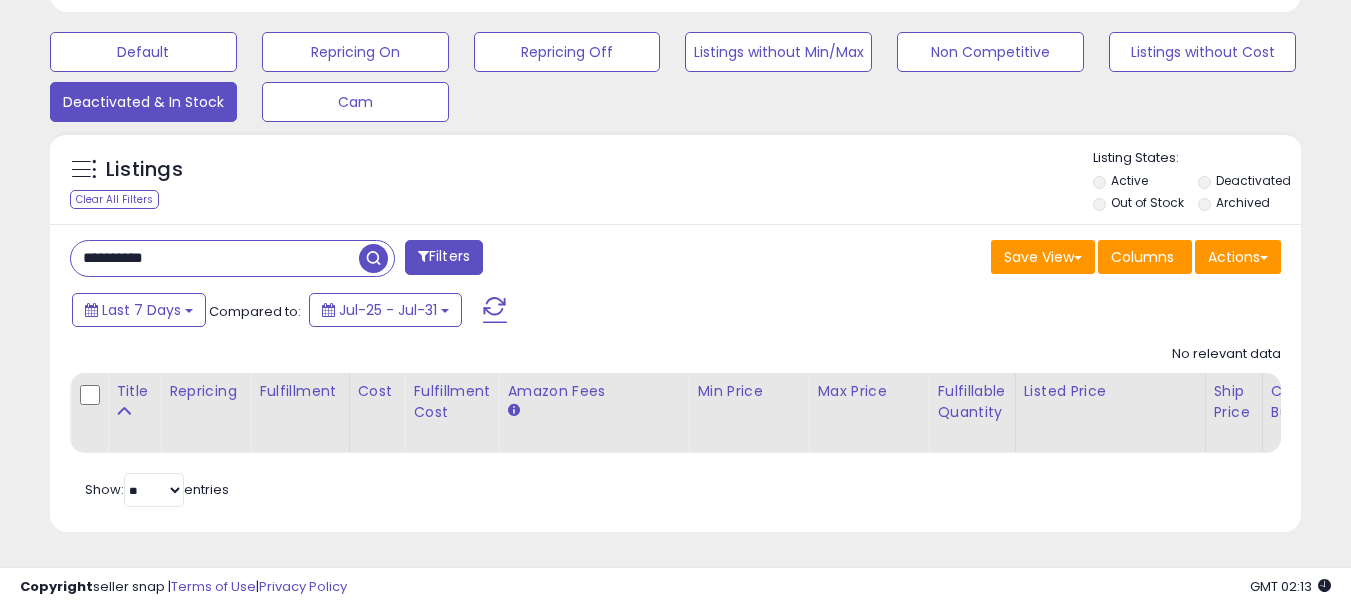 type on "**********" 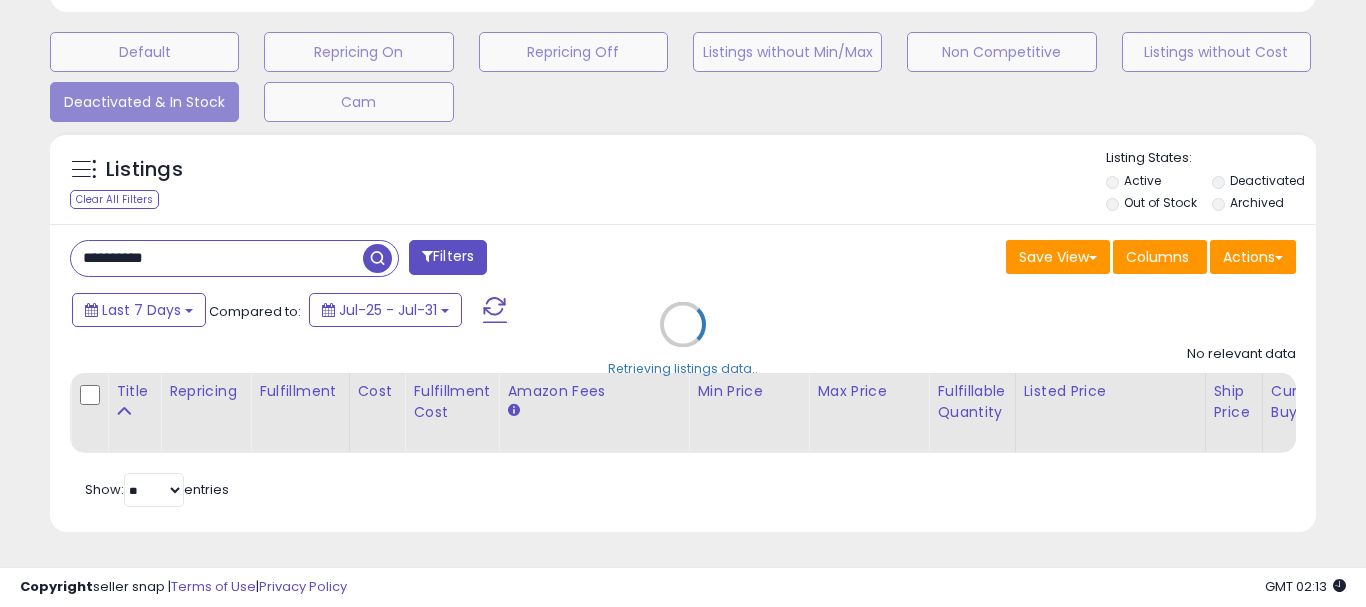 scroll, scrollTop: 999590, scrollLeft: 999267, axis: both 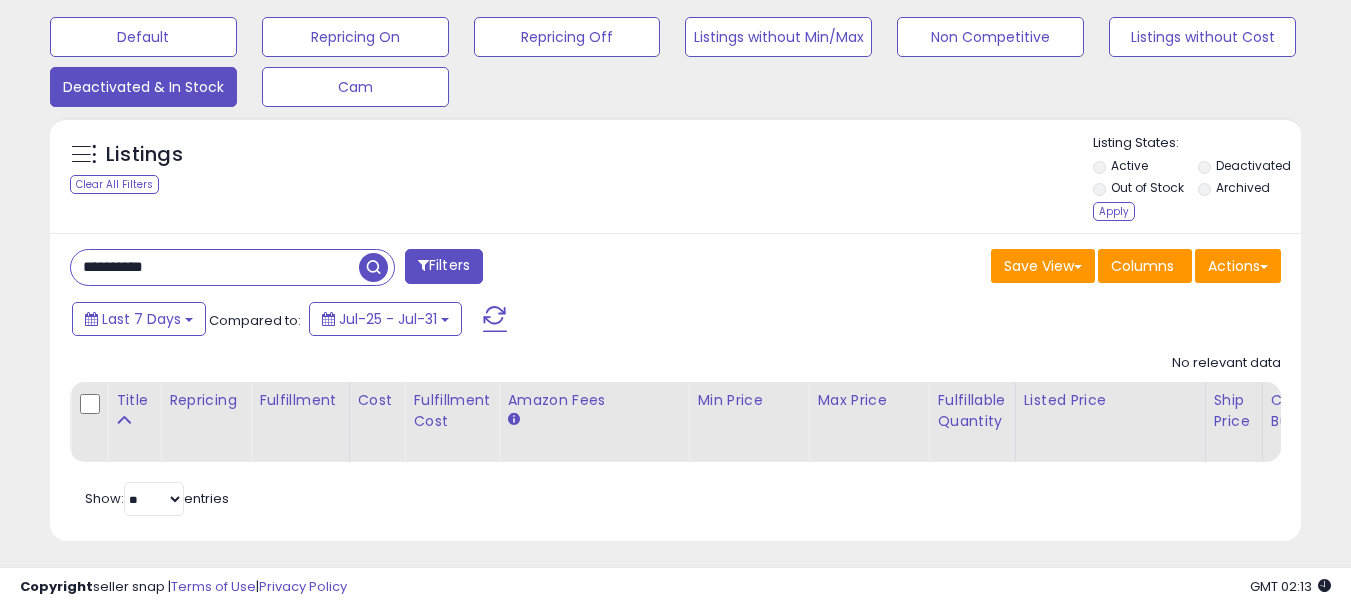 drag, startPoint x: 1099, startPoint y: 209, endPoint x: 1078, endPoint y: 195, distance: 25.23886 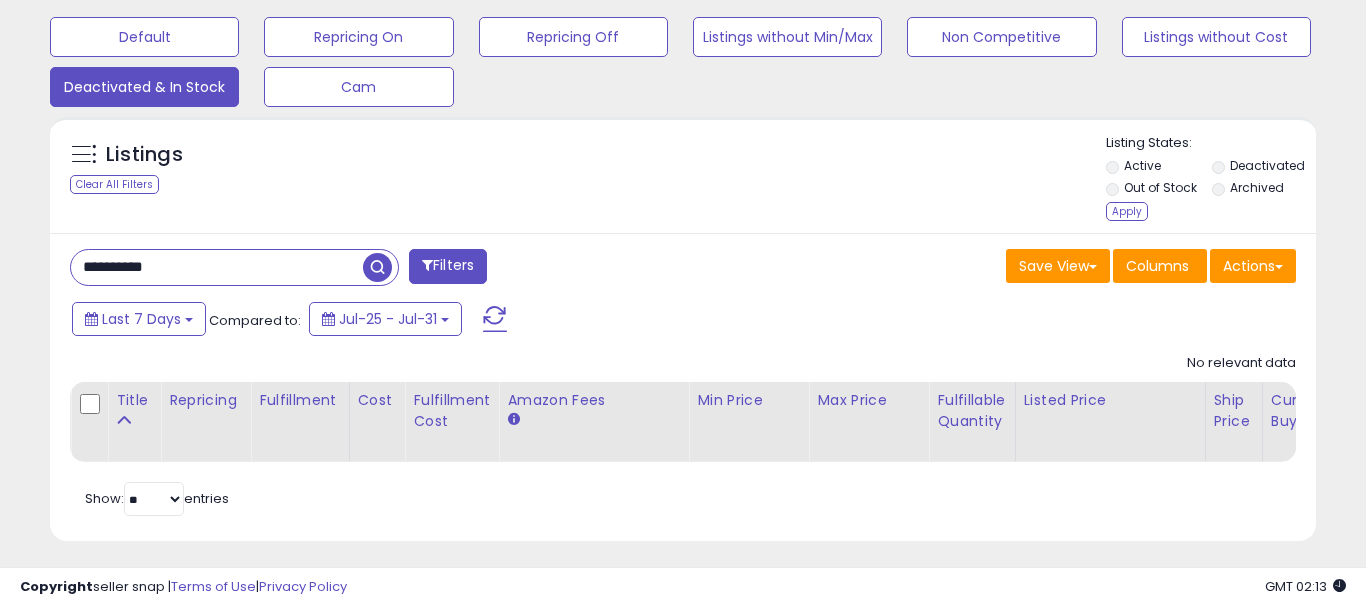 scroll, scrollTop: 999590, scrollLeft: 999267, axis: both 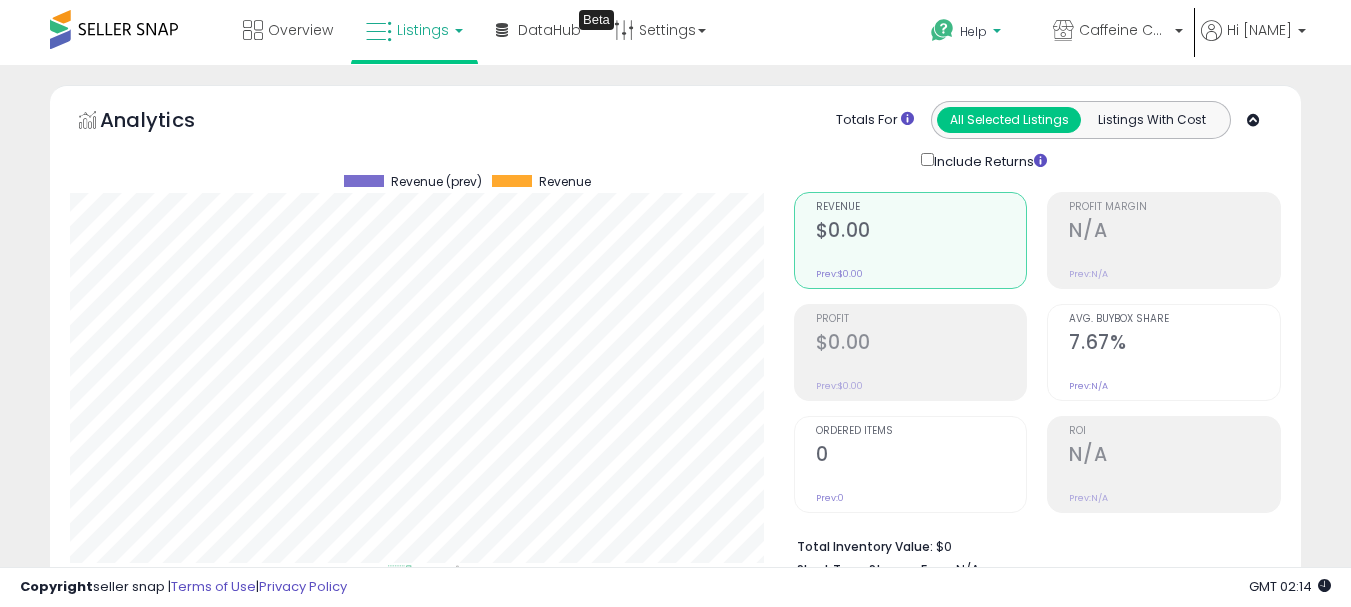 click on "Help" at bounding box center (973, 31) 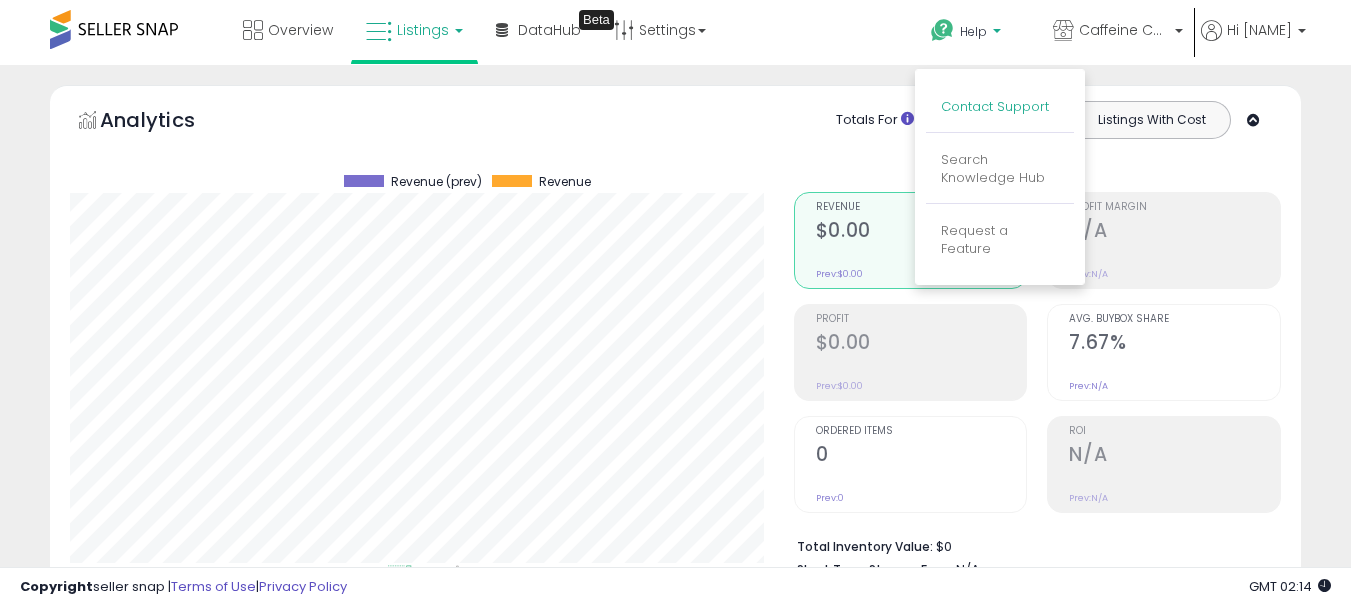 click on "Contact Support" at bounding box center [995, 106] 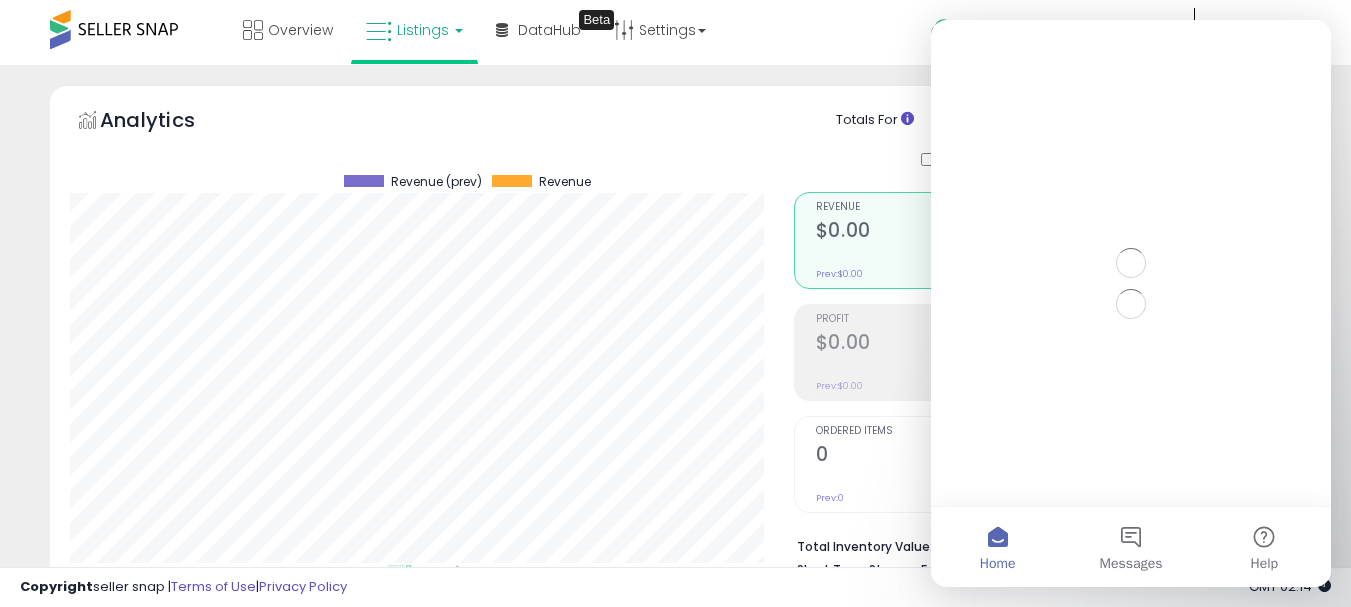 scroll, scrollTop: 0, scrollLeft: 0, axis: both 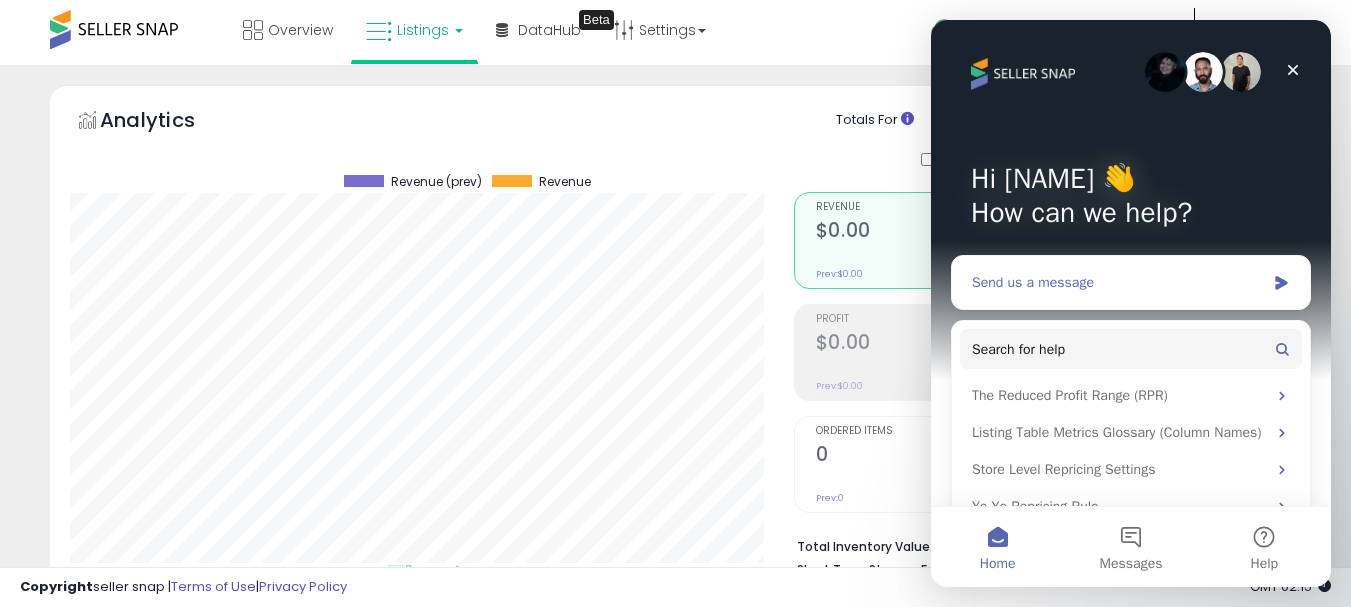 click on "Send us a message" at bounding box center (1118, 282) 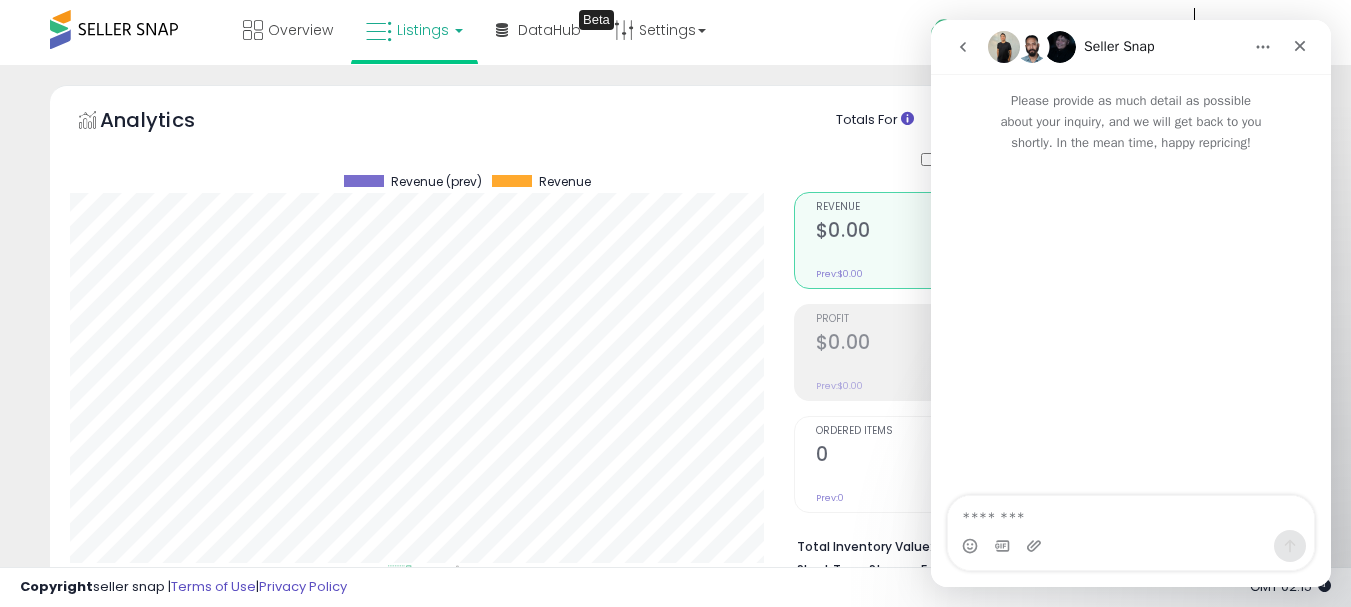 click at bounding box center [1032, 47] 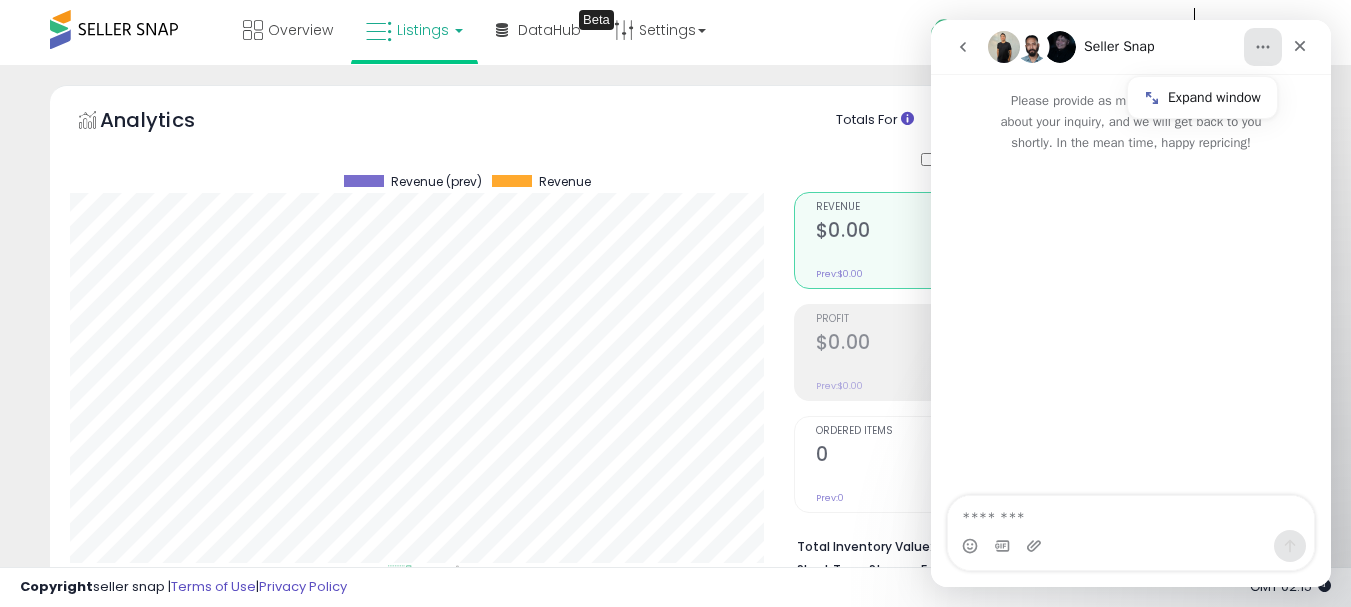 click at bounding box center [1131, 325] 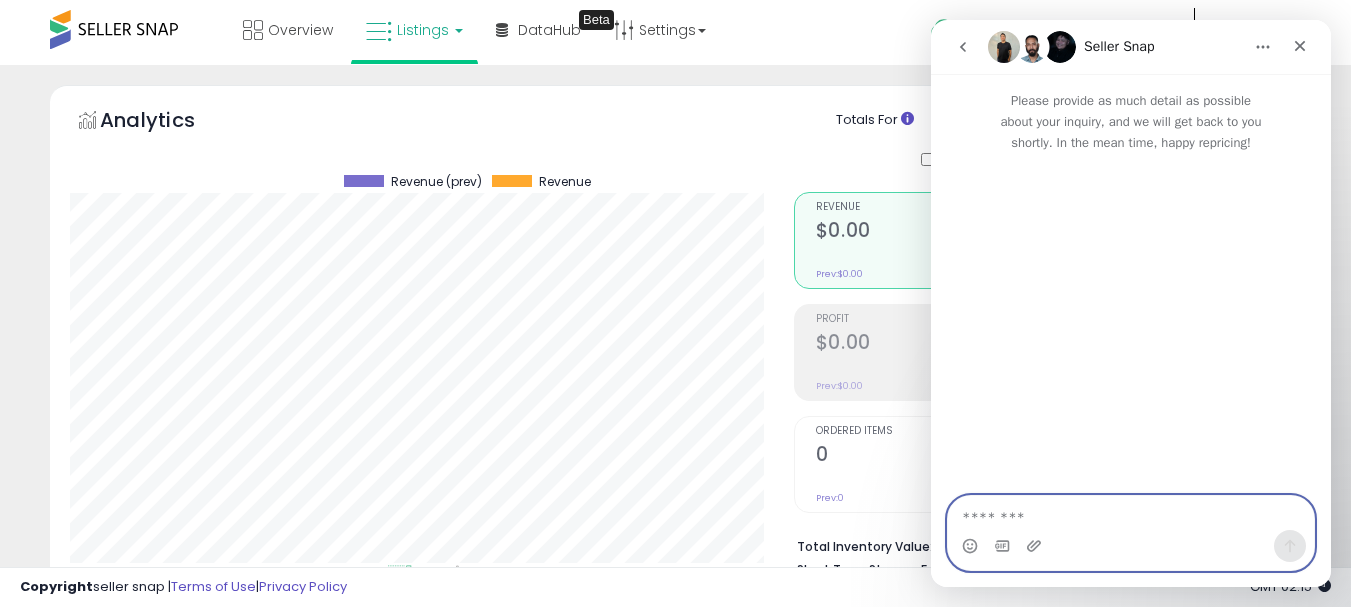 click at bounding box center (1131, 513) 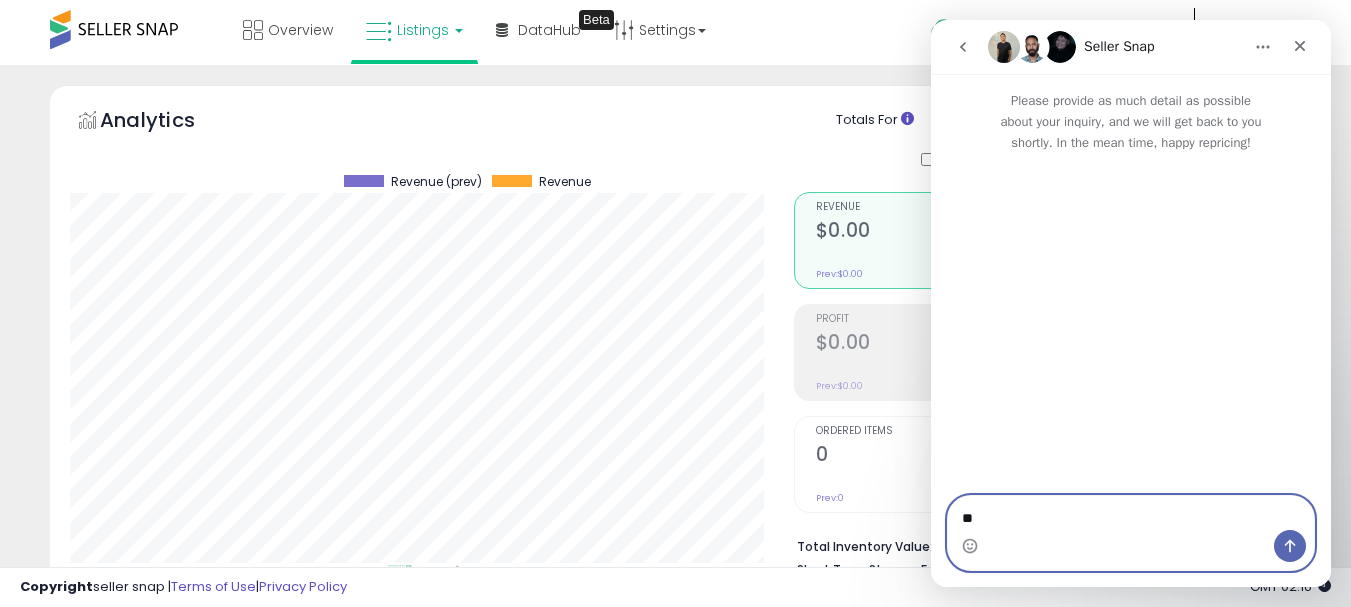 type on "*" 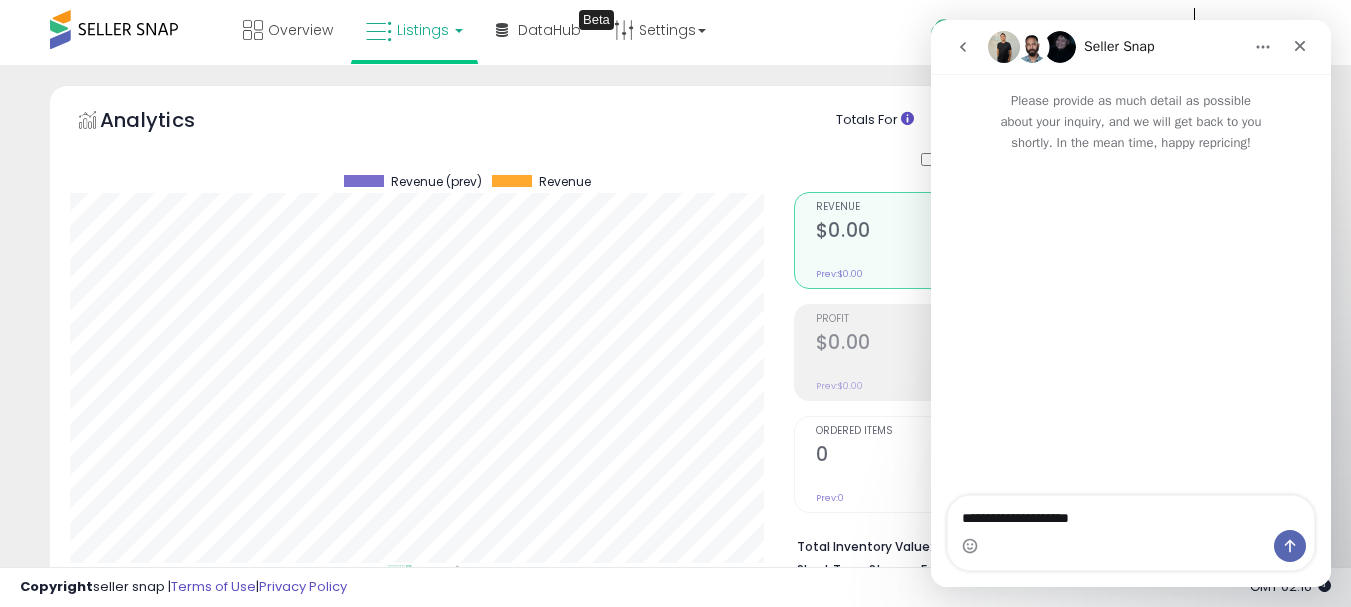 click at bounding box center (1131, 325) 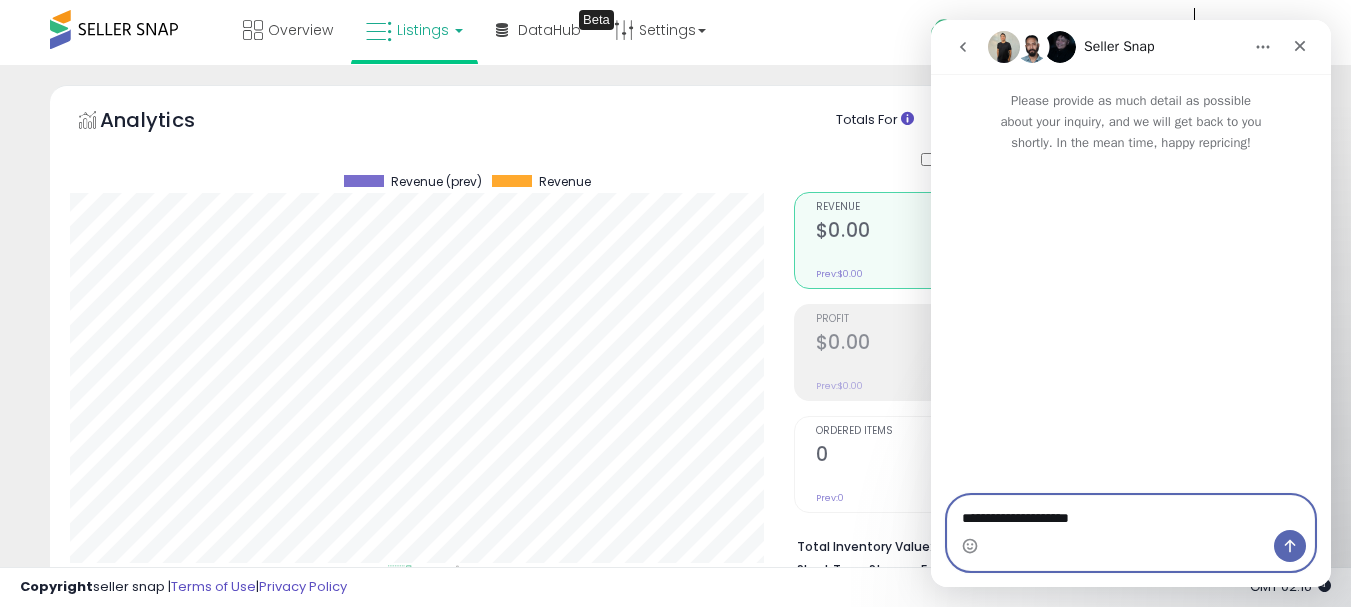click on "**********" at bounding box center (1131, 513) 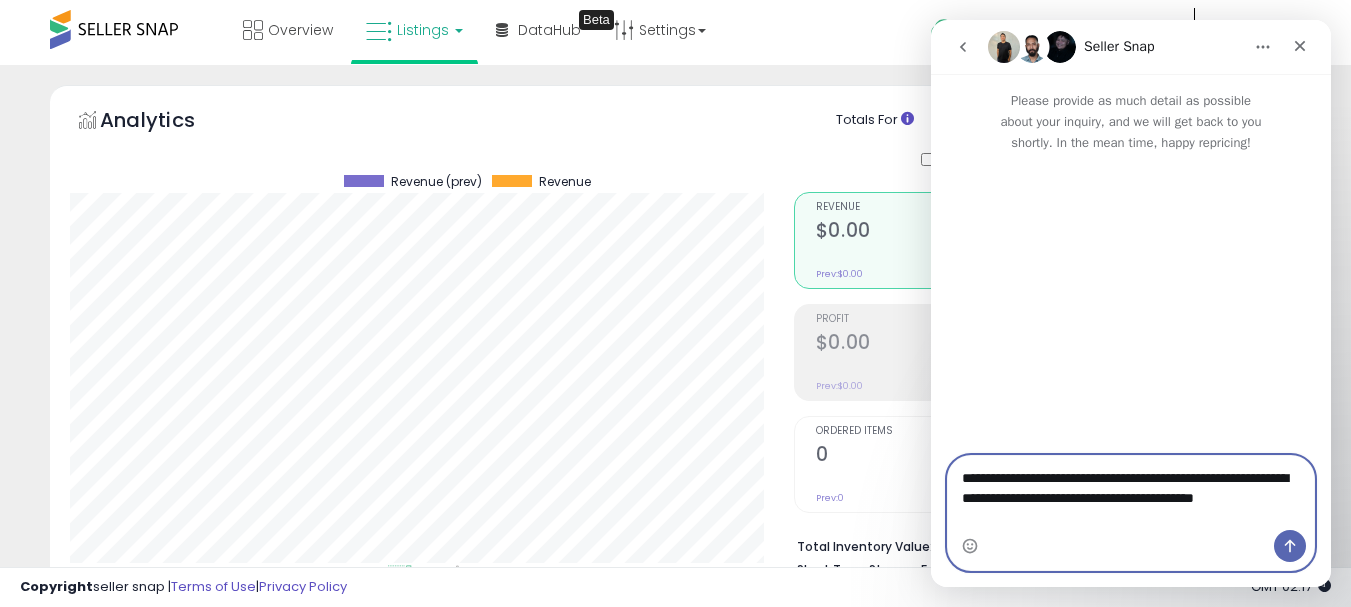 type on "**********" 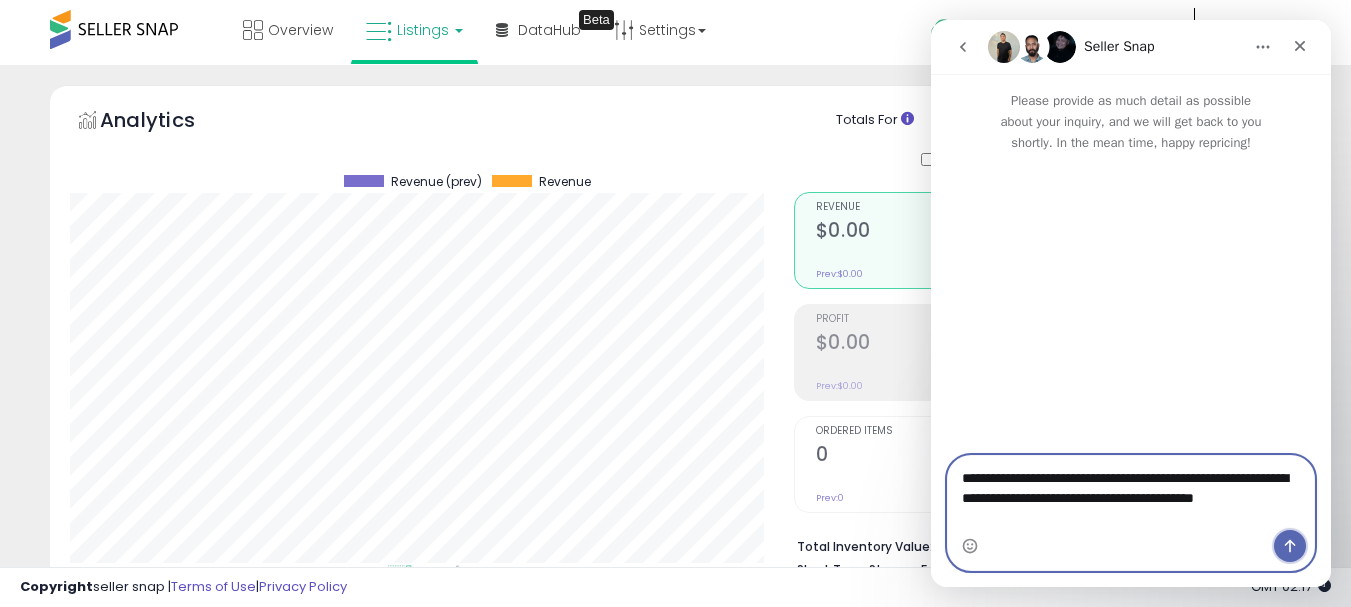 click 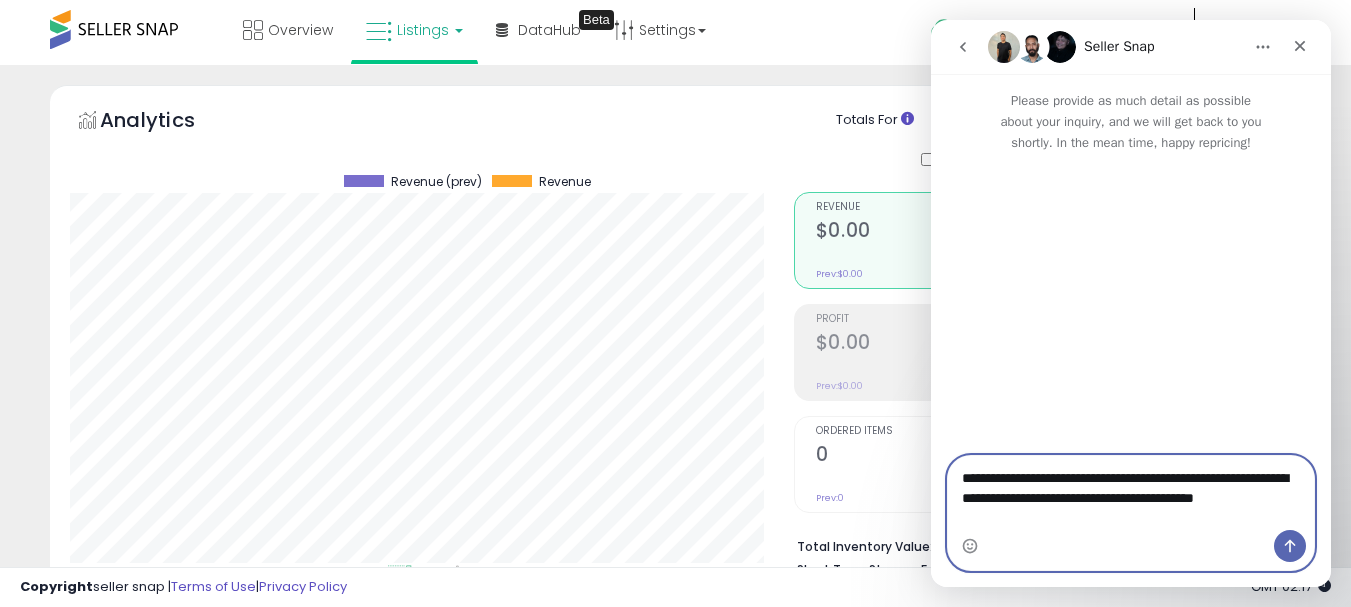 type 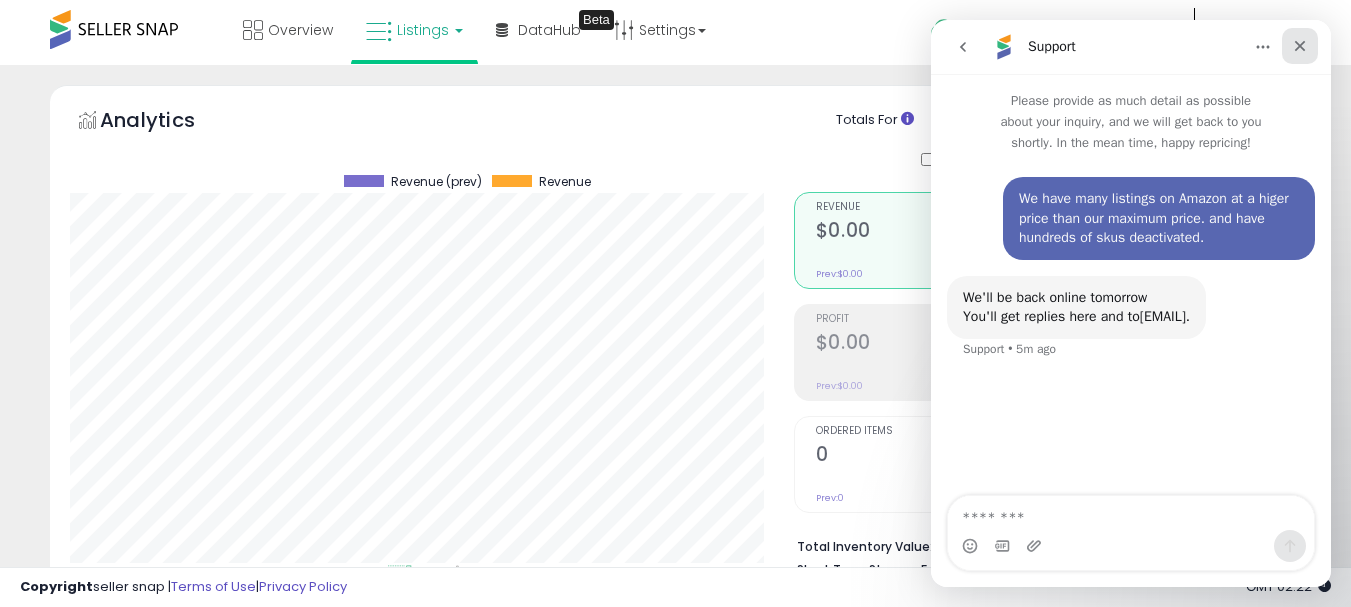 click 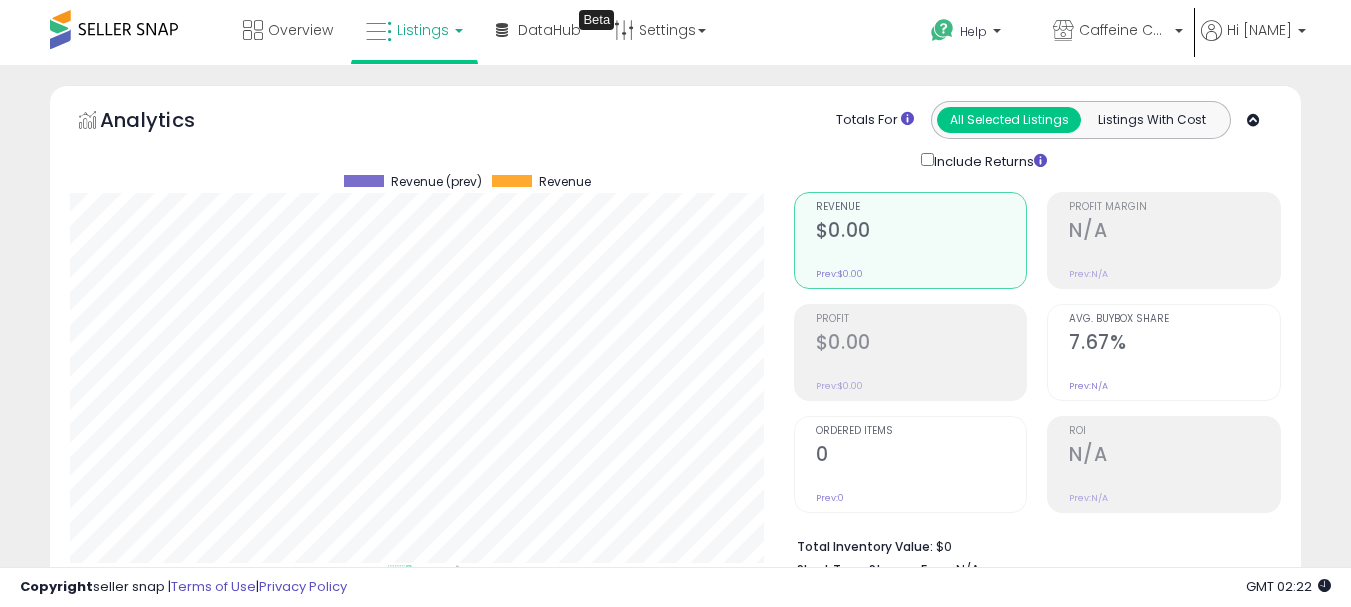 scroll, scrollTop: 0, scrollLeft: 0, axis: both 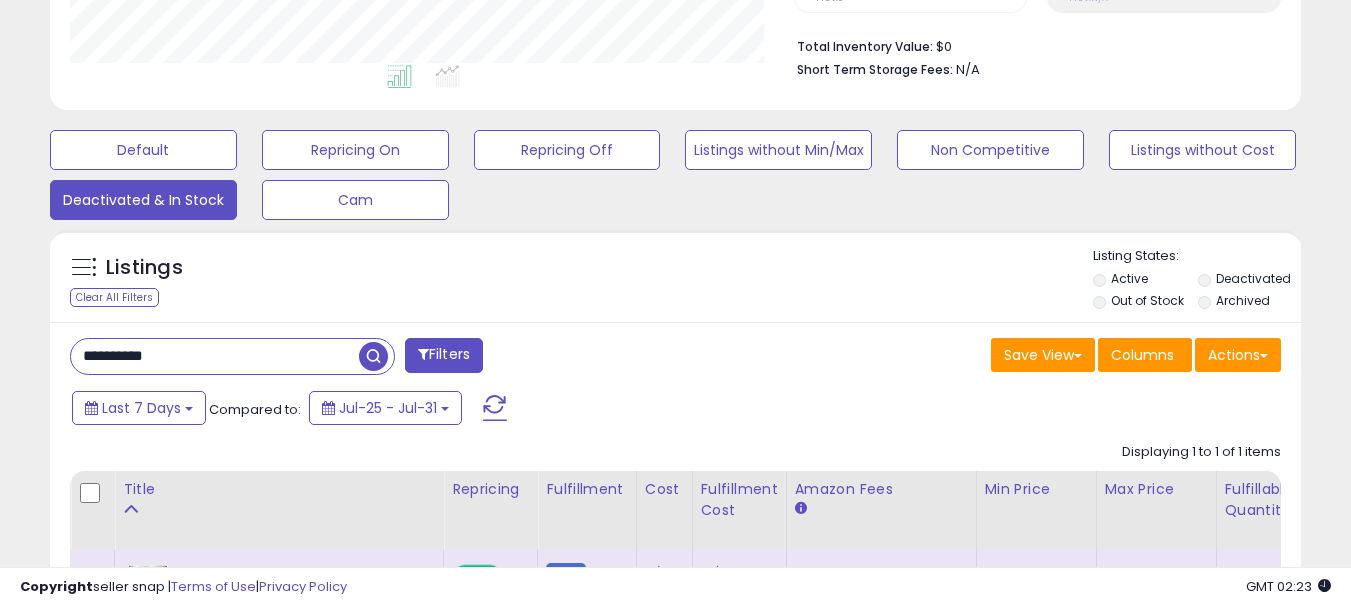 drag, startPoint x: 156, startPoint y: 372, endPoint x: 130, endPoint y: 376, distance: 26.305893 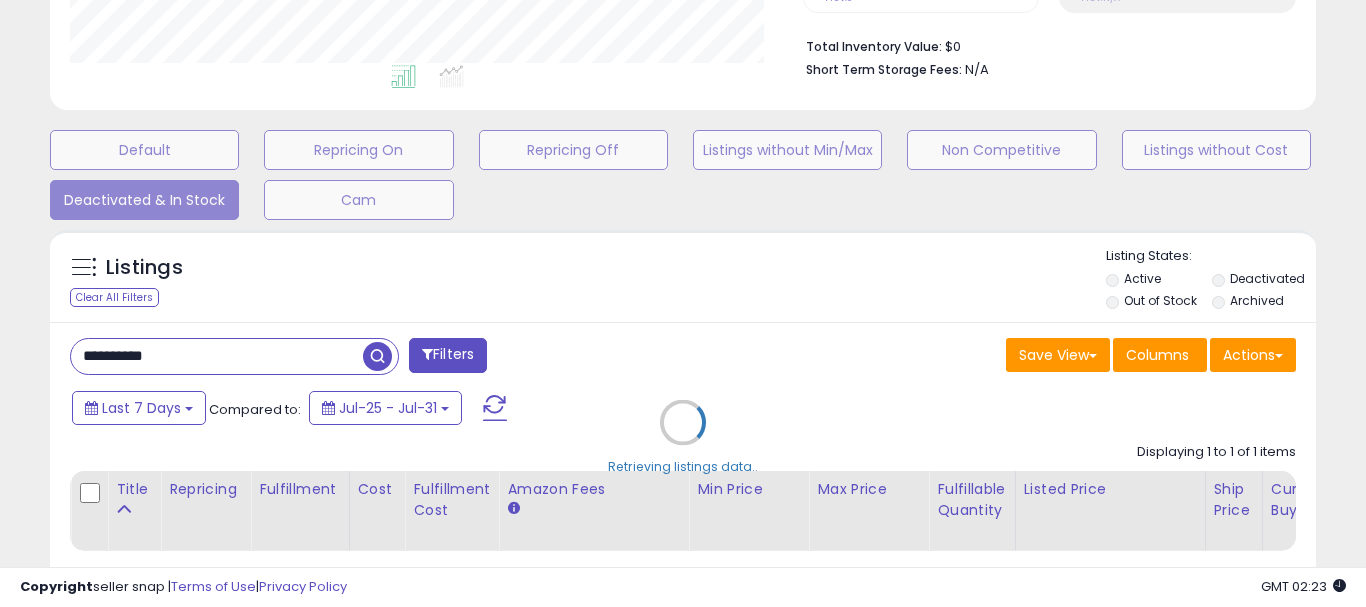 scroll, scrollTop: 999590, scrollLeft: 999267, axis: both 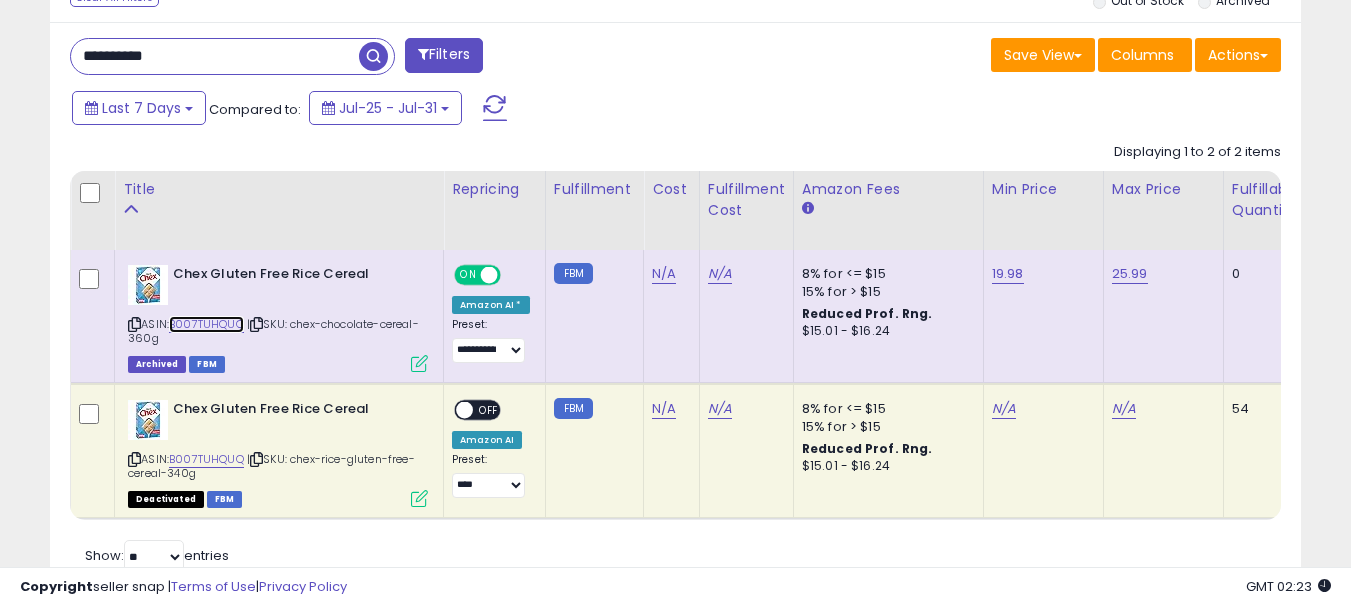 click on "B007TUHQUQ" at bounding box center (206, 324) 